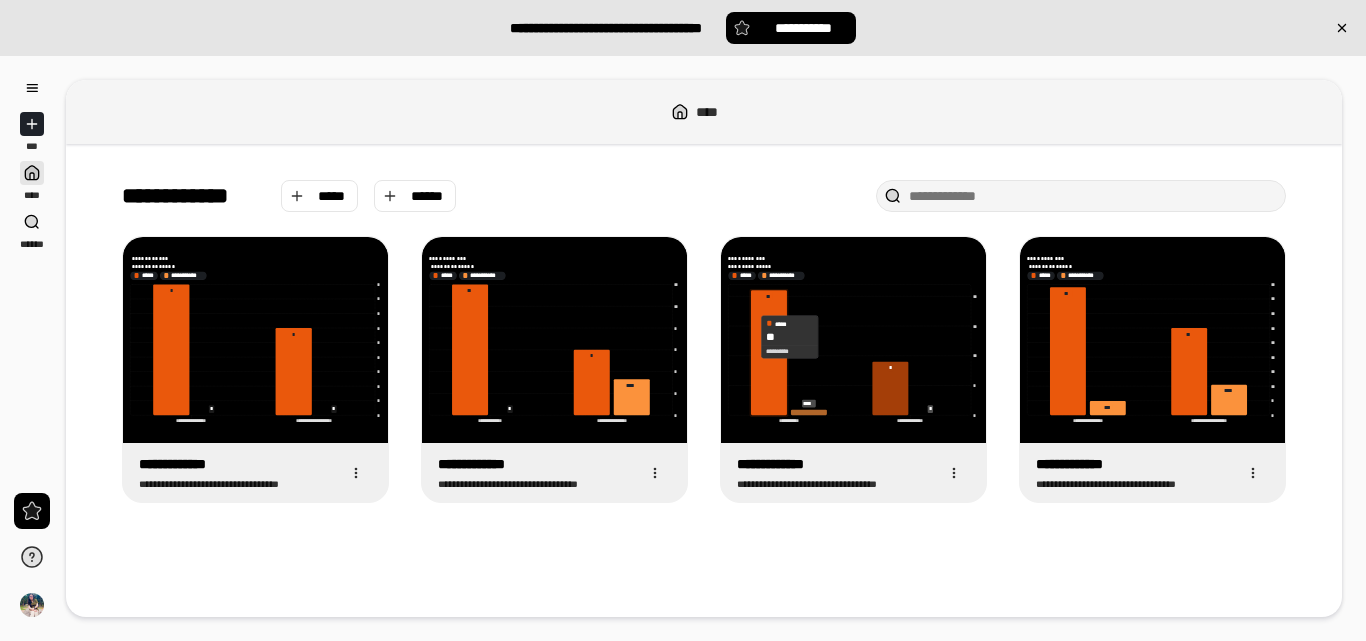 scroll, scrollTop: 0, scrollLeft: 0, axis: both 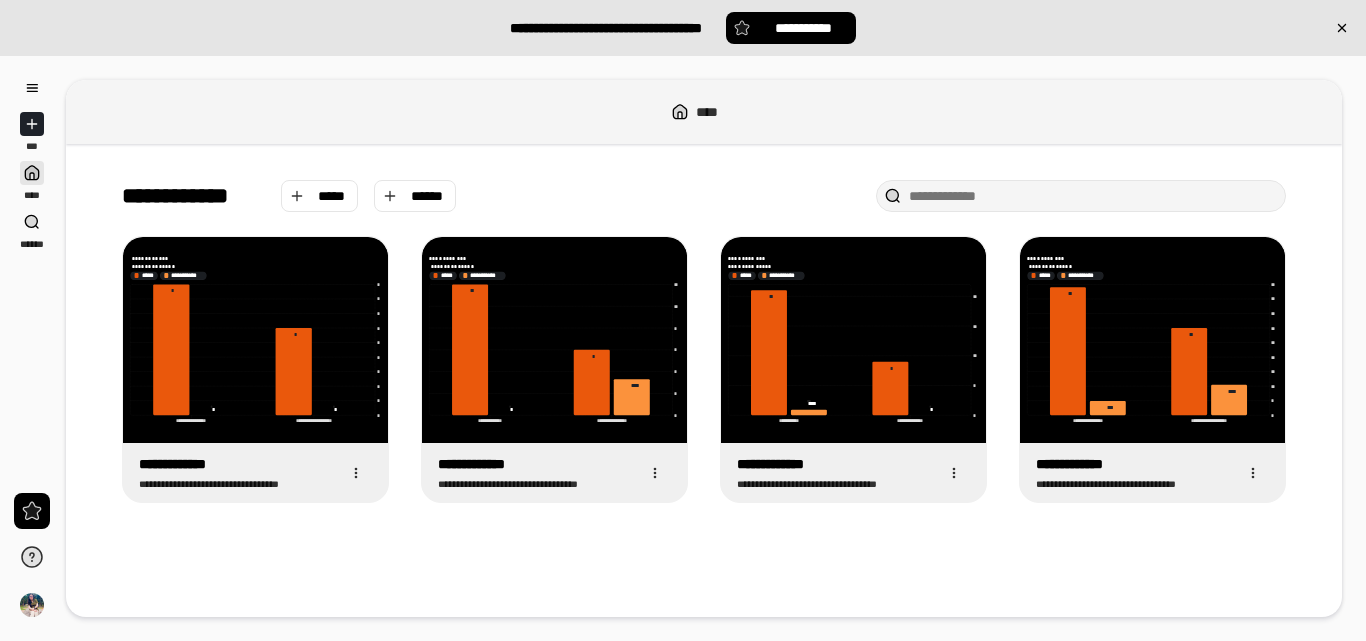 click 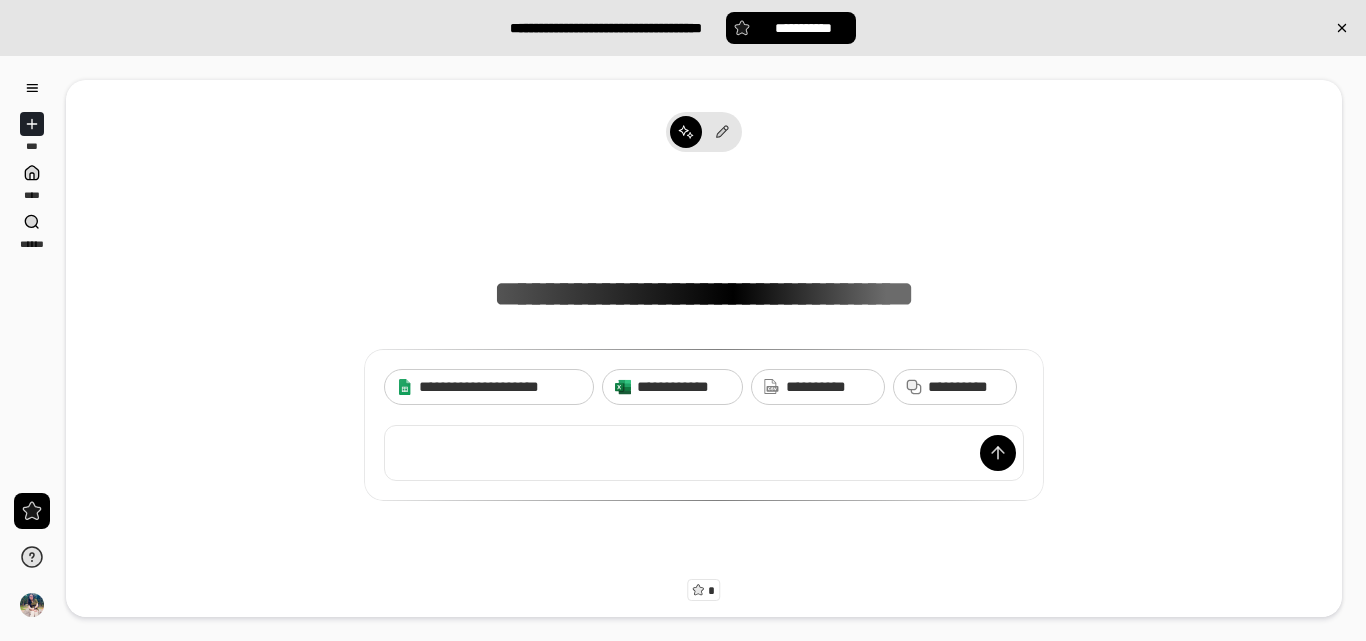 type 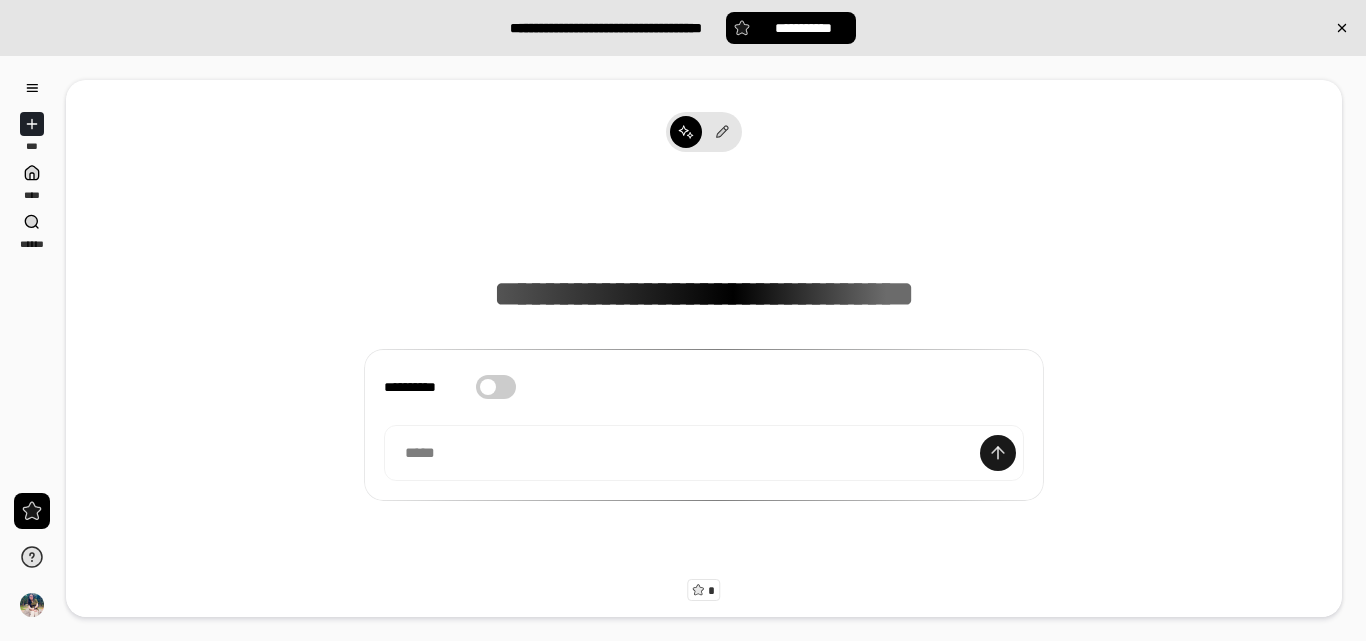 click at bounding box center [998, 453] 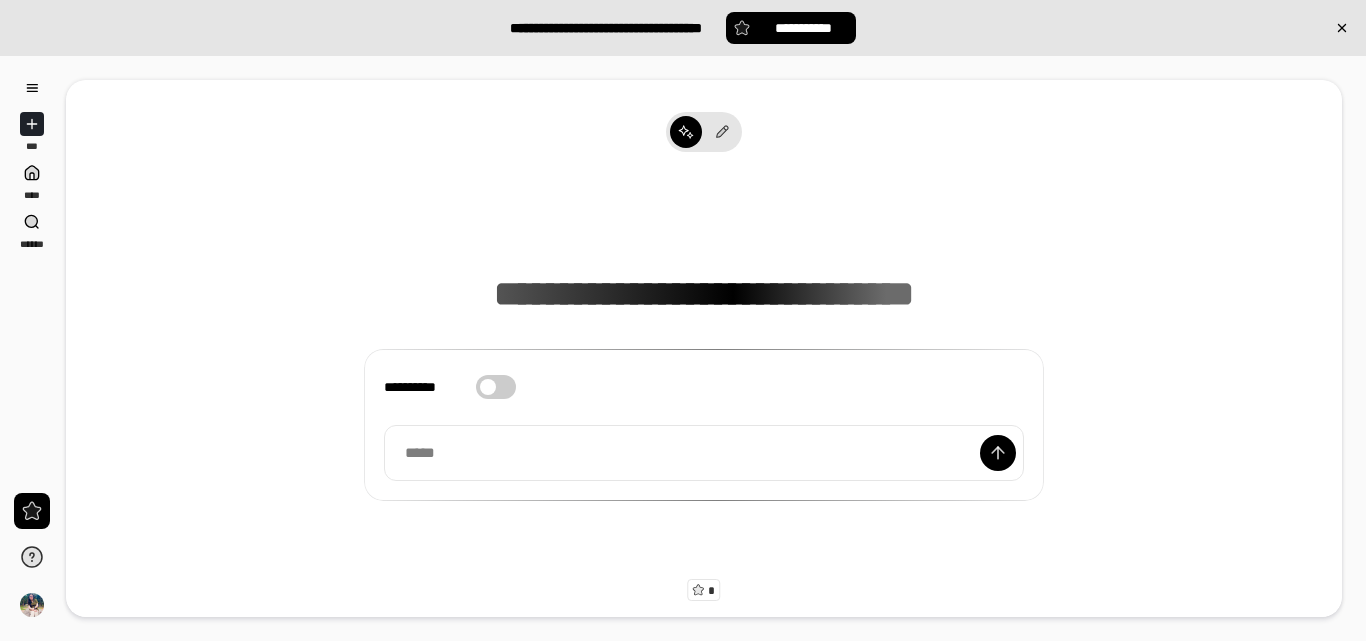 click on "*****" at bounding box center (704, 453) 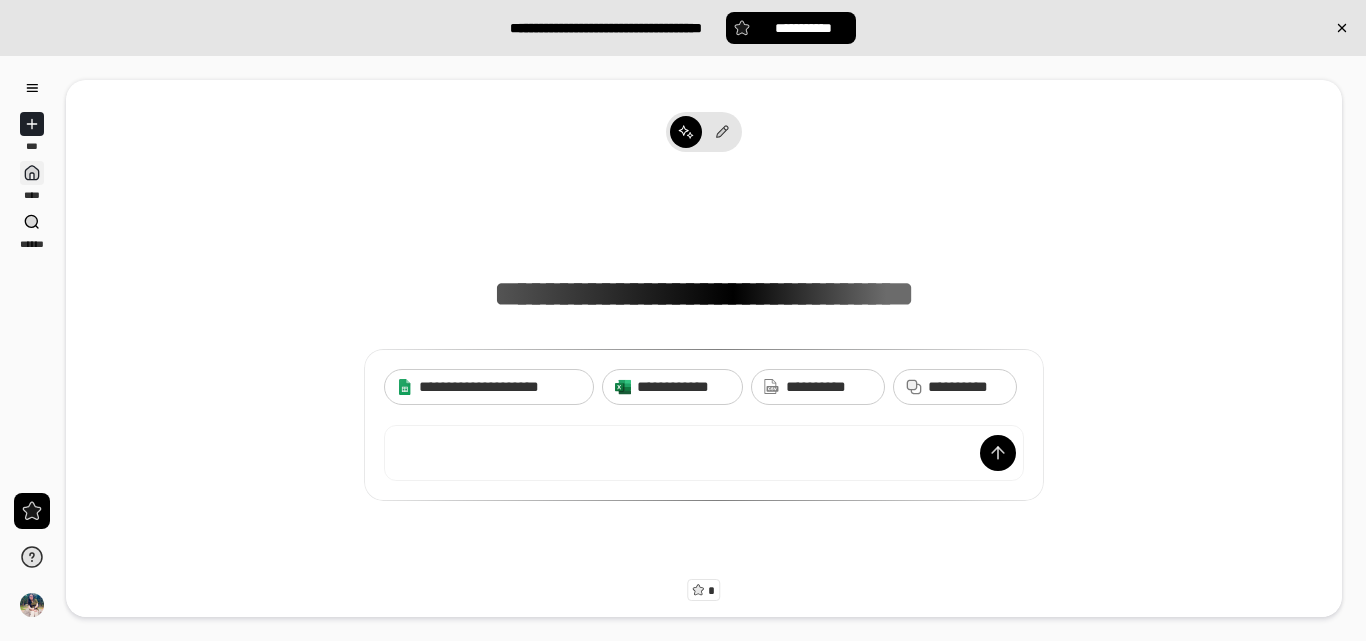click on "****" at bounding box center [32, 181] 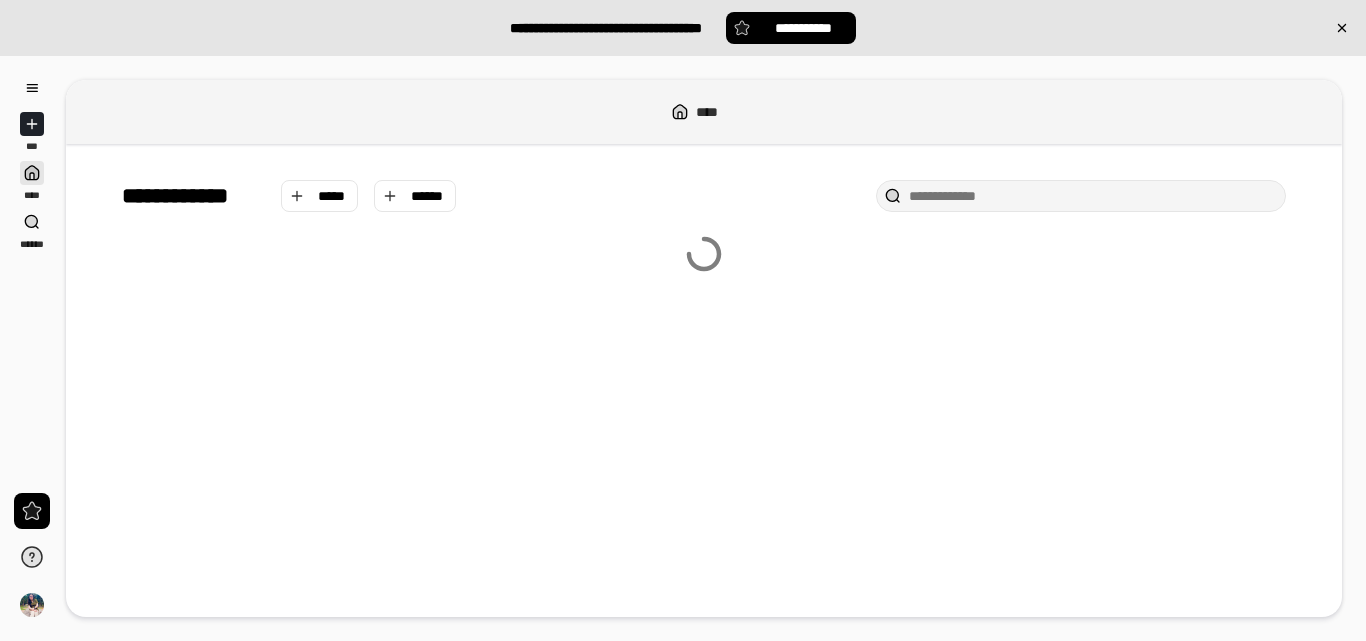 click 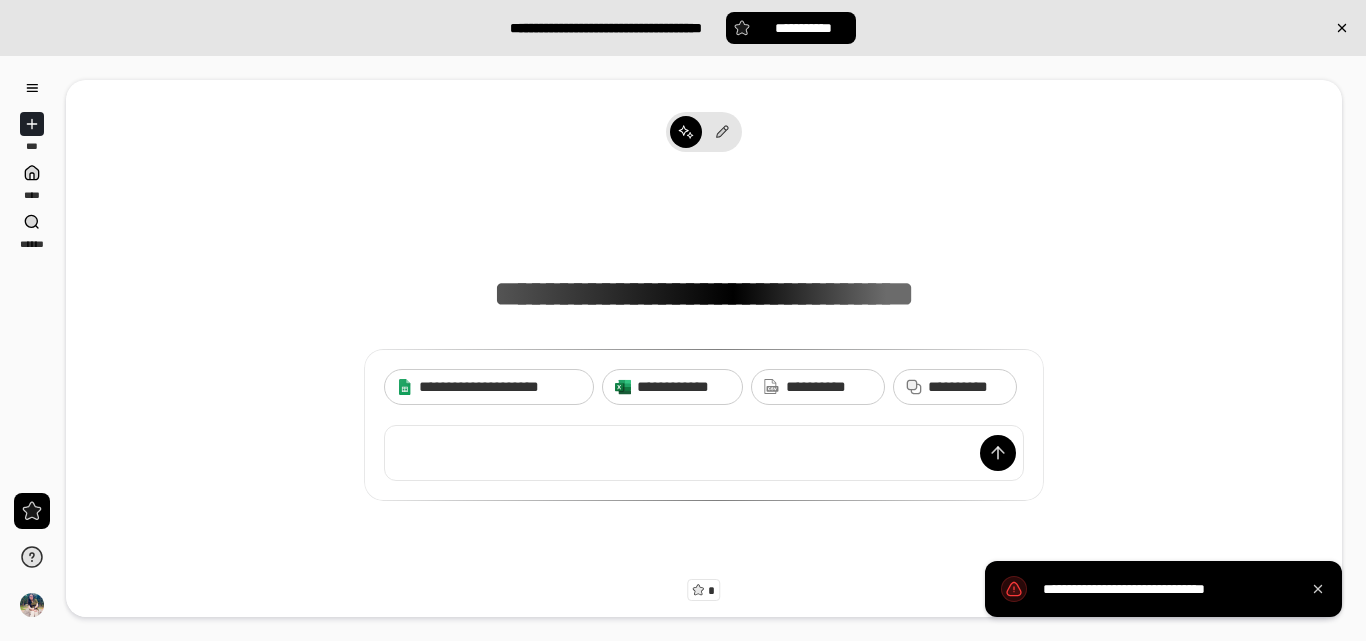 click at bounding box center [704, 453] 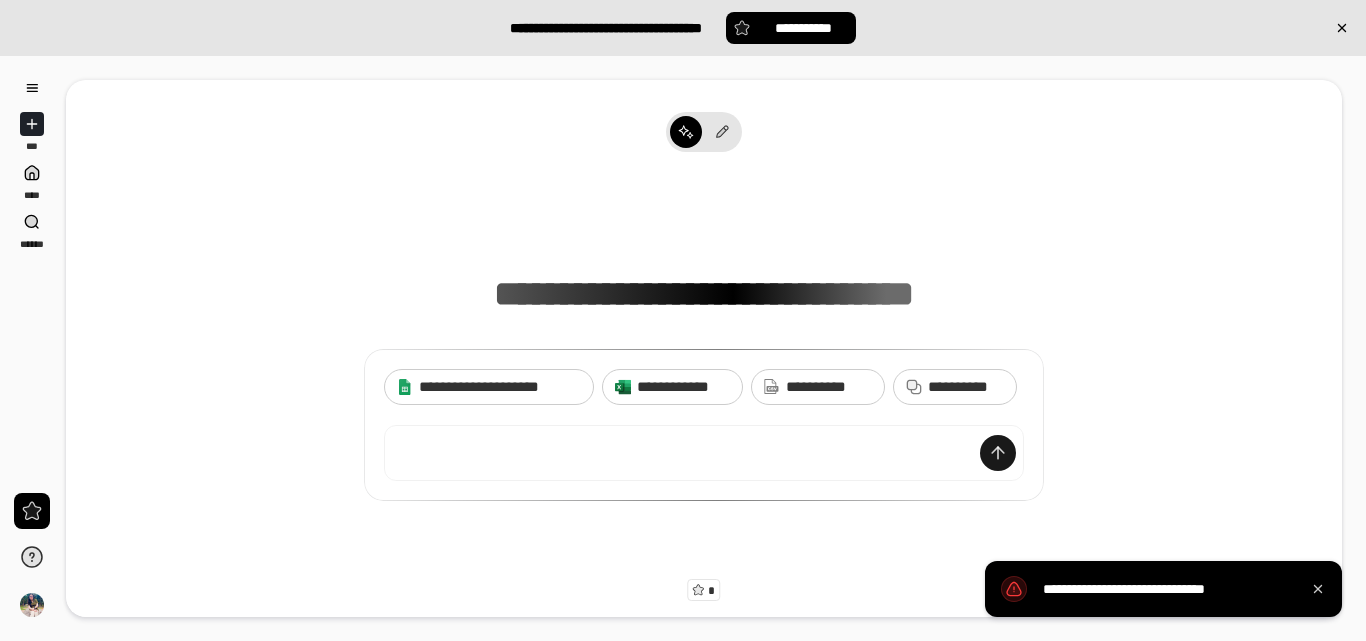 click at bounding box center (998, 453) 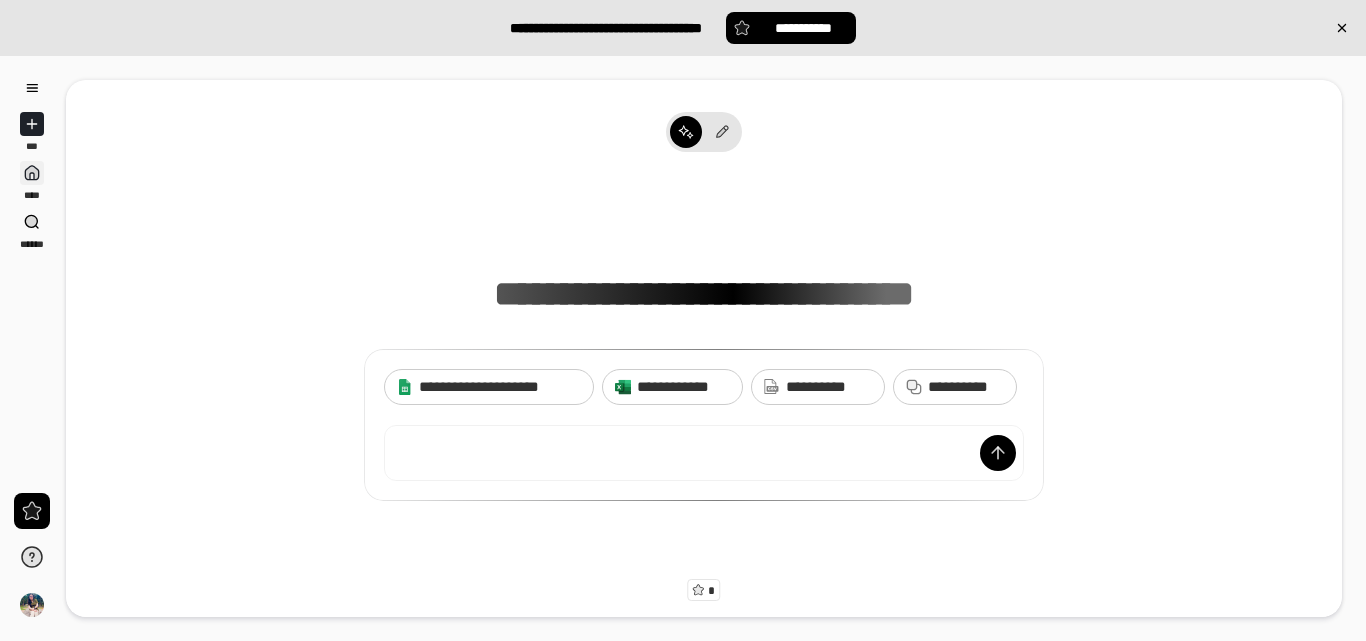 click at bounding box center (32, 173) 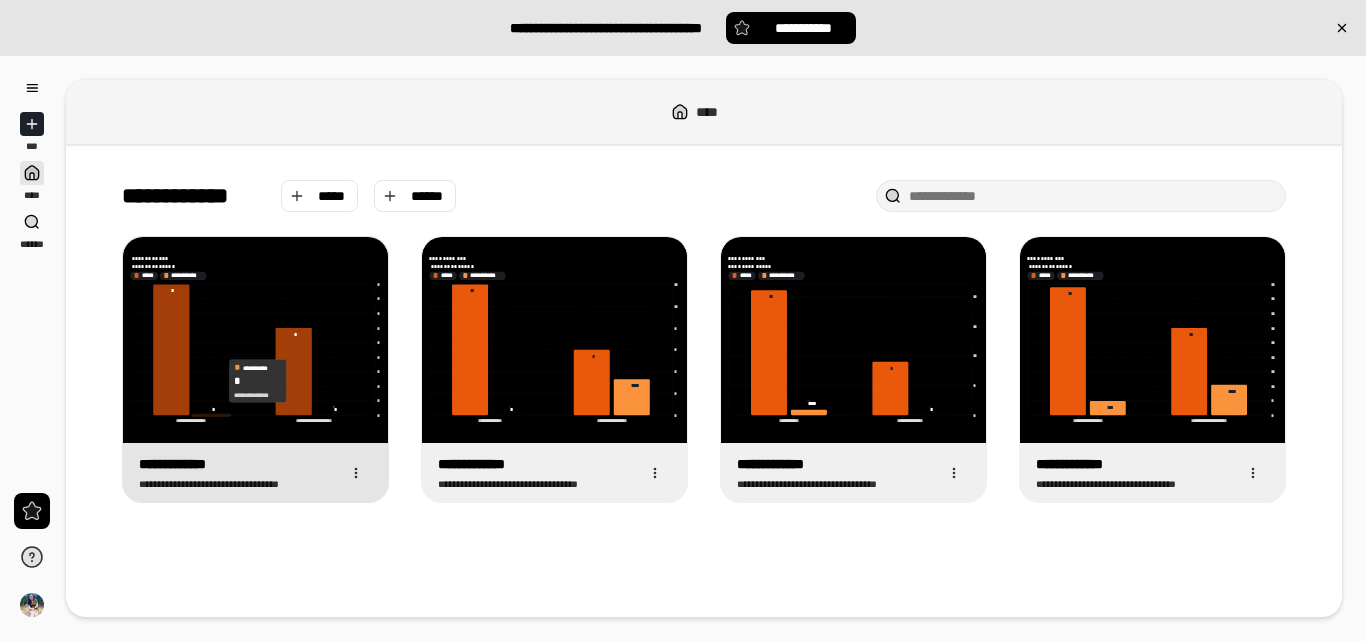 click 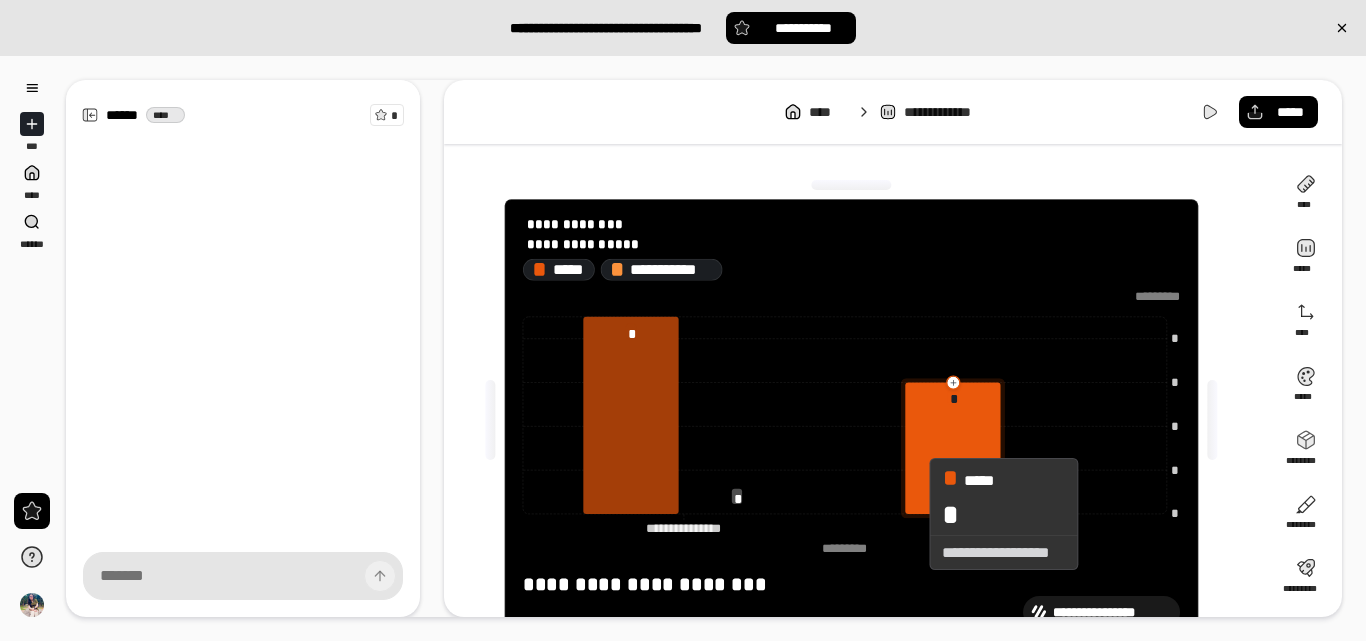 scroll, scrollTop: 63, scrollLeft: 0, axis: vertical 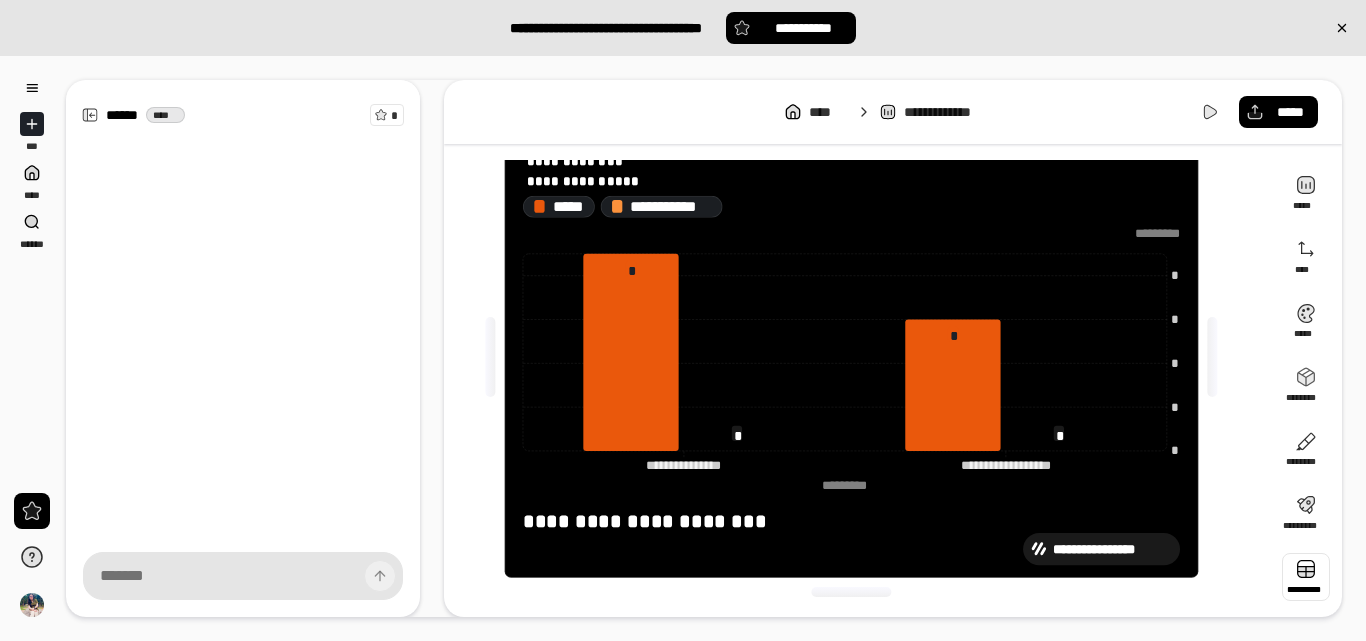 click at bounding box center [1306, 577] 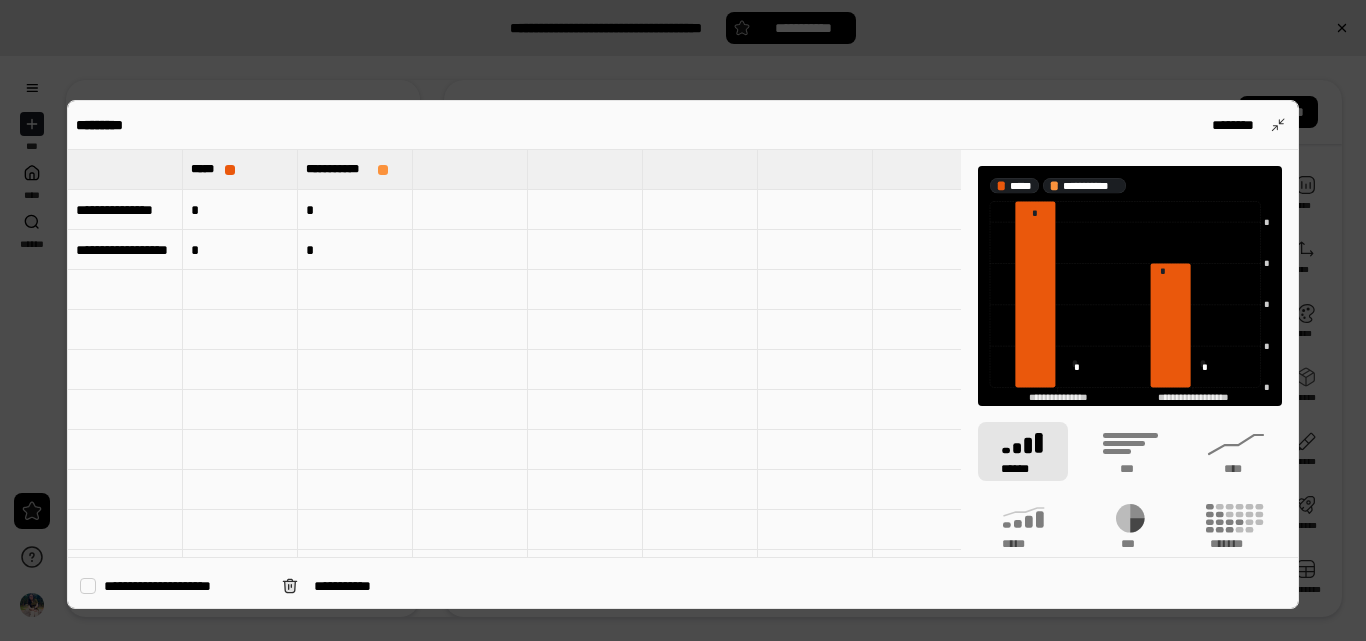 click on "*" at bounding box center [240, 210] 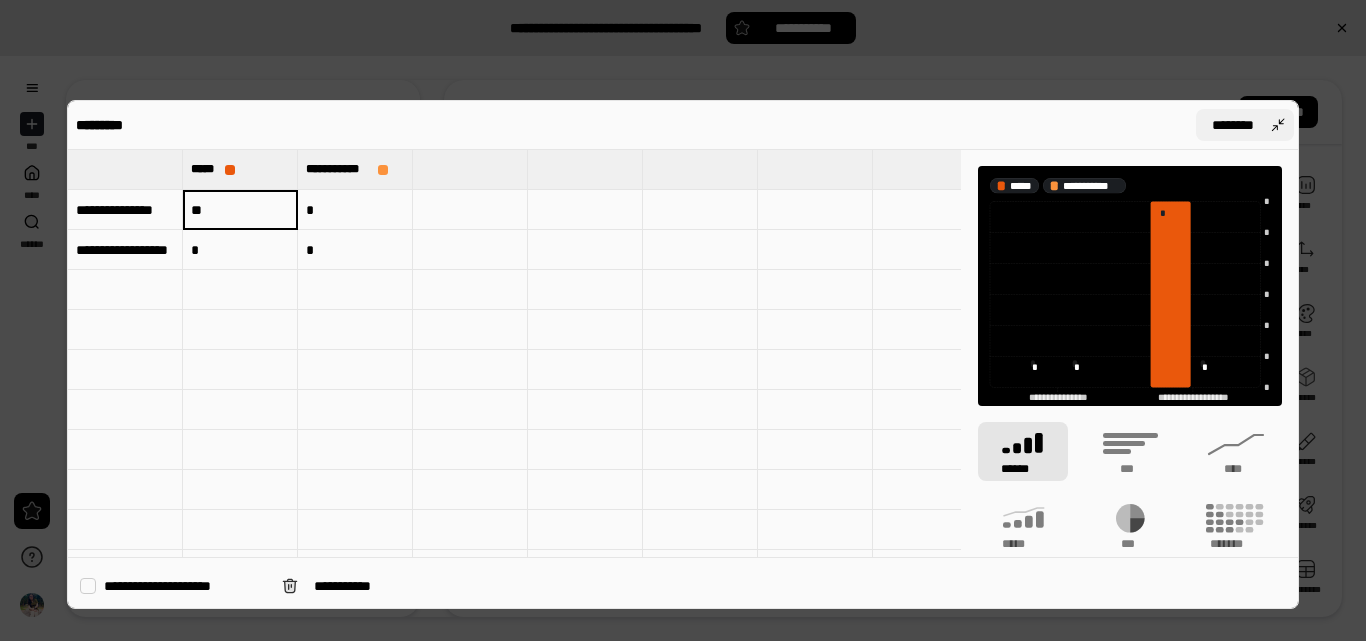 type on "**" 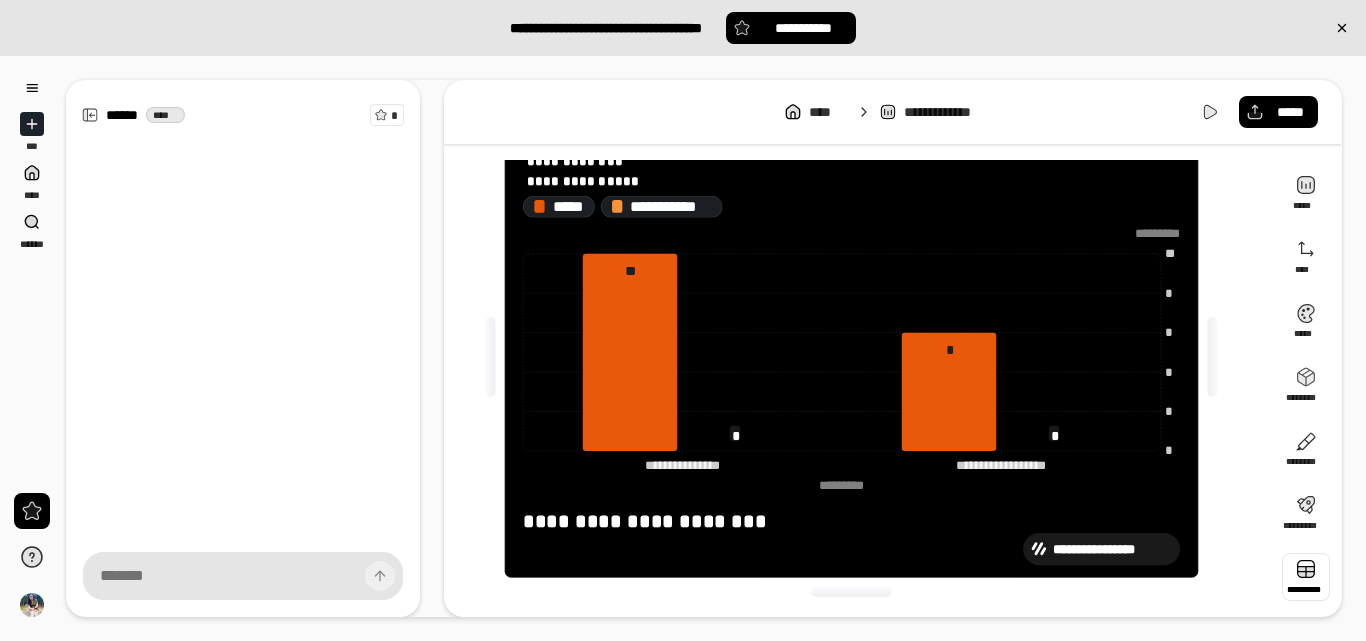 click at bounding box center [1306, 577] 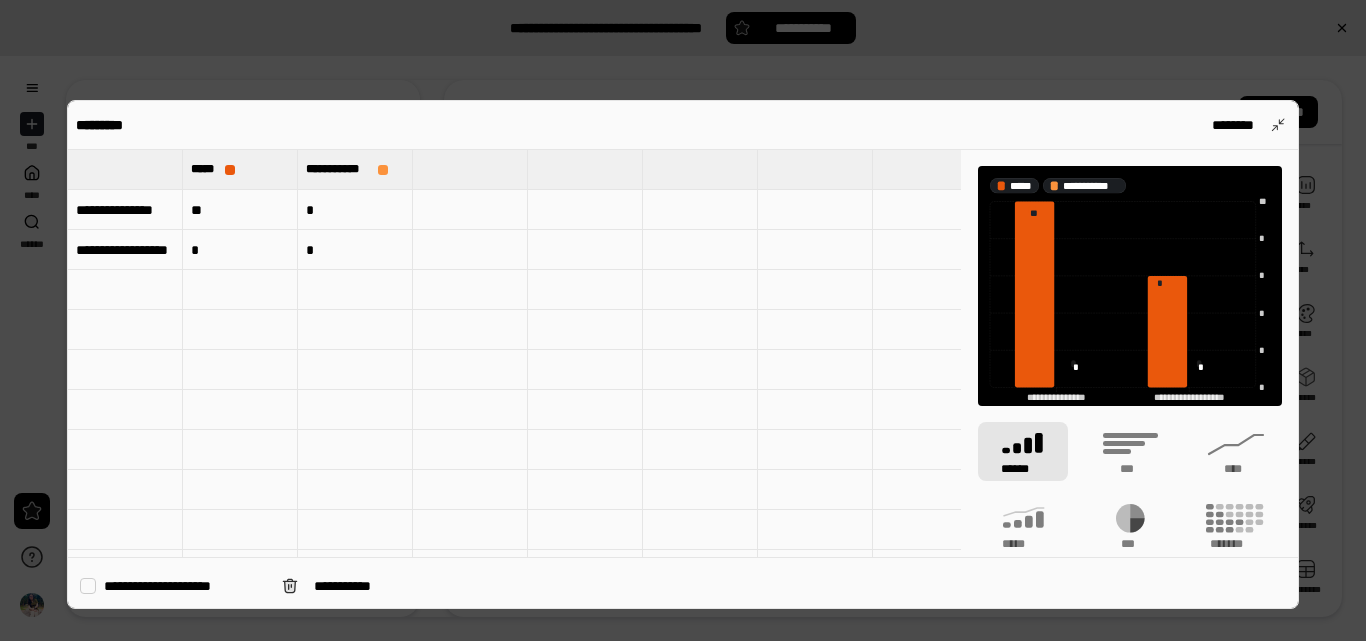 drag, startPoint x: 223, startPoint y: 189, endPoint x: 219, endPoint y: 199, distance: 10.770329 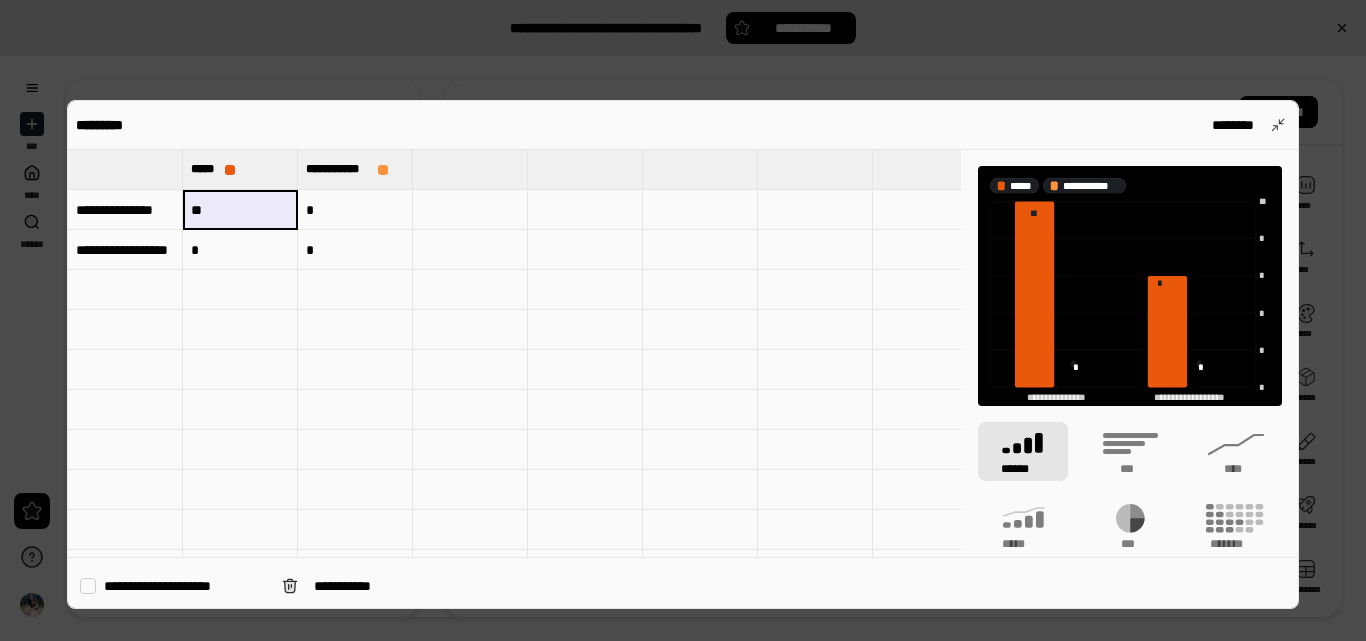 click on "**" at bounding box center [240, 210] 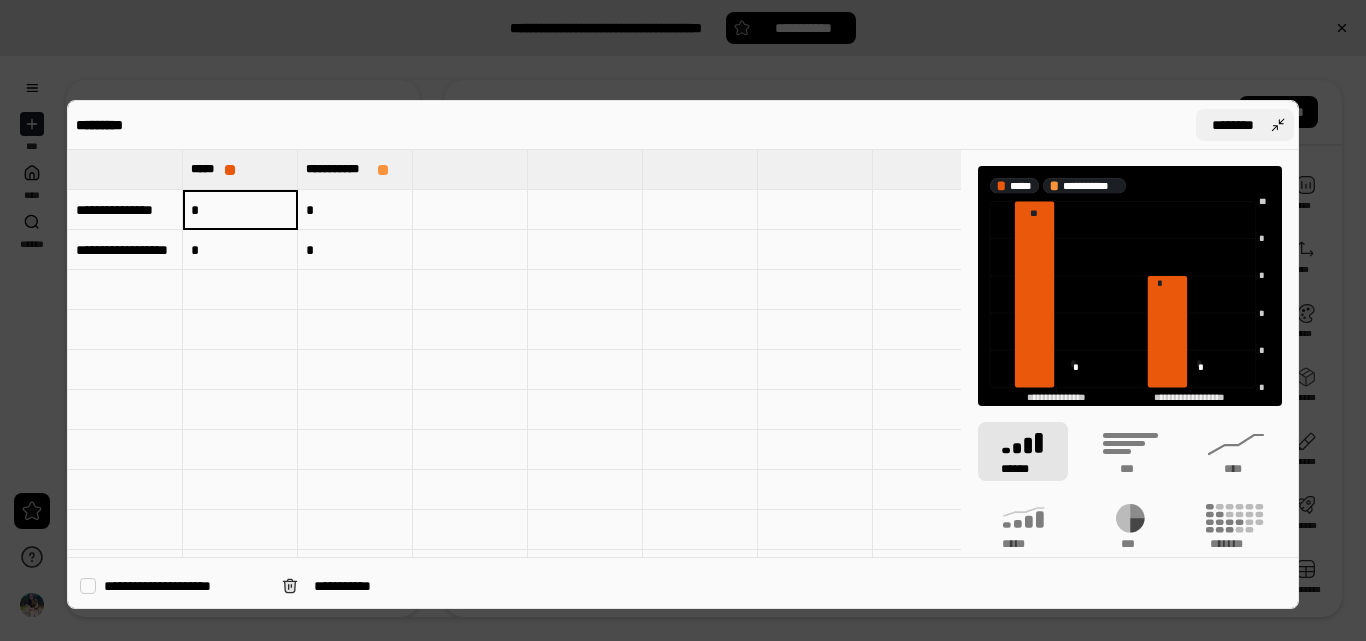 type on "*" 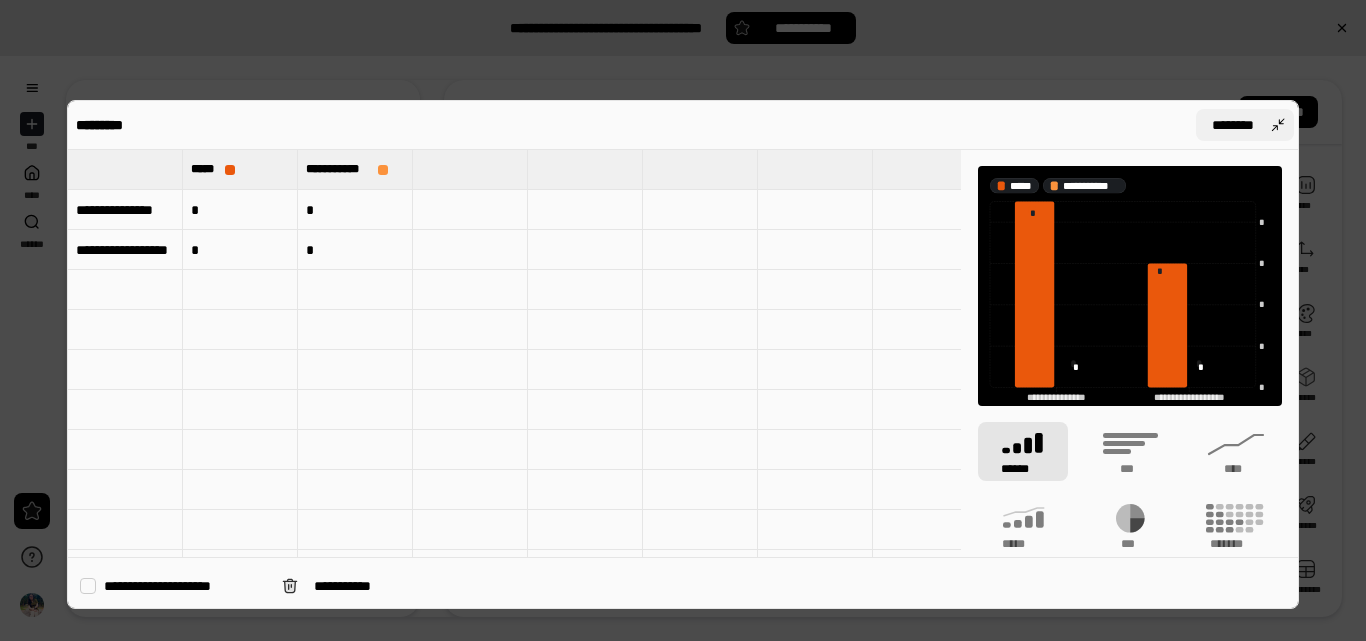 click on "********" at bounding box center [1245, 125] 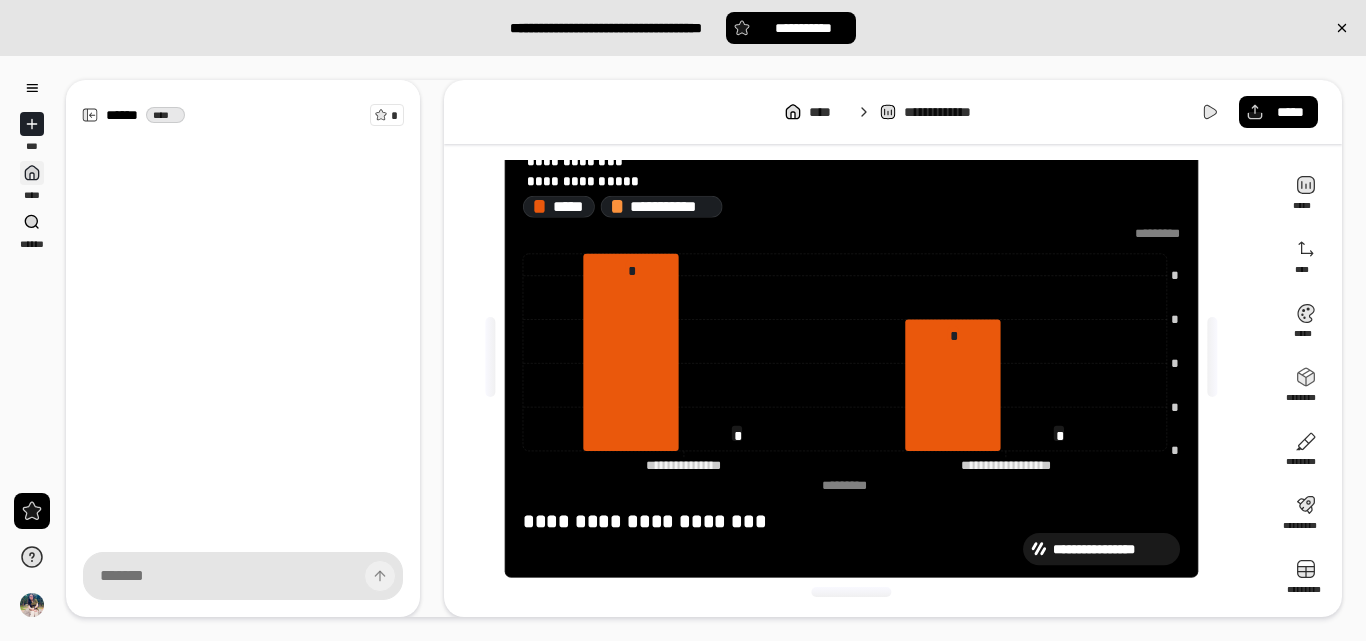 click at bounding box center (32, 173) 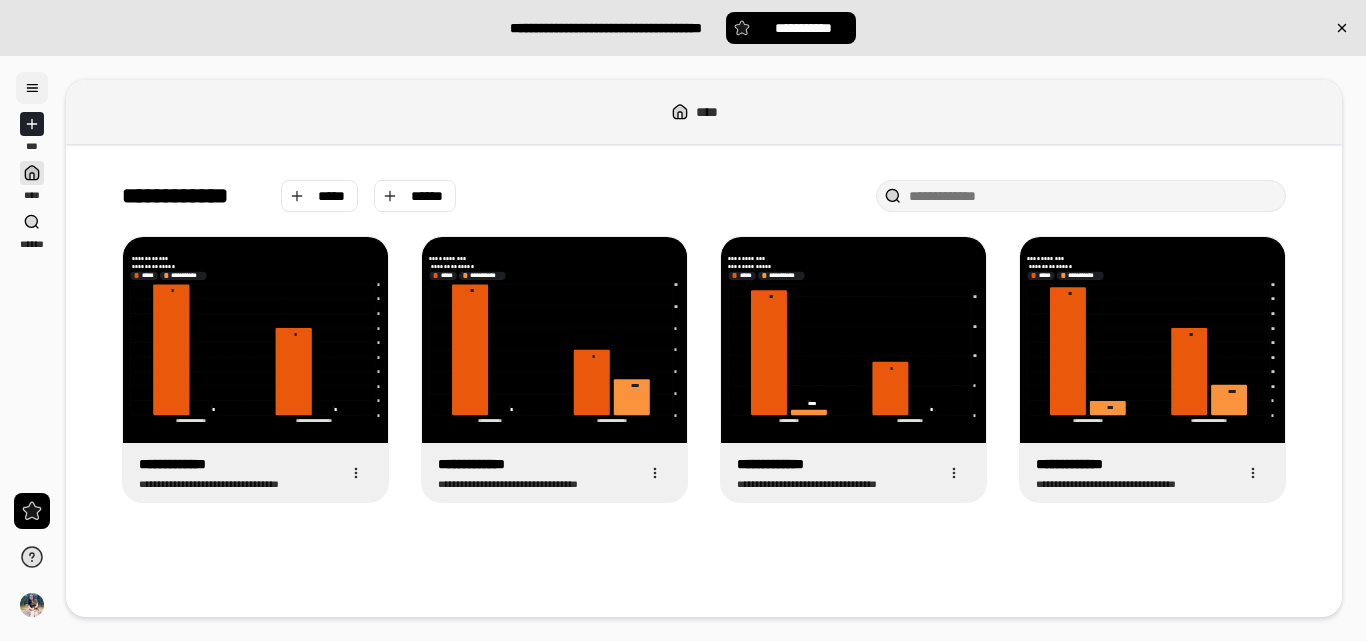 click at bounding box center [32, 88] 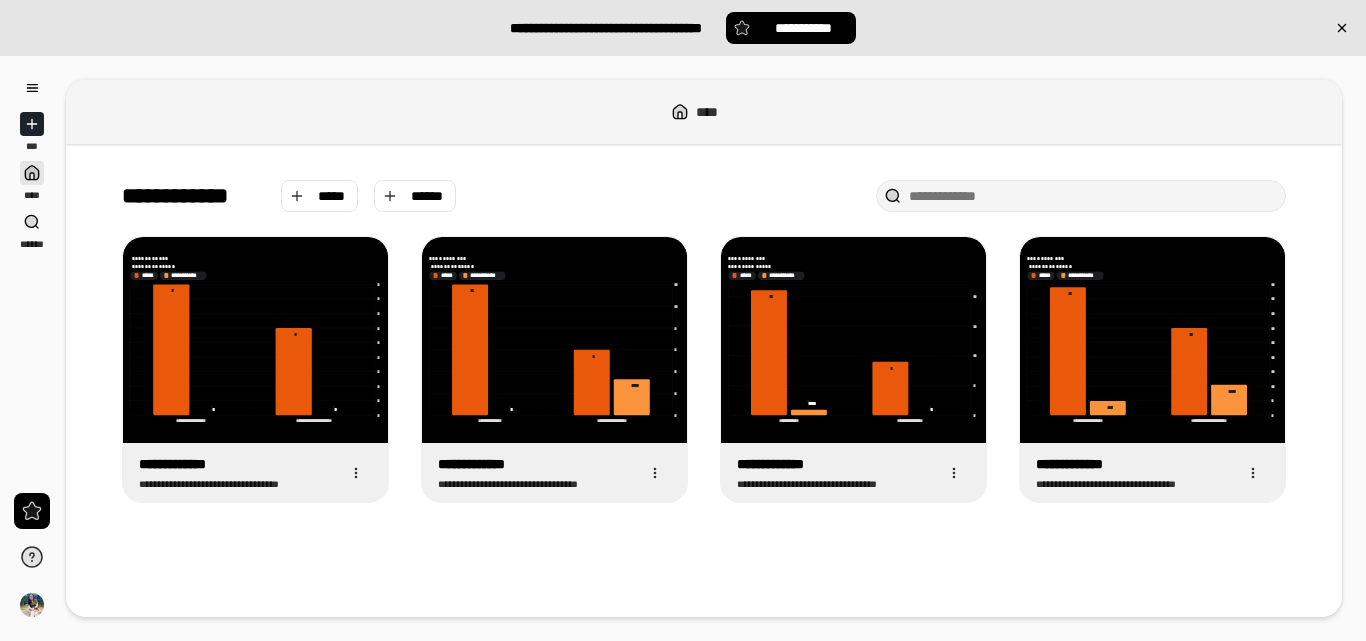 click on "**********" at bounding box center [704, 380] 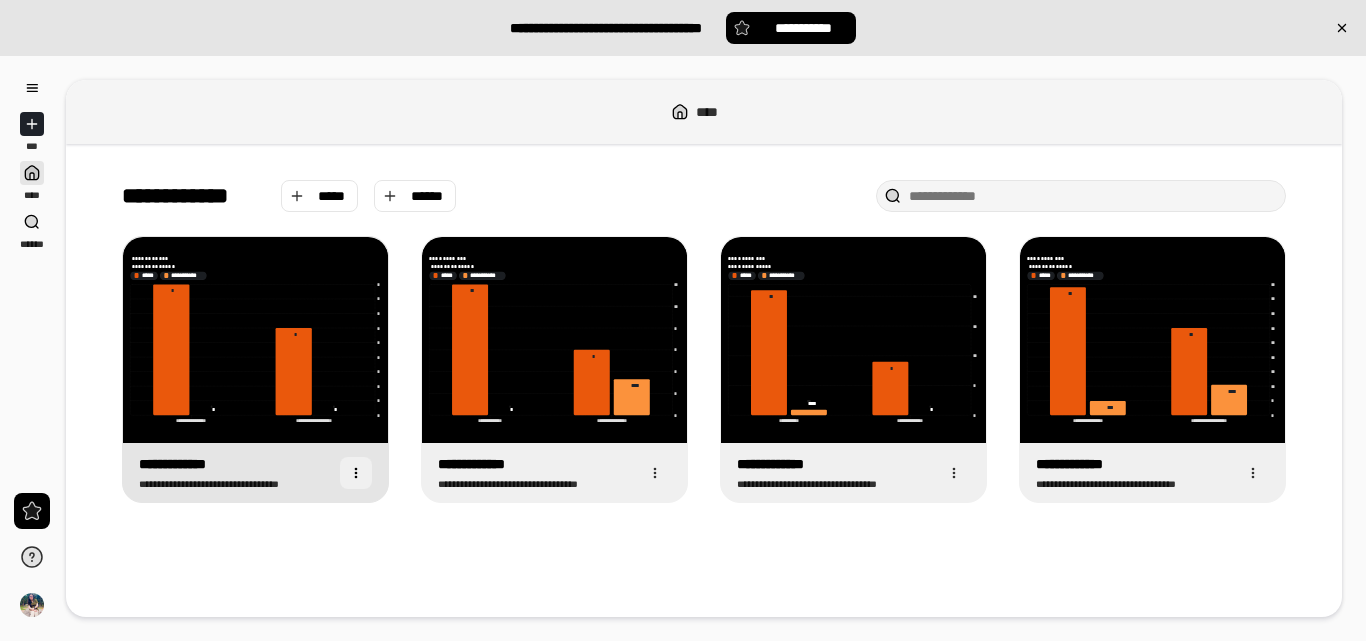 click at bounding box center (356, 473) 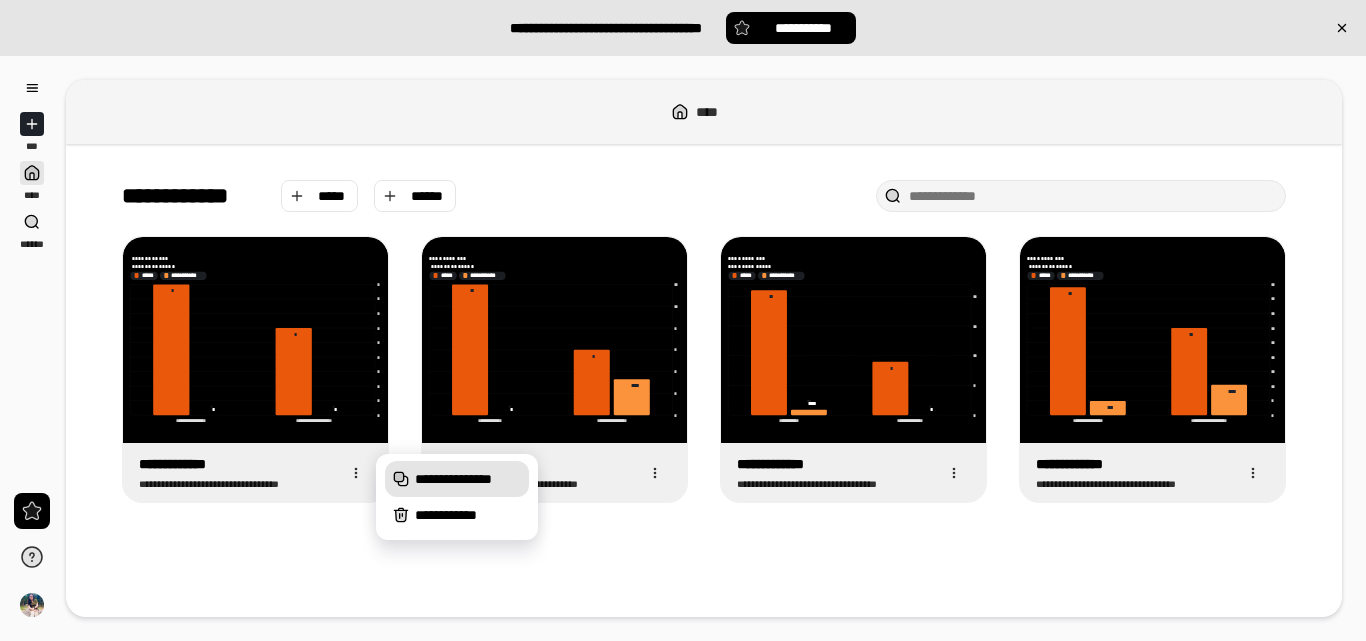 click on "**********" at bounding box center (468, 479) 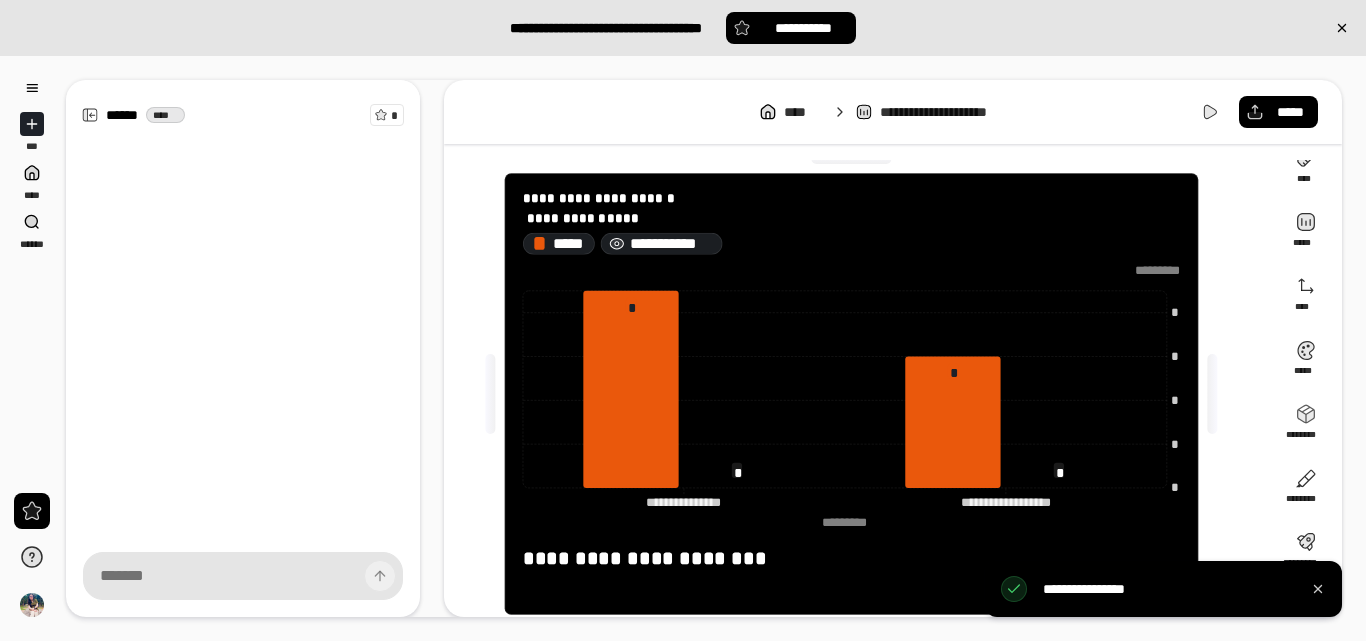 scroll, scrollTop: 27, scrollLeft: 0, axis: vertical 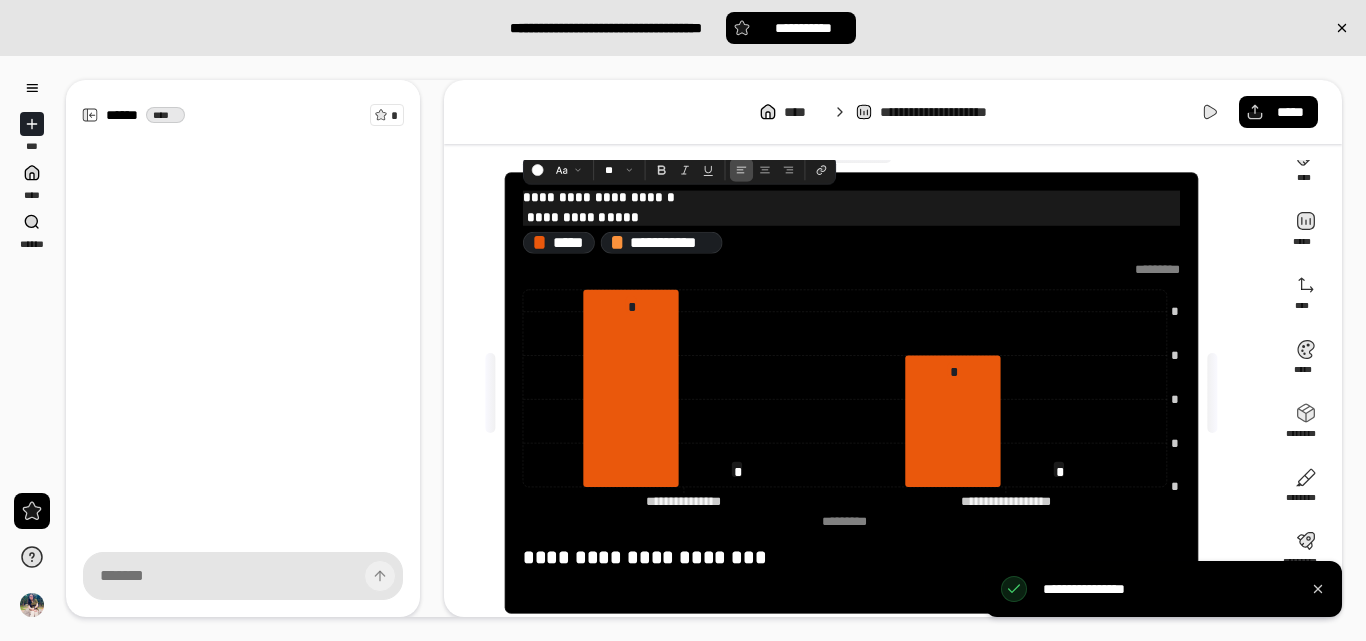 click on "**********" at bounding box center (851, 198) 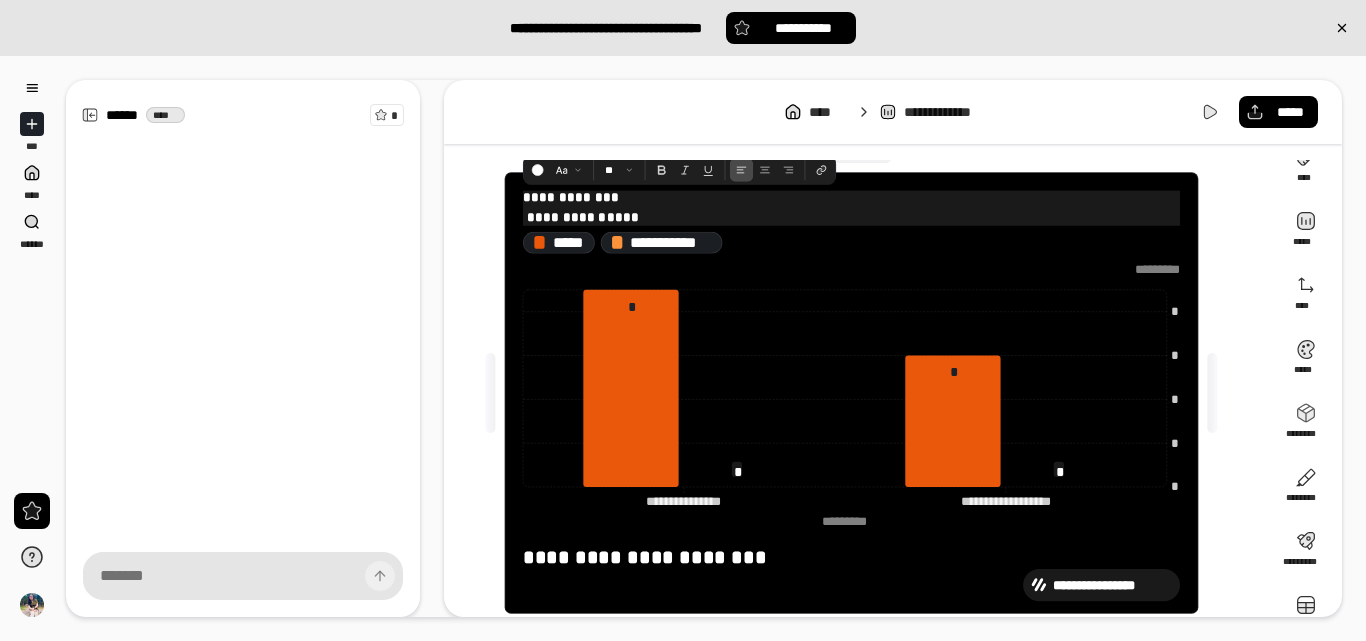 click on "**********" at bounding box center (851, 218) 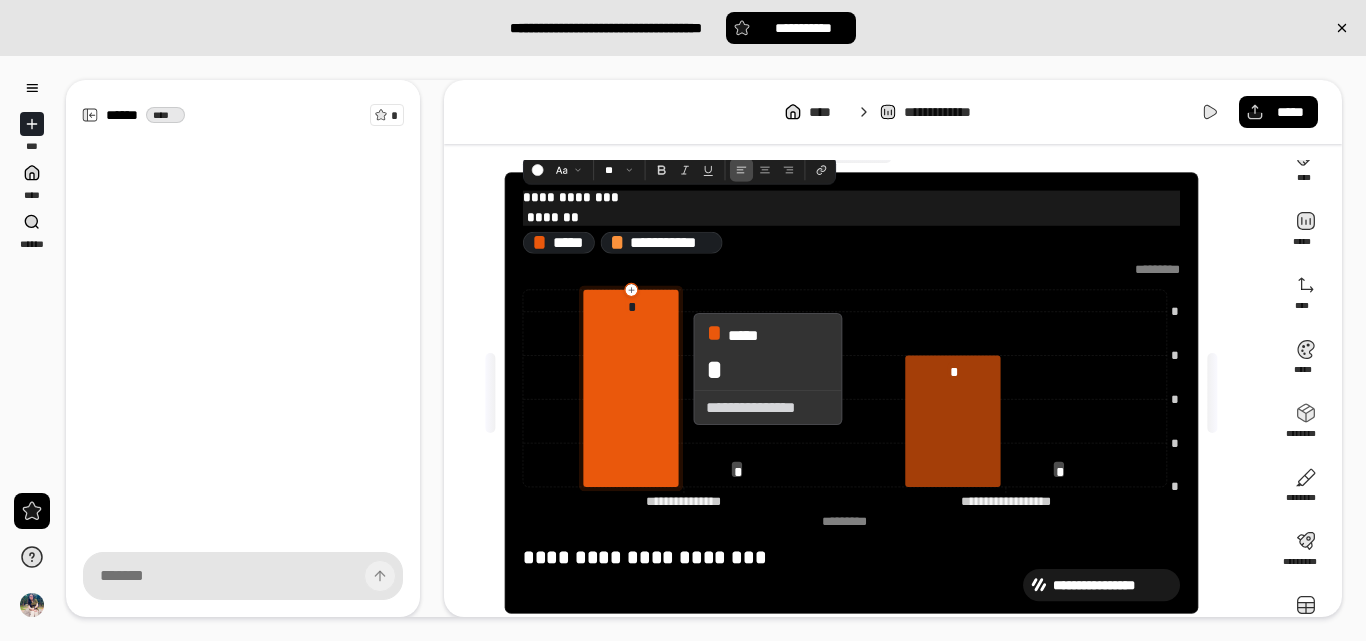 scroll, scrollTop: 63, scrollLeft: 0, axis: vertical 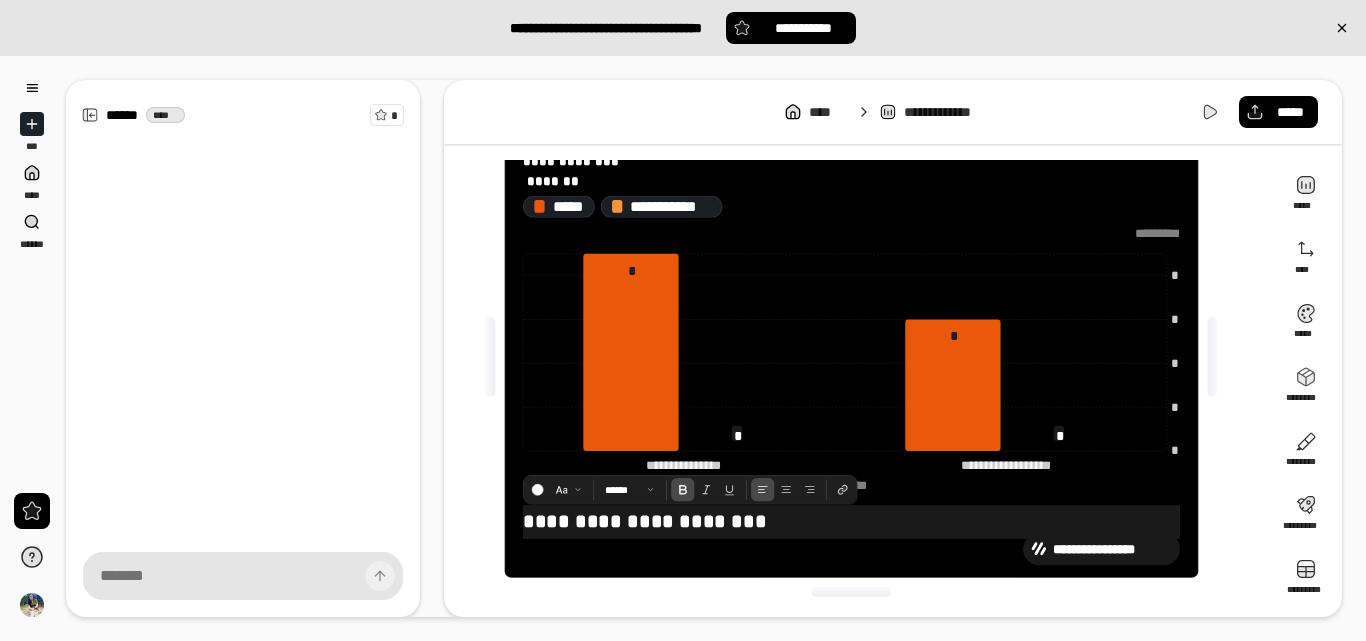 click on "**********" at bounding box center [644, 521] 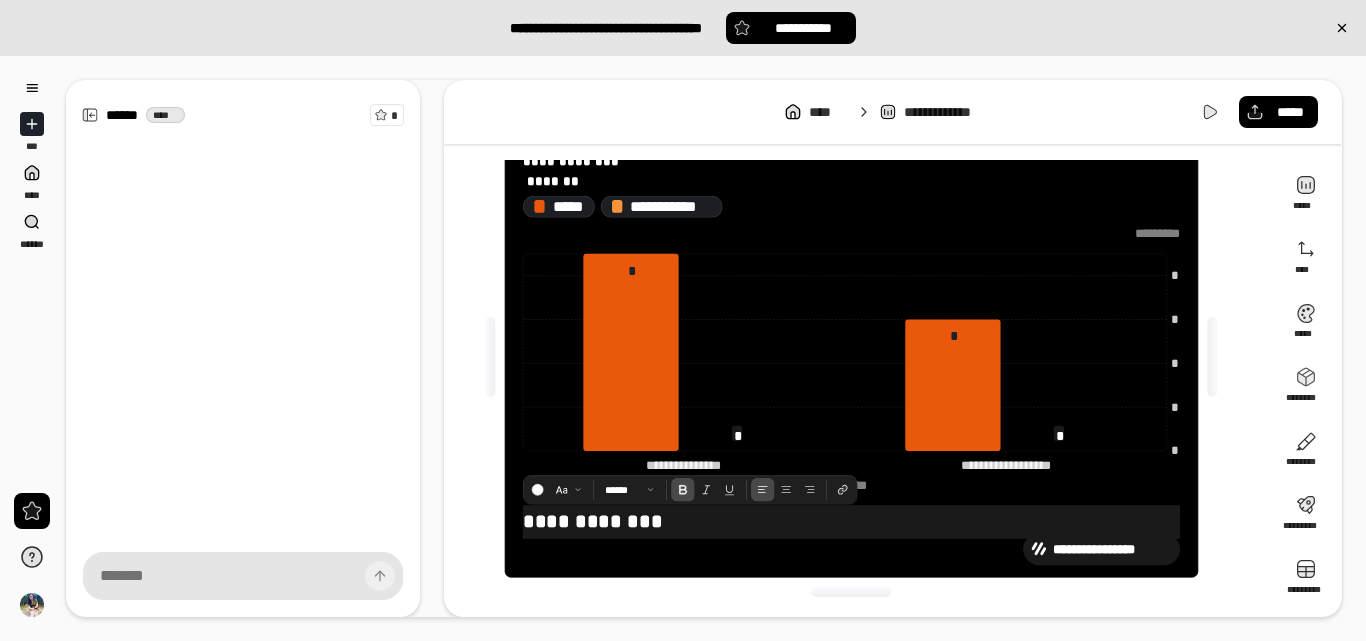click on "**********" at bounding box center [851, 522] 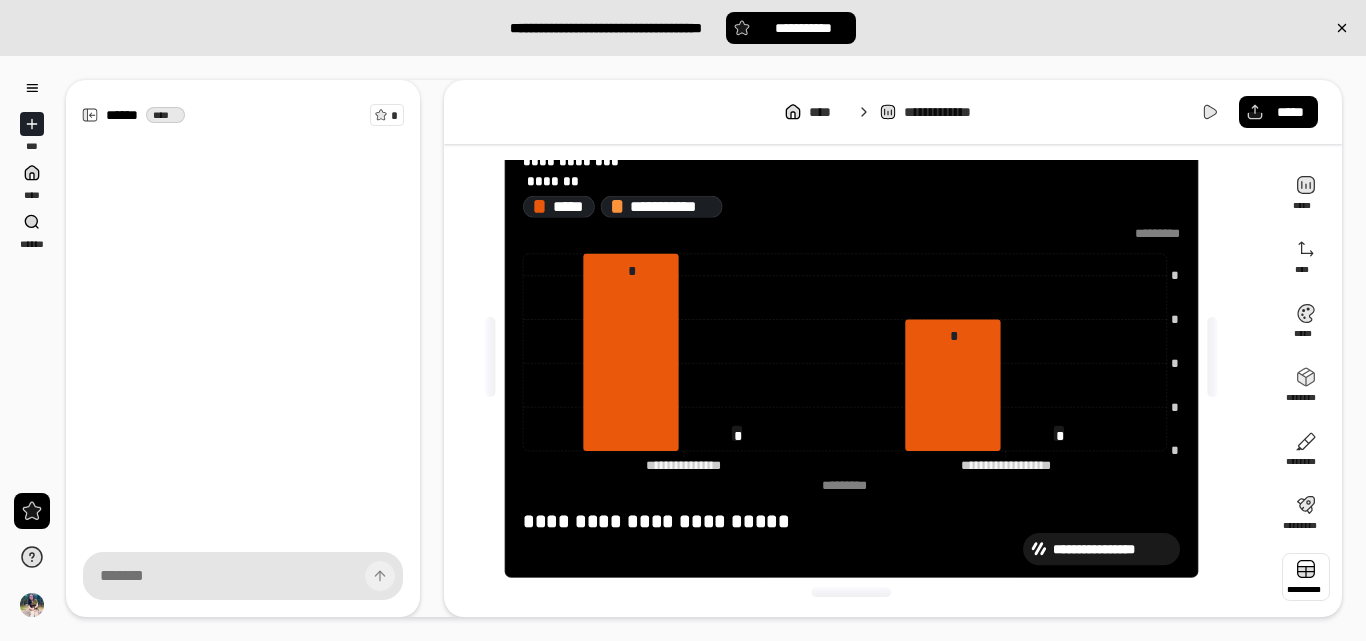click at bounding box center (1306, 577) 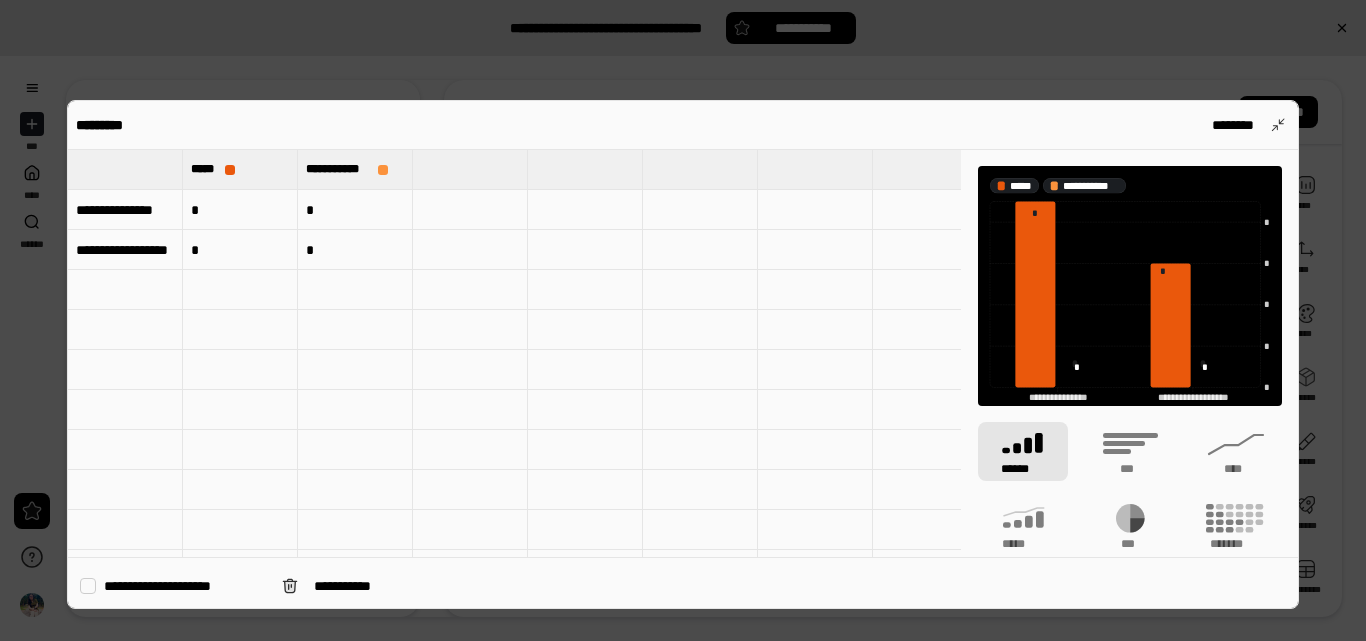 click on "**********" at bounding box center [125, 210] 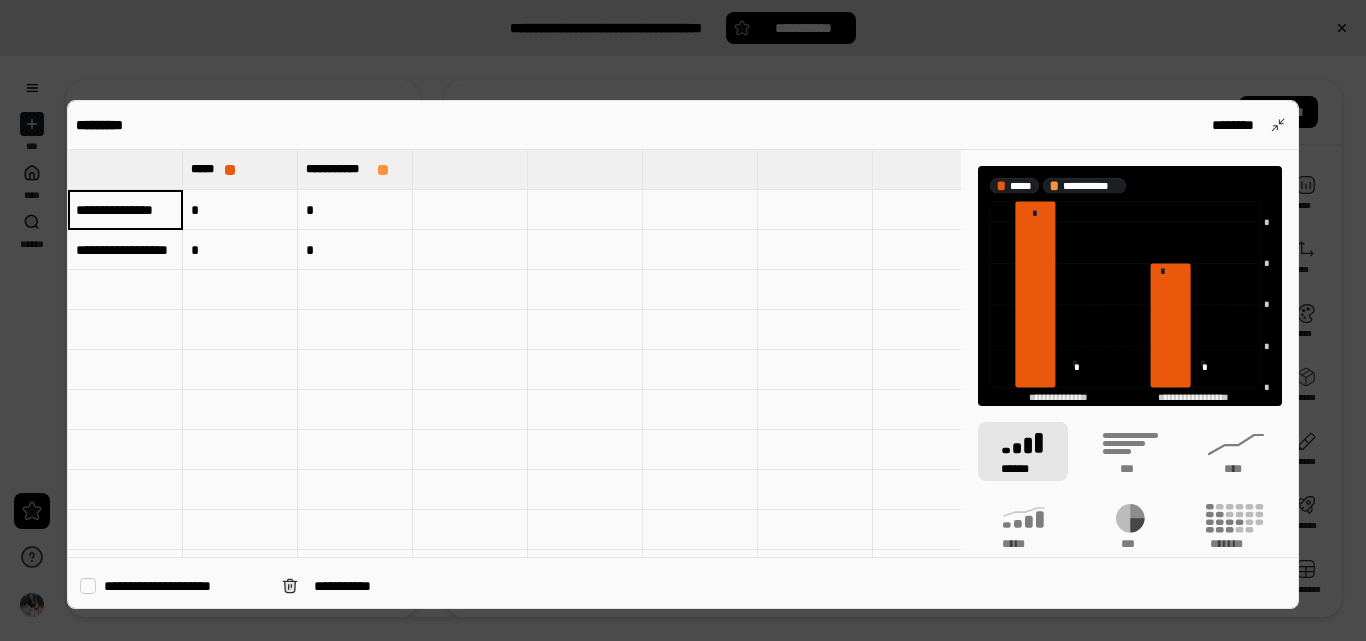 click on "**********" at bounding box center [125, 250] 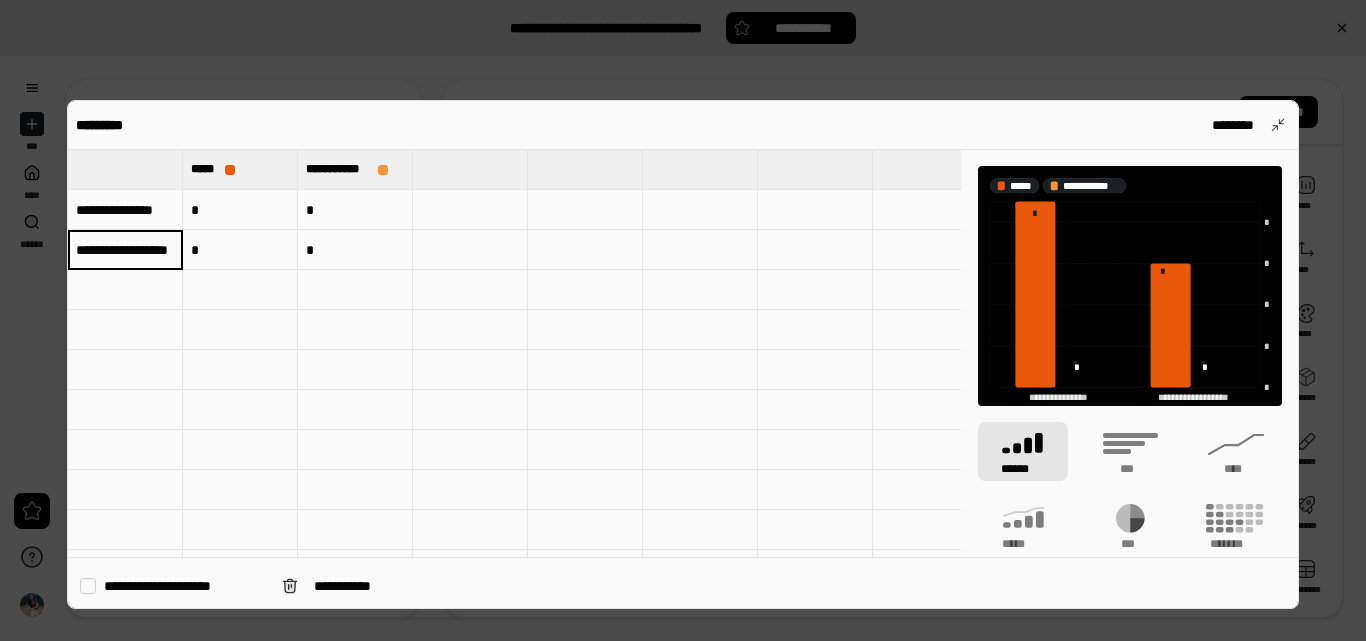 click on "**********" at bounding box center (125, 210) 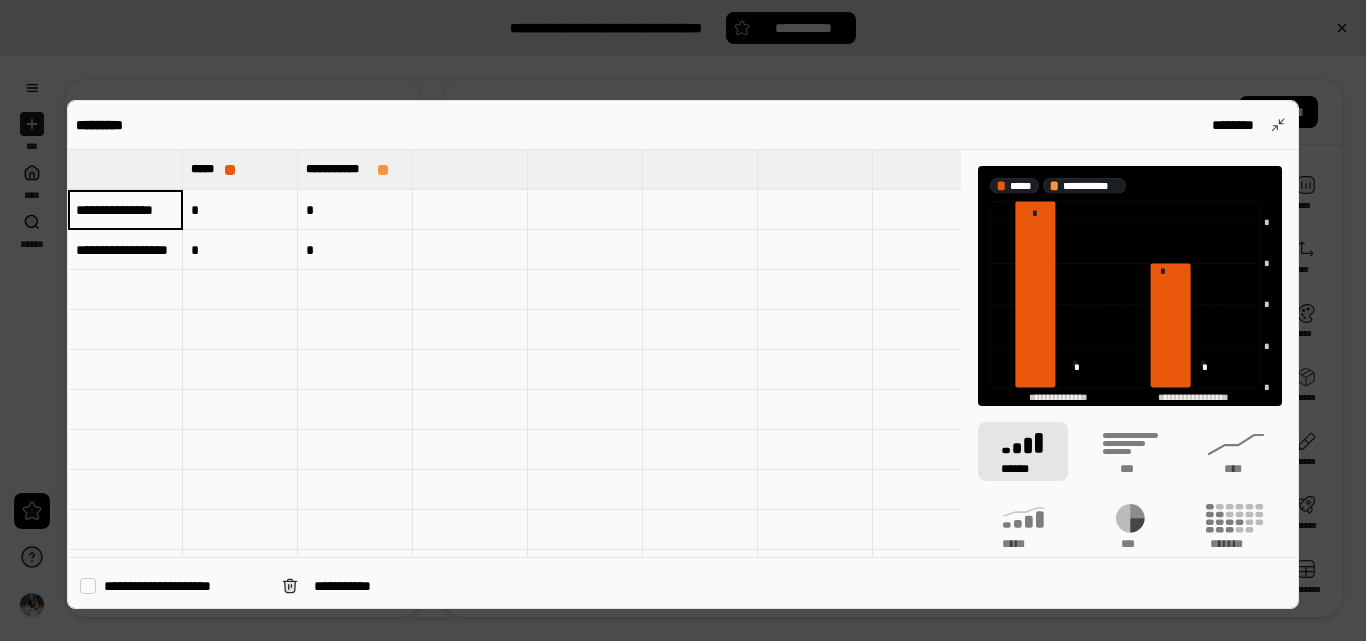 type on "*********" 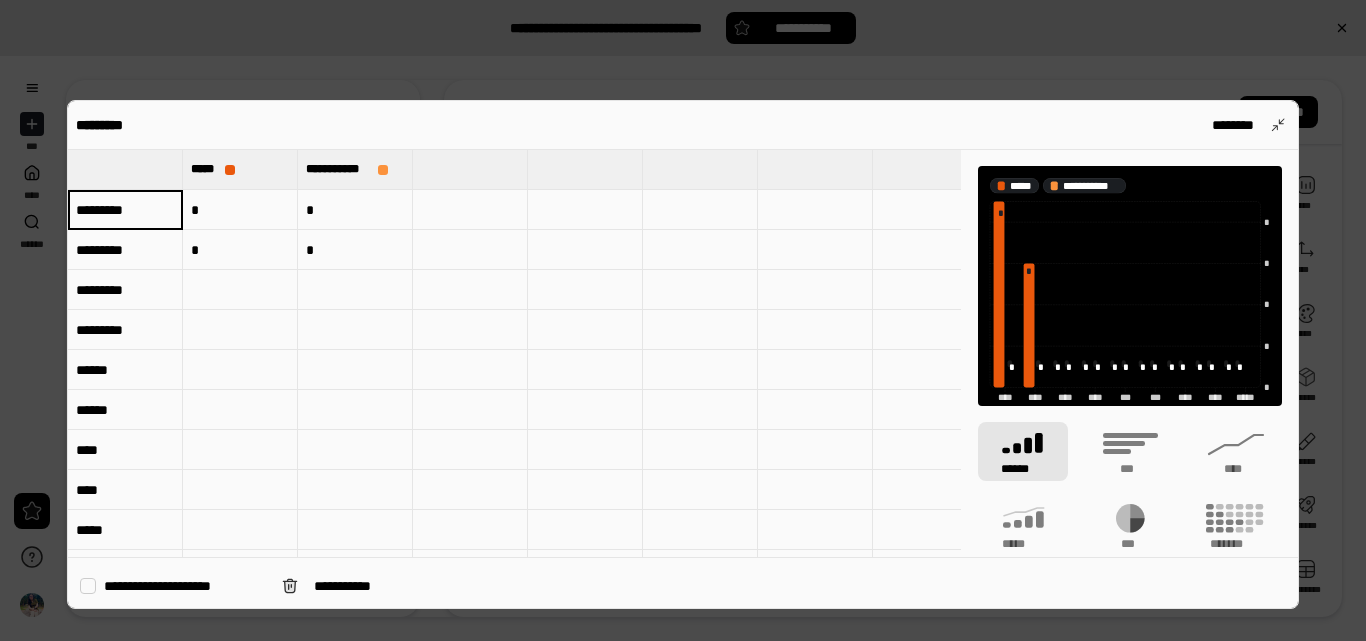 click on "*********" at bounding box center [125, 210] 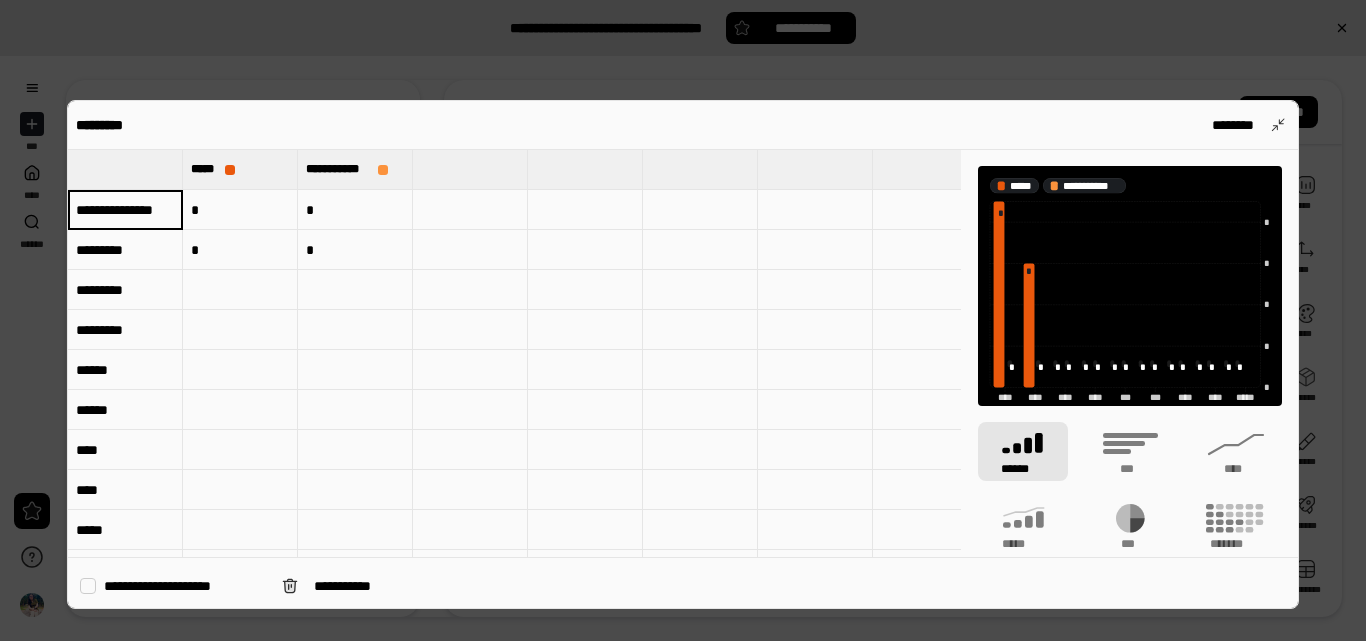 scroll, scrollTop: 0, scrollLeft: 7, axis: horizontal 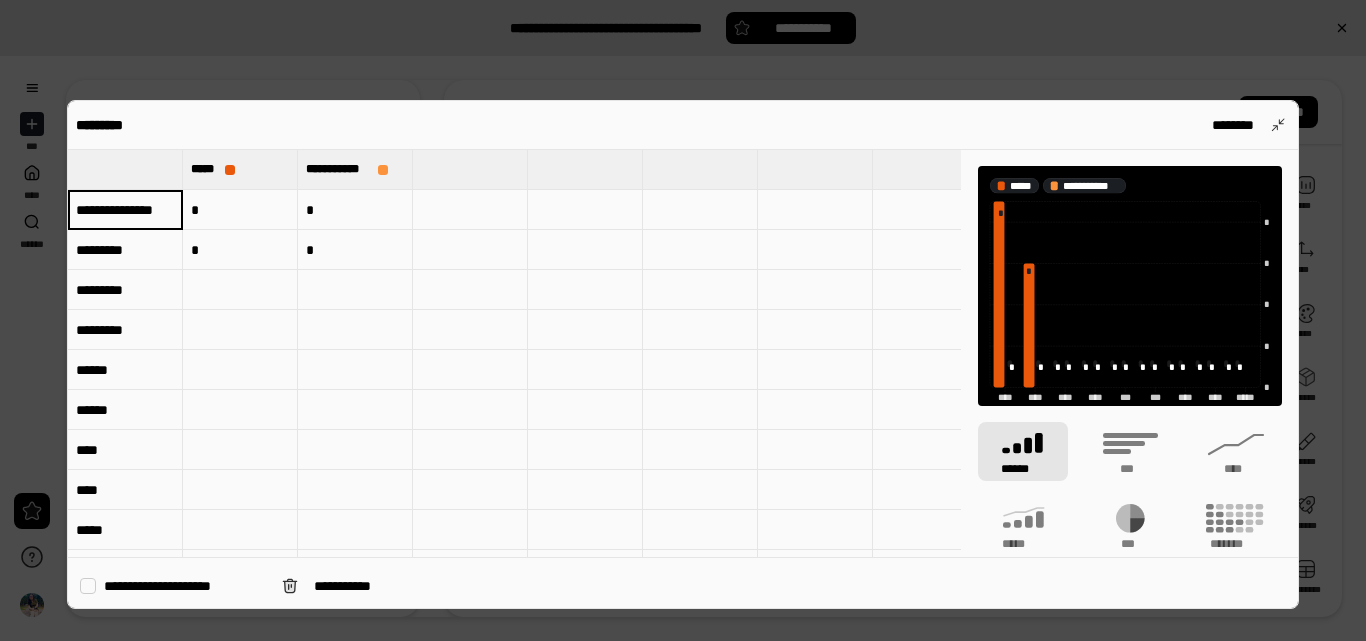 type on "**********" 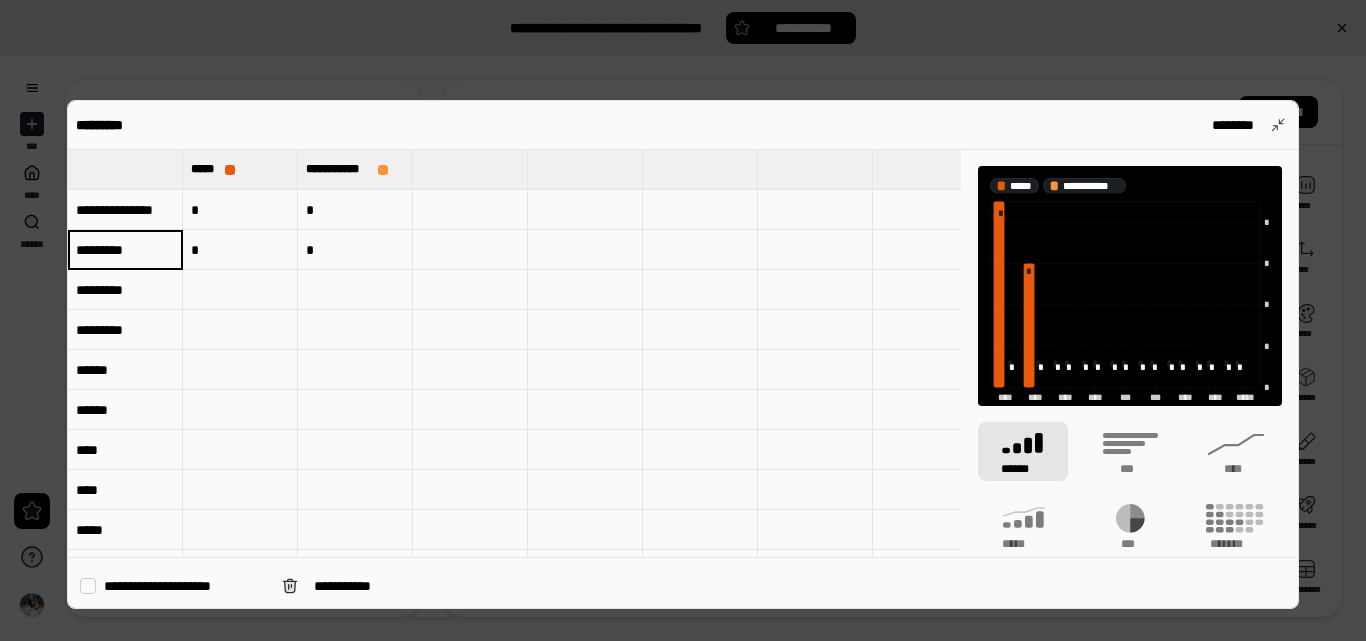 click on "*********" at bounding box center [125, 250] 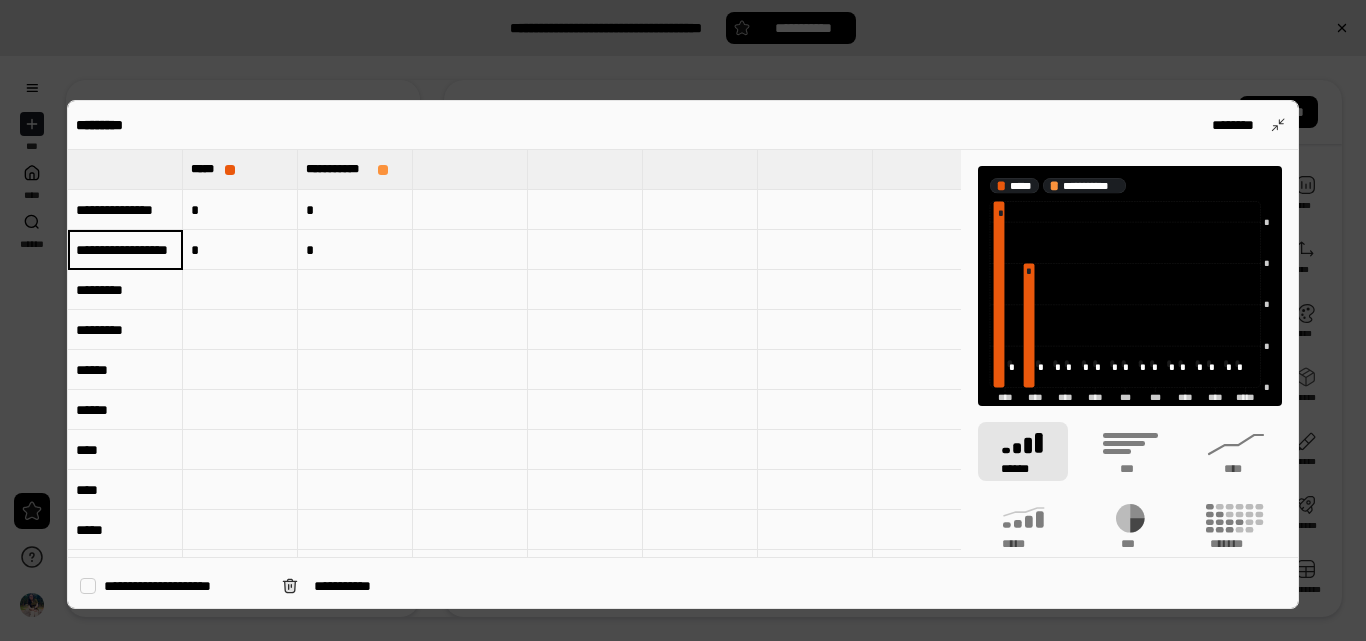 scroll, scrollTop: 0, scrollLeft: 32, axis: horizontal 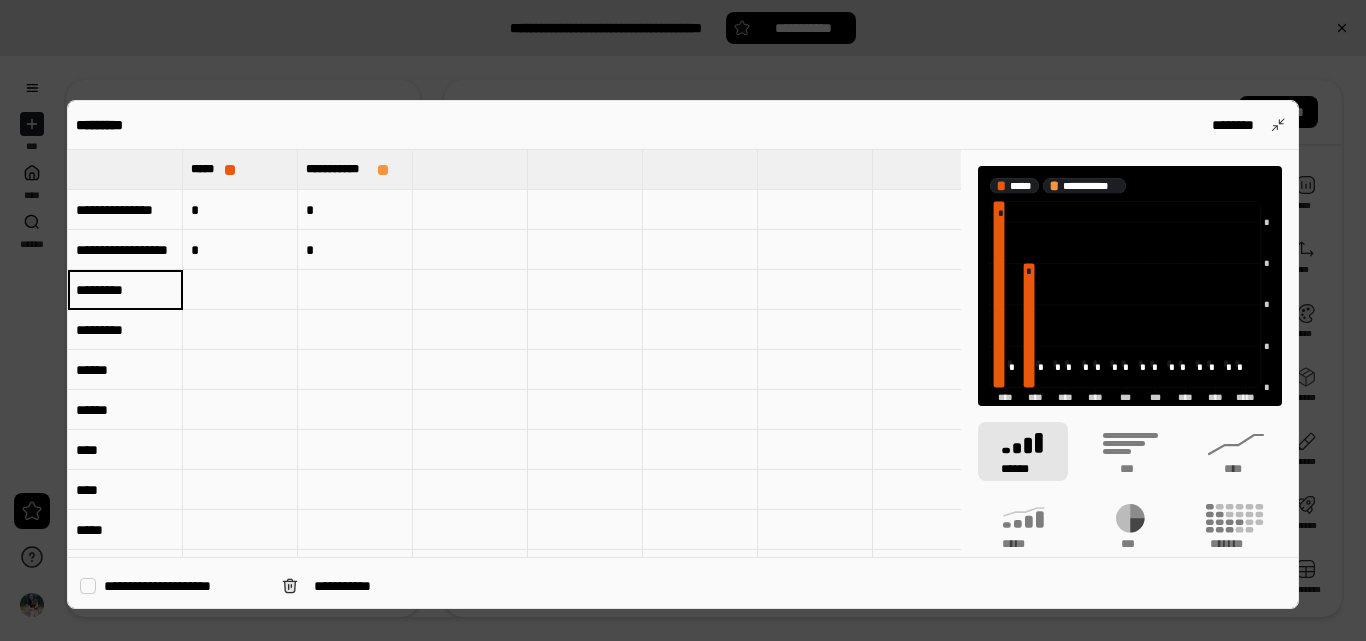click on "*********" at bounding box center [125, 289] 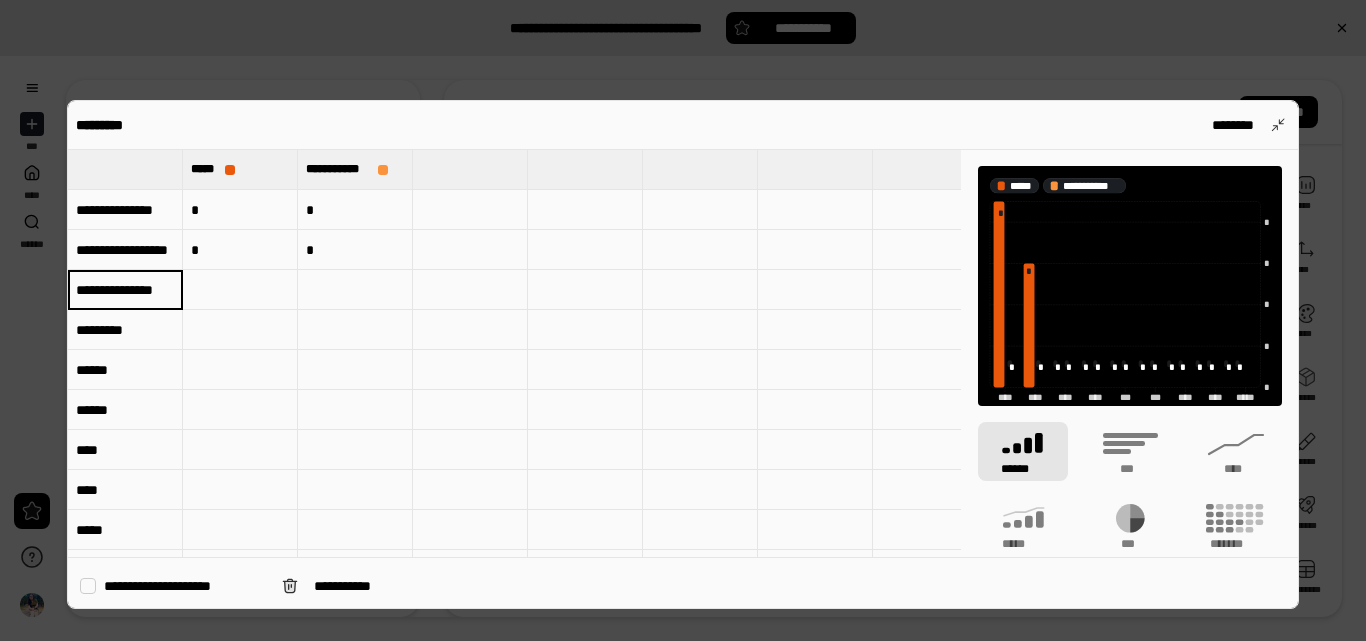 scroll, scrollTop: 0, scrollLeft: 13, axis: horizontal 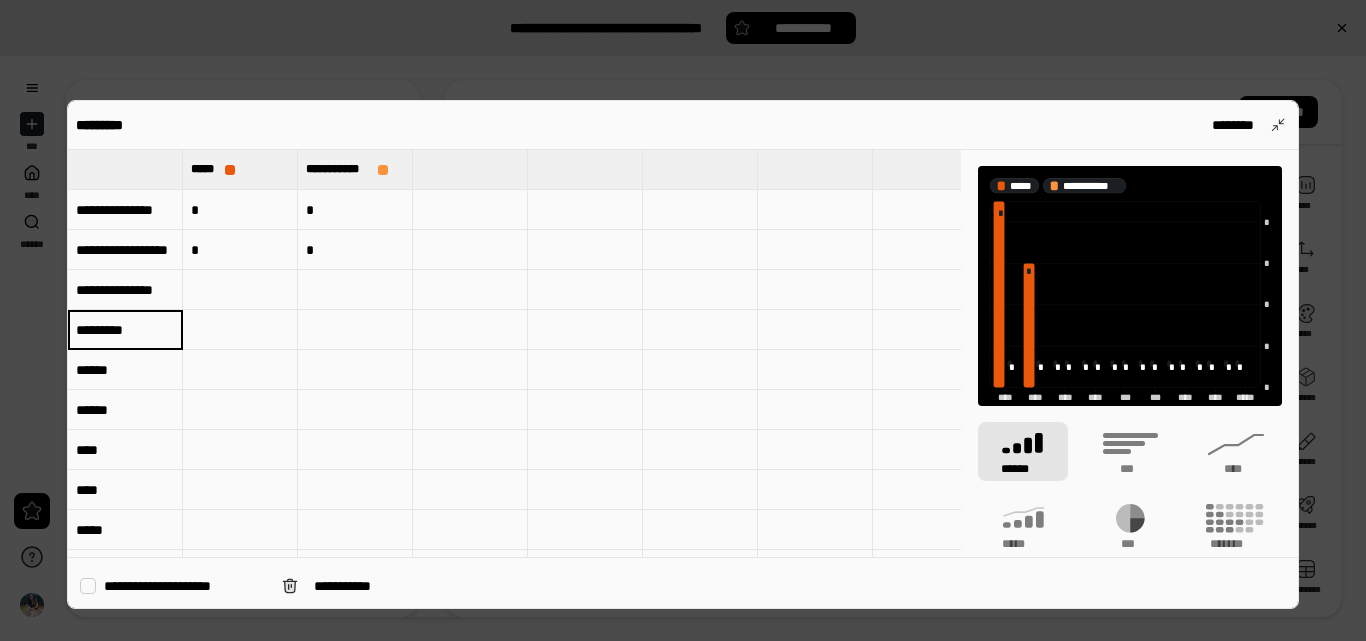 click on "*********" at bounding box center (125, 329) 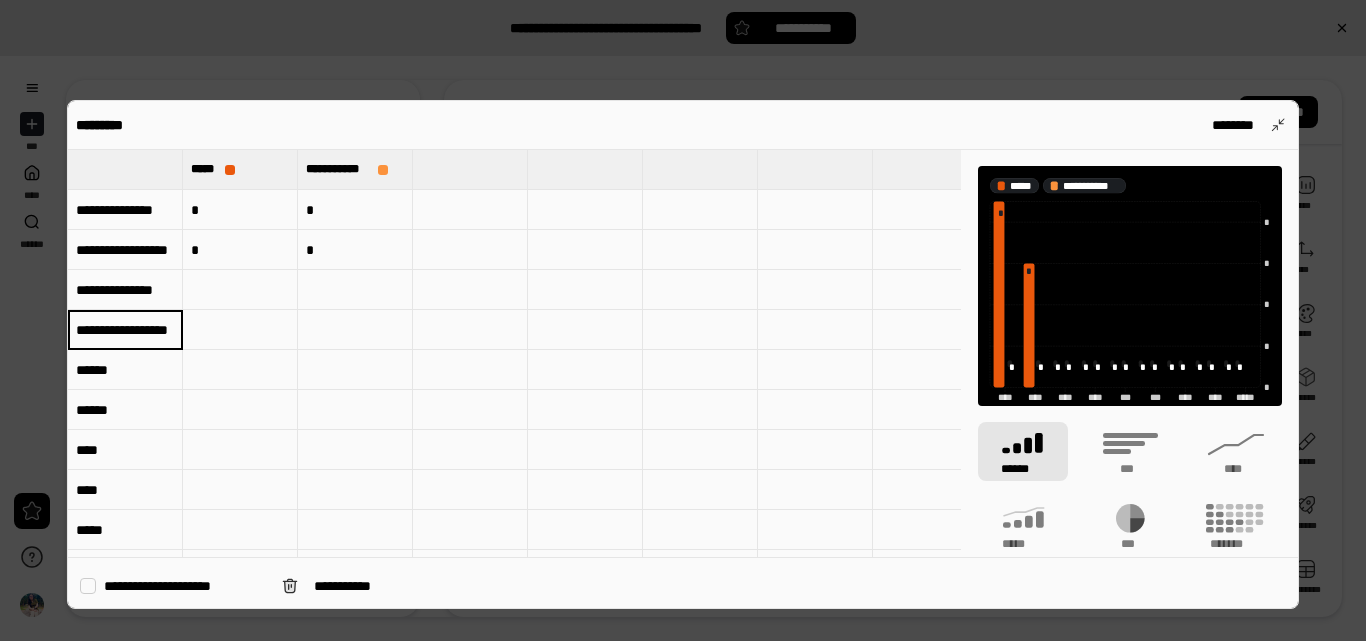 scroll, scrollTop: 0, scrollLeft: 39, axis: horizontal 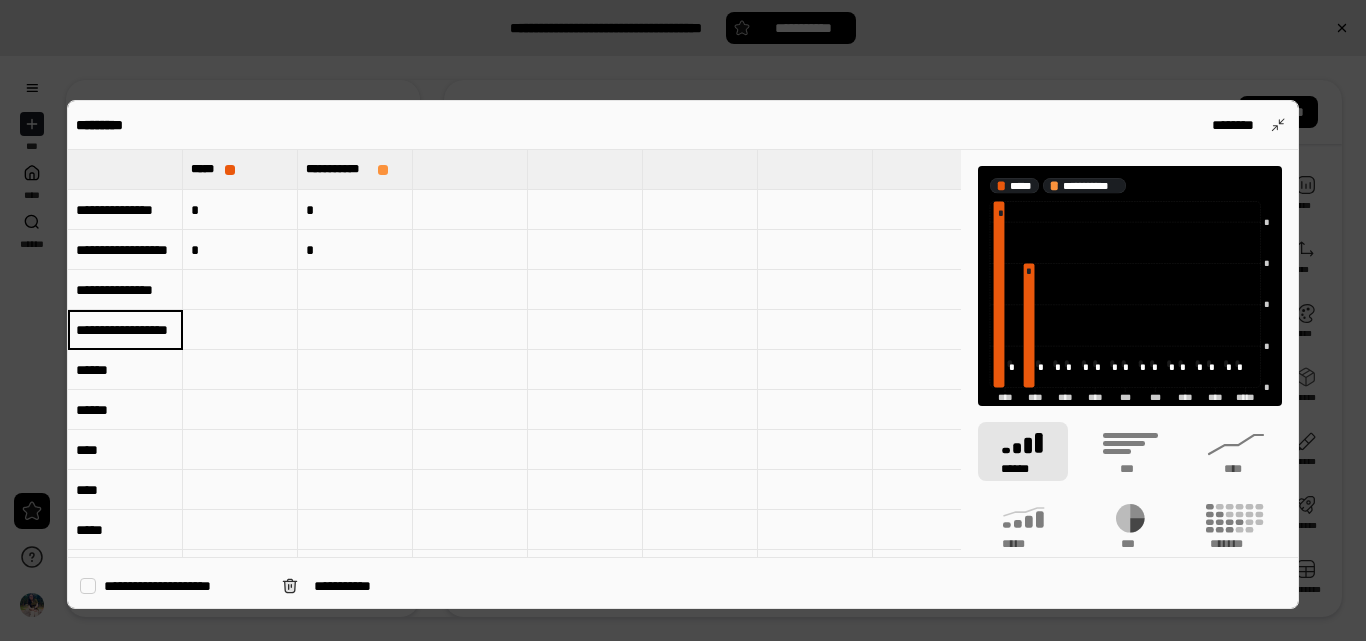 type on "**********" 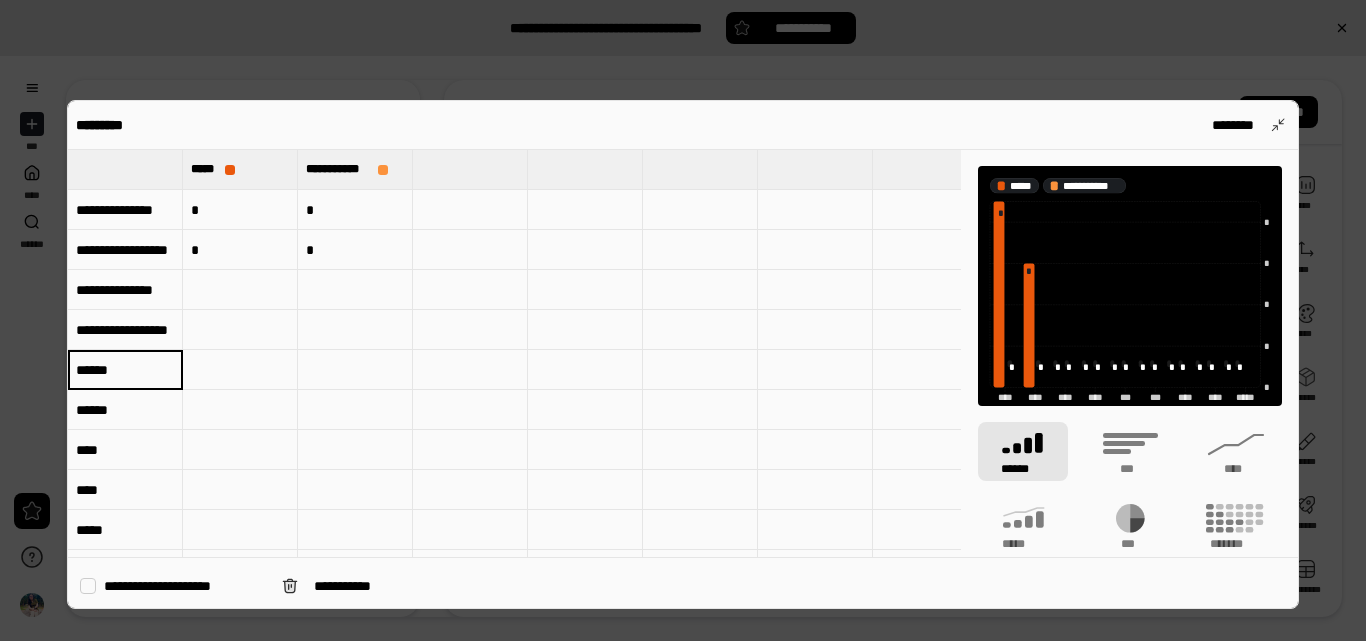click on "******" at bounding box center [125, 370] 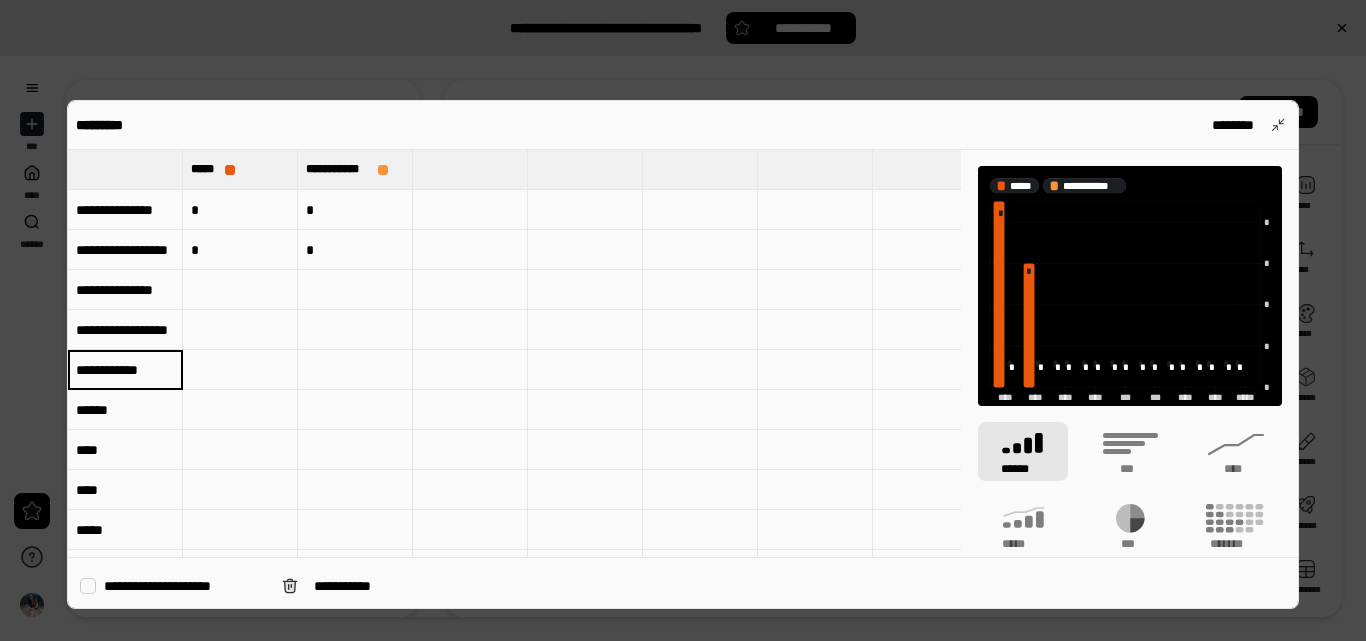 scroll, scrollTop: 17, scrollLeft: 0, axis: vertical 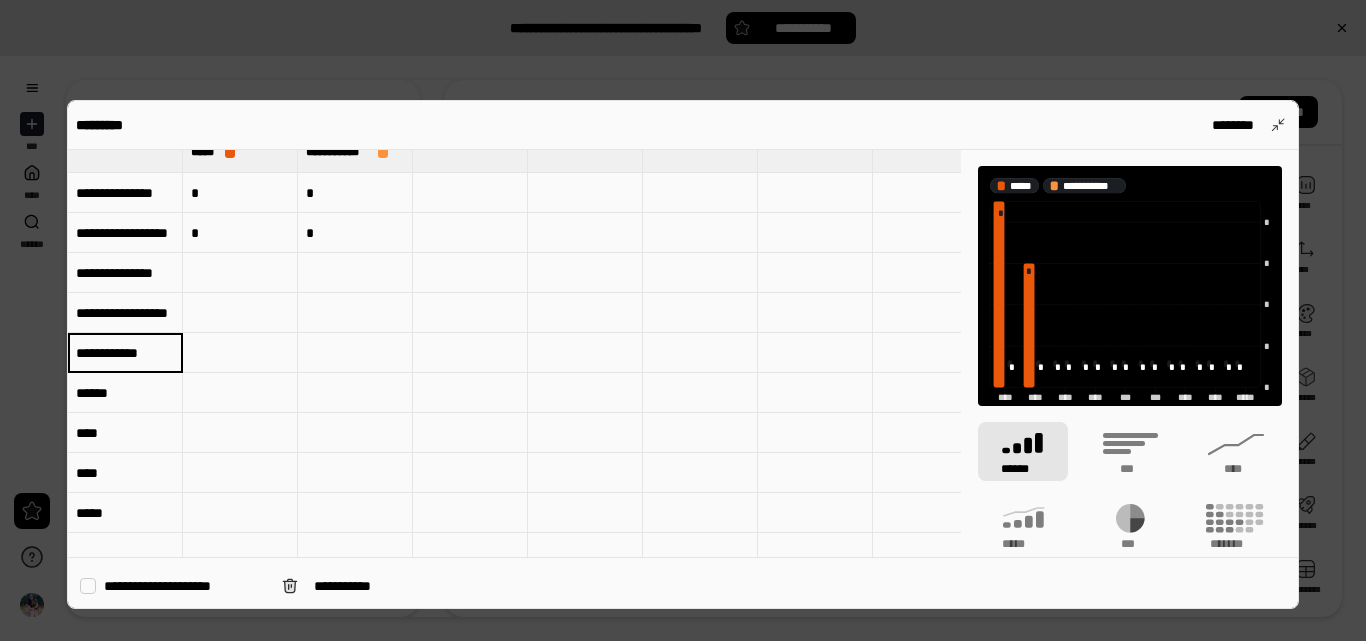 type on "**********" 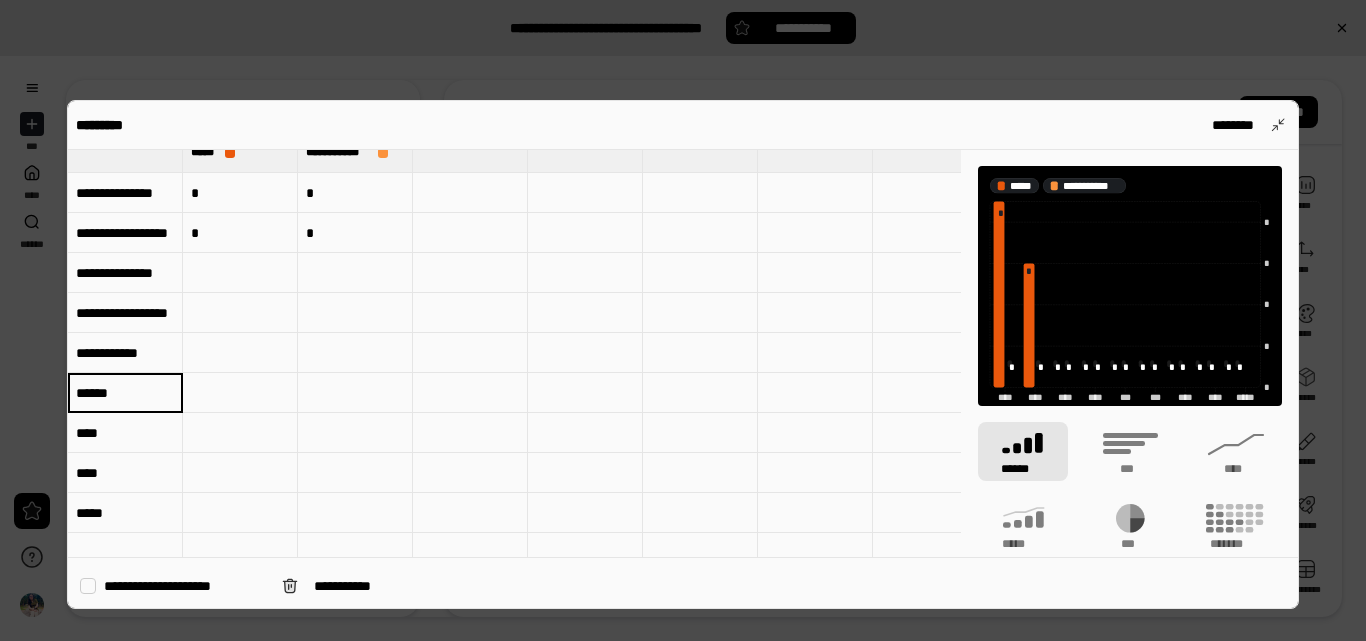 click on "******" at bounding box center (125, 393) 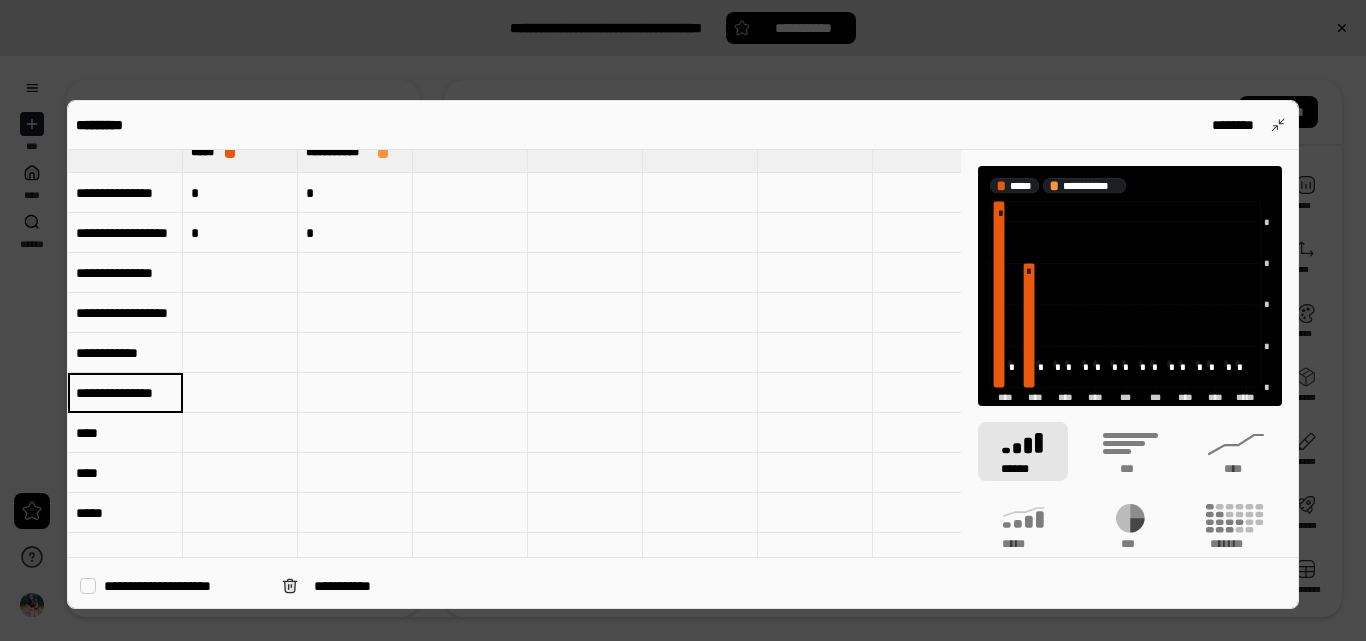 scroll, scrollTop: 0, scrollLeft: 18, axis: horizontal 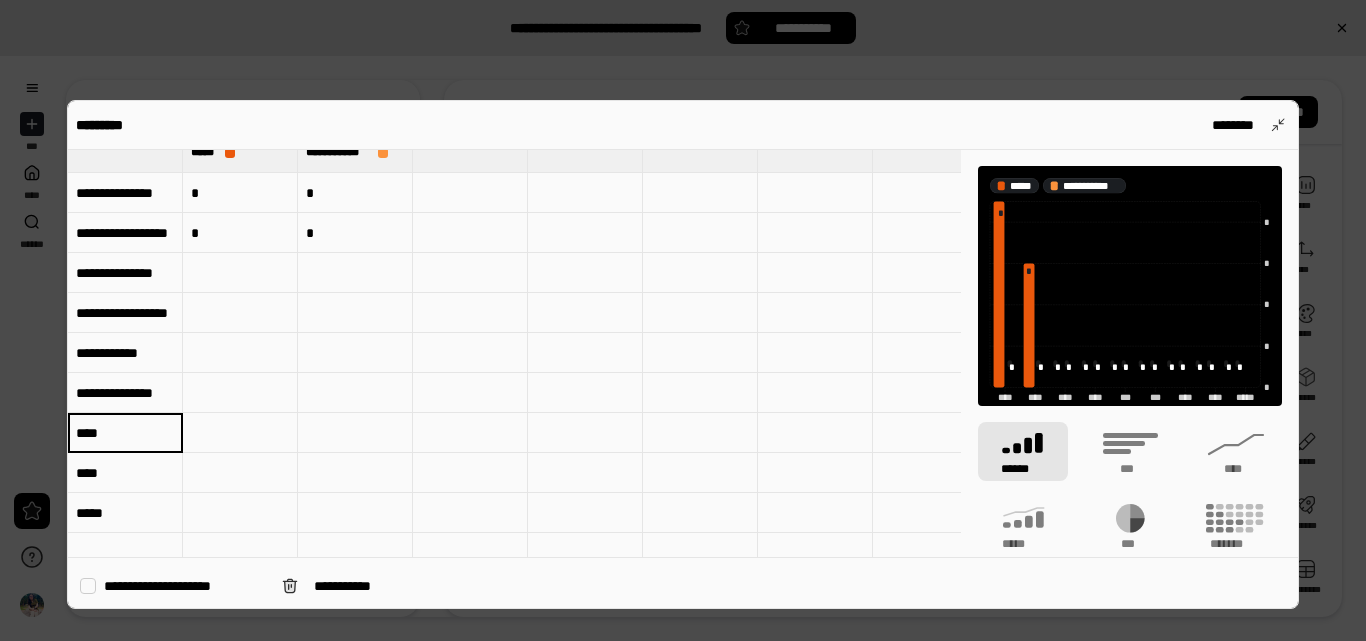 click on "****" at bounding box center [125, 432] 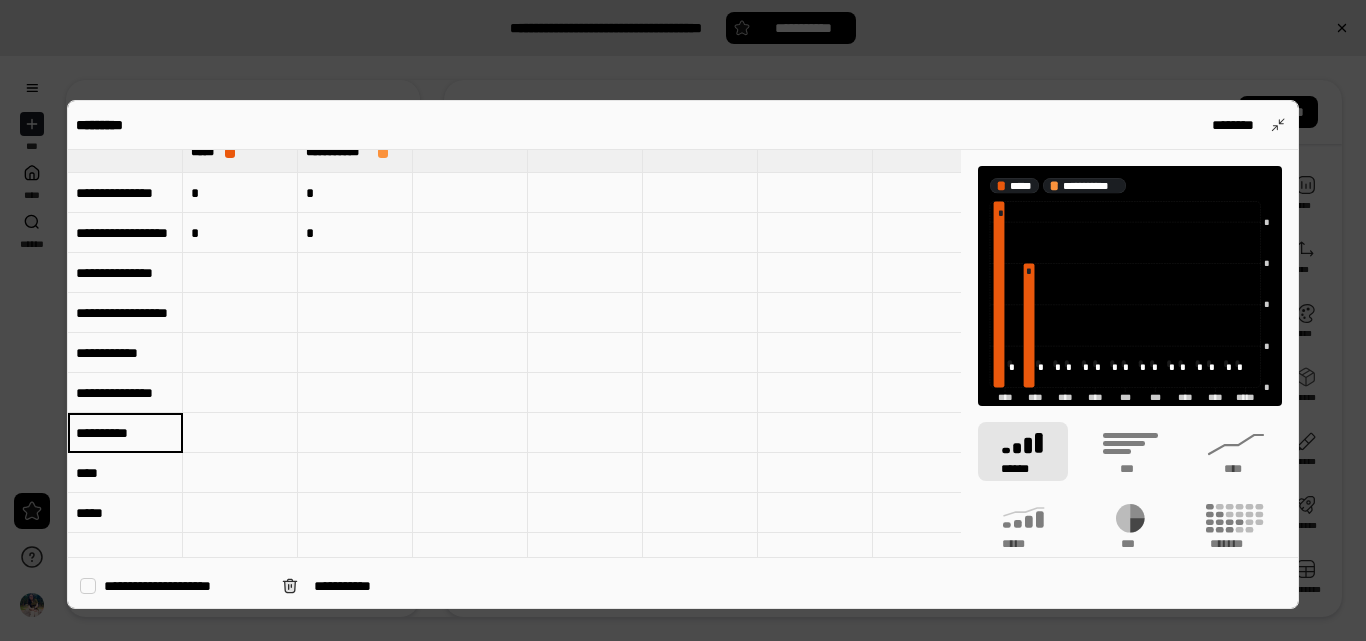 type on "**********" 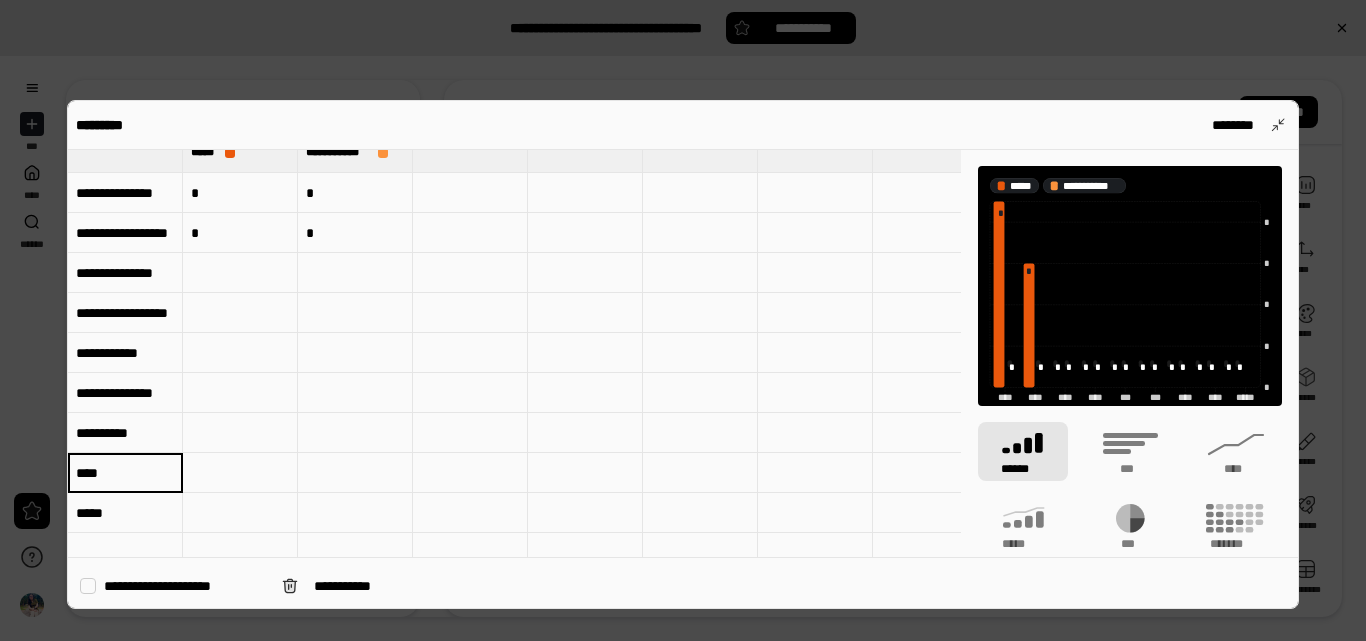 click on "****" at bounding box center (125, 472) 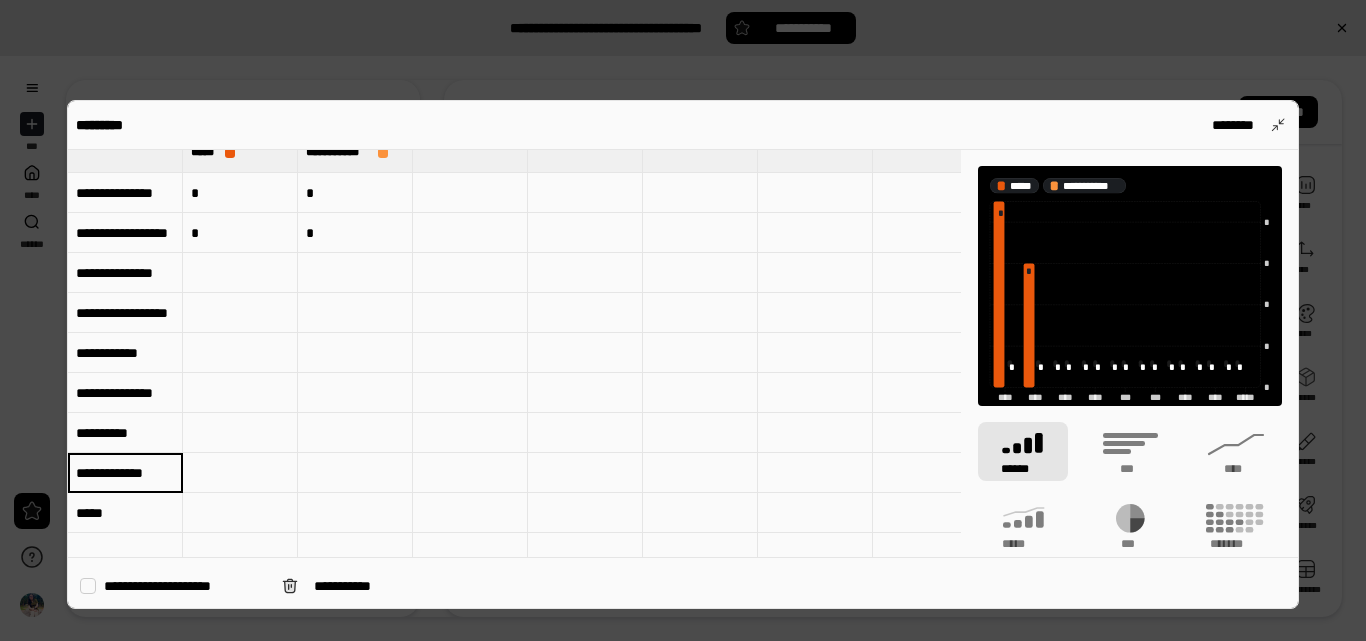type on "**********" 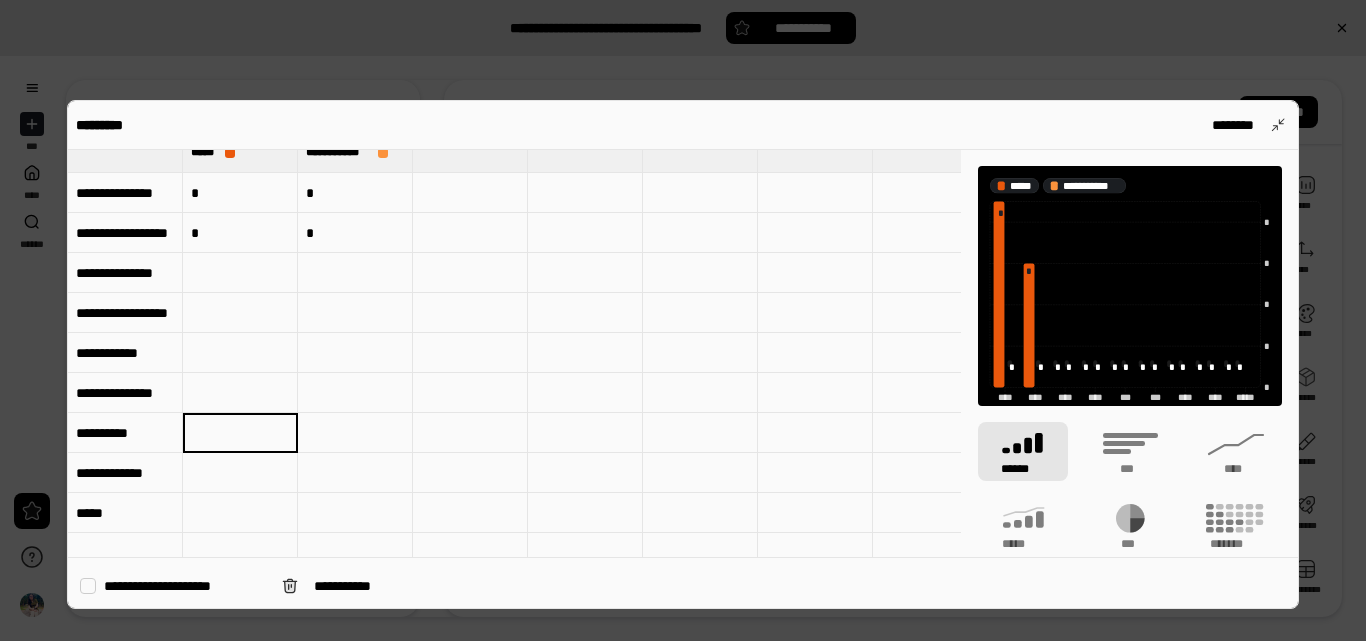 scroll, scrollTop: 0, scrollLeft: 0, axis: both 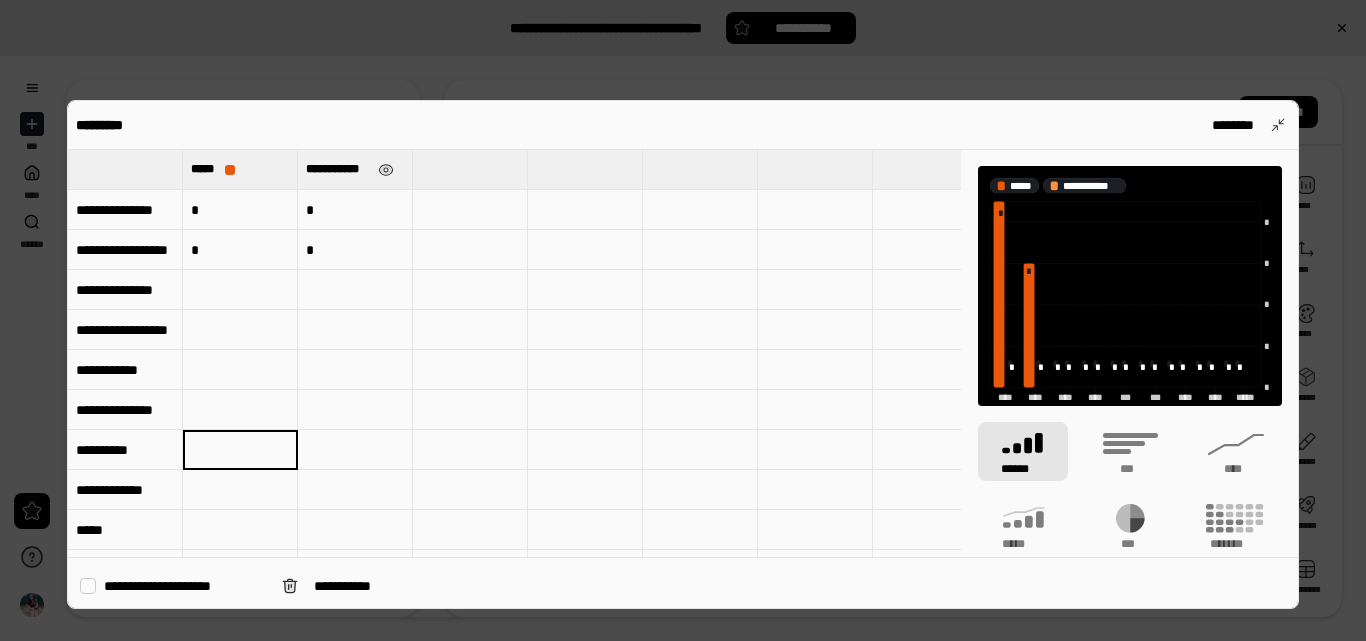 click on "**********" at bounding box center [338, 169] 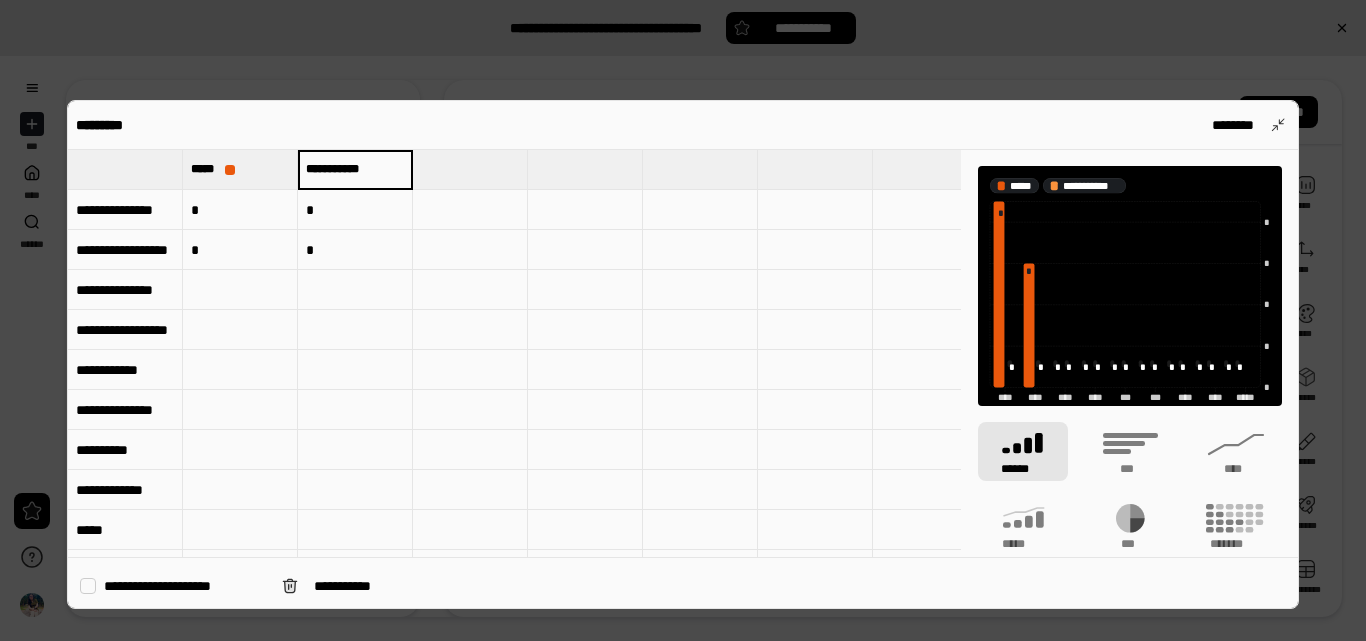 click on "**********" at bounding box center (355, 169) 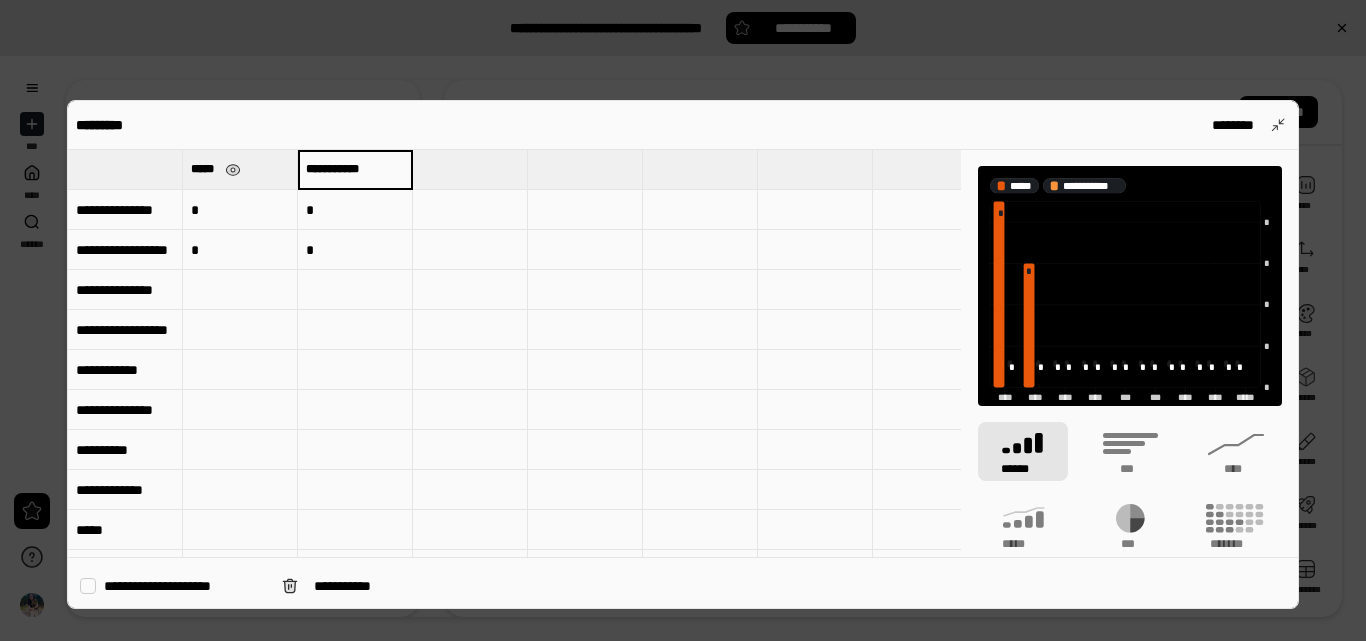 click on "*****" at bounding box center (204, 169) 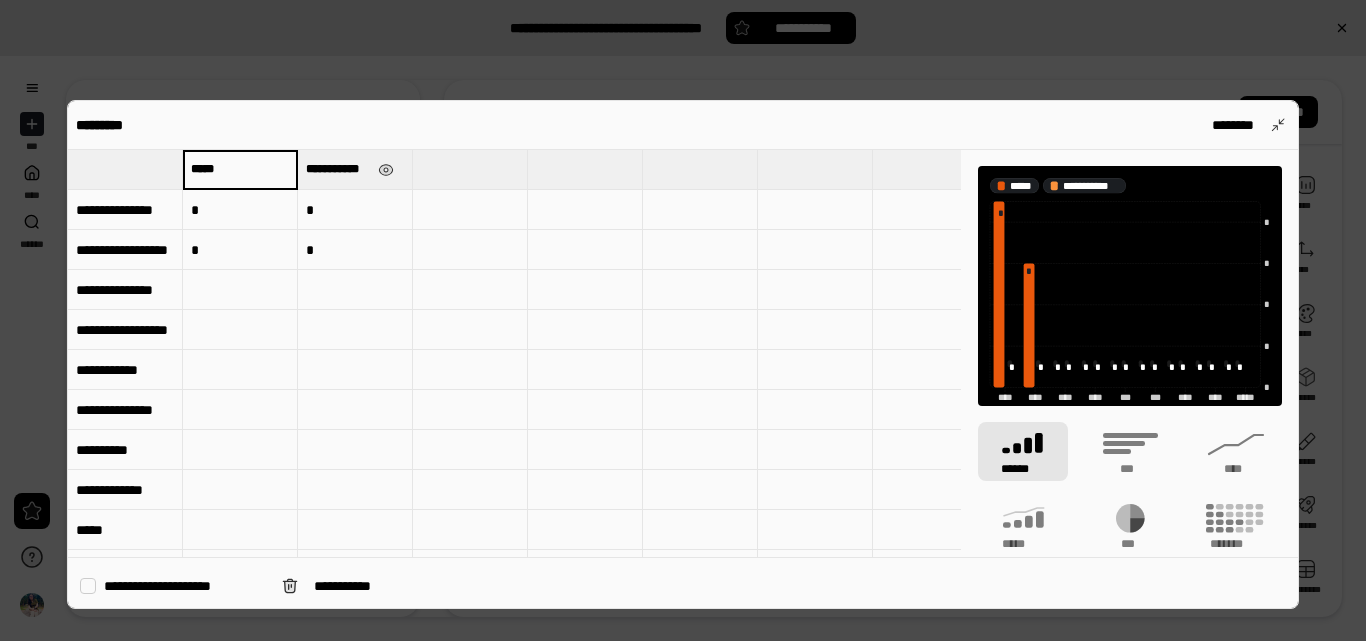 click on "*****" at bounding box center [240, 169] 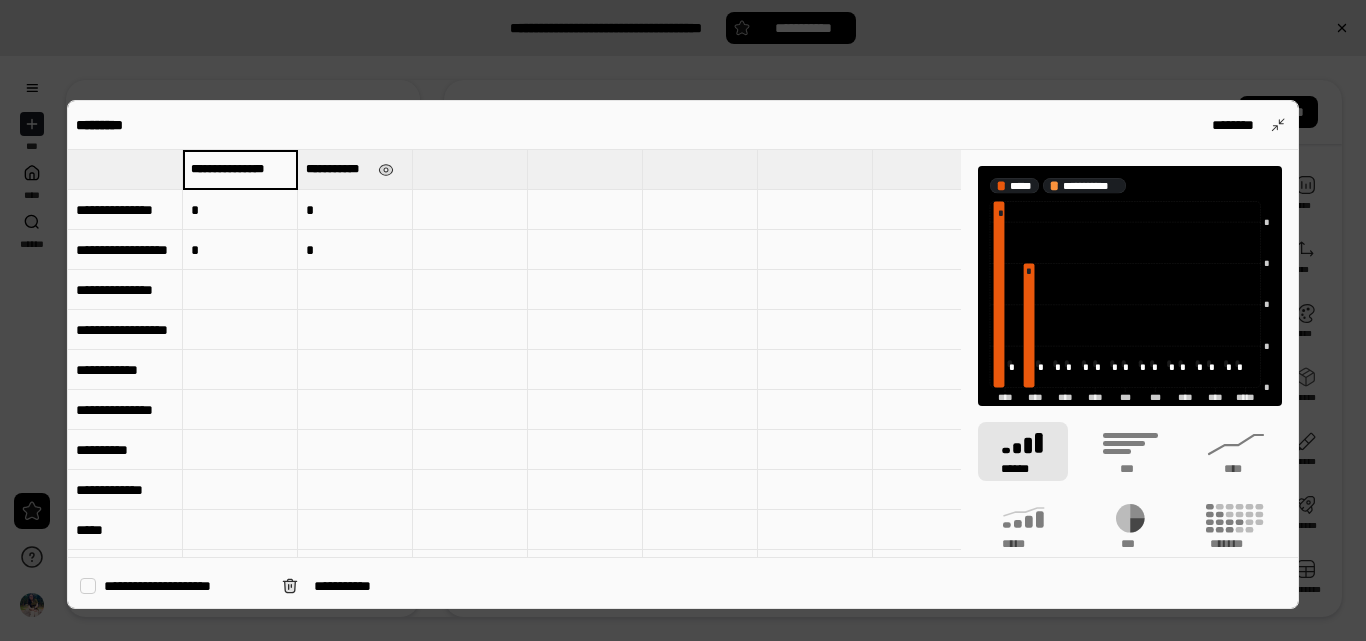 click on "**********" at bounding box center (240, 169) 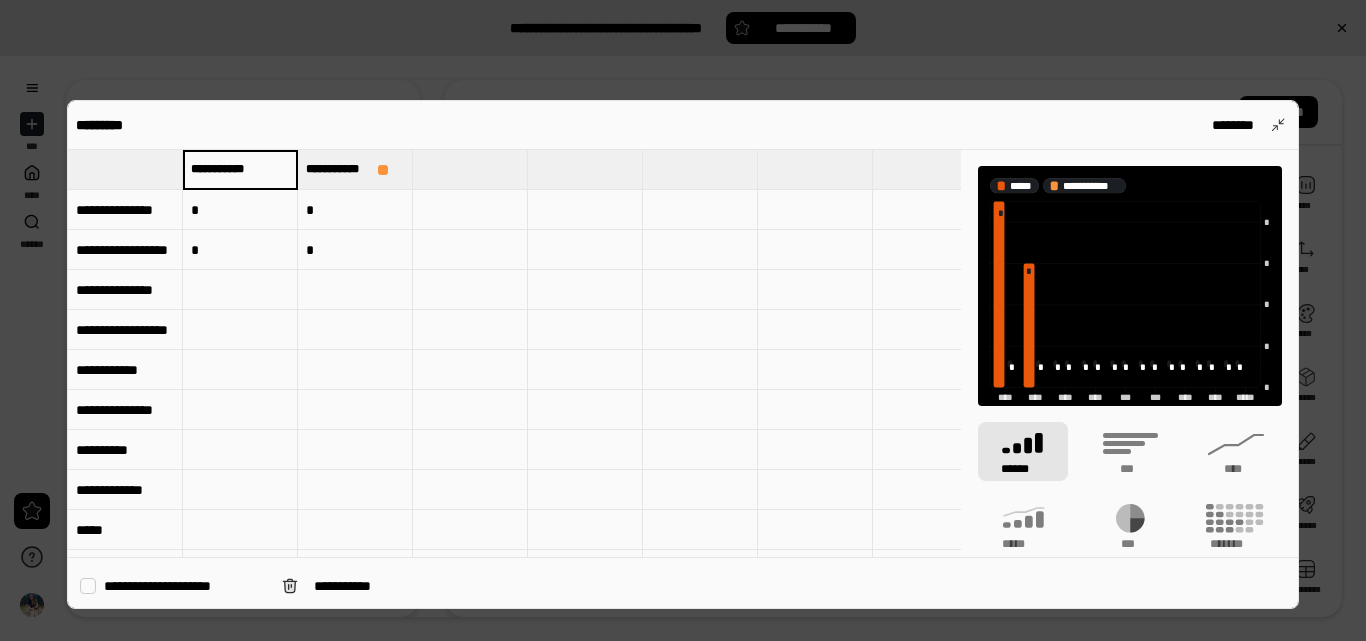 type on "**********" 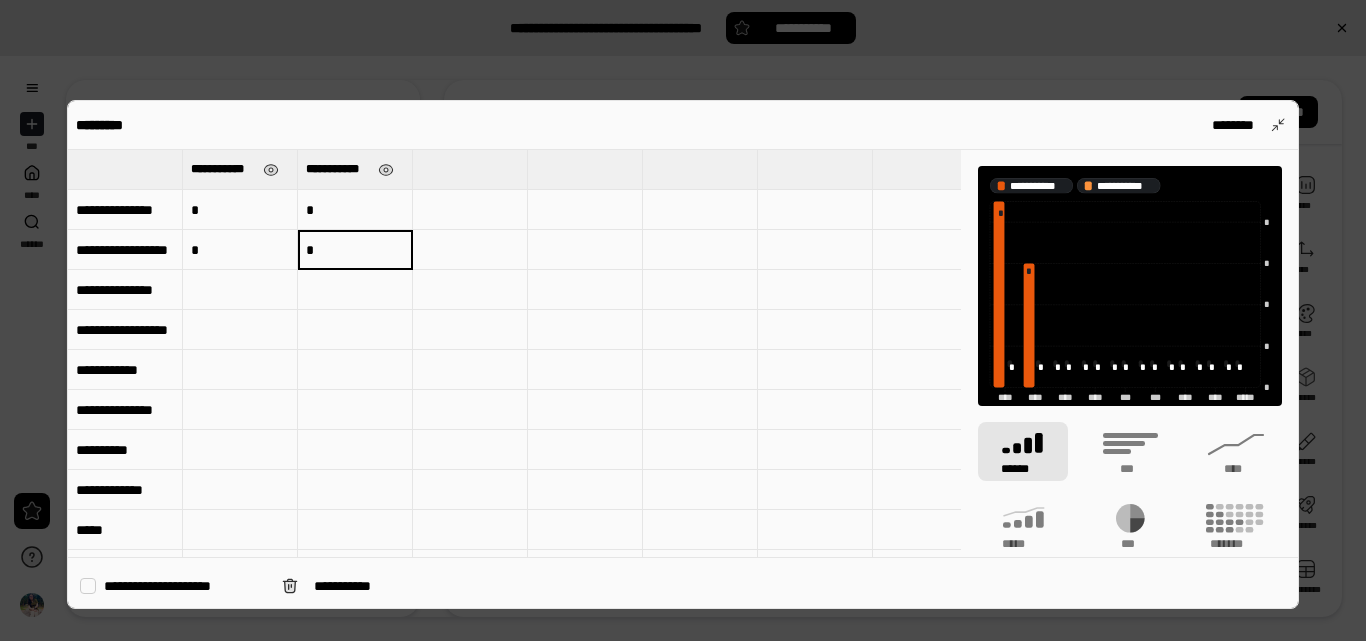 click on "**********" at bounding box center [338, 169] 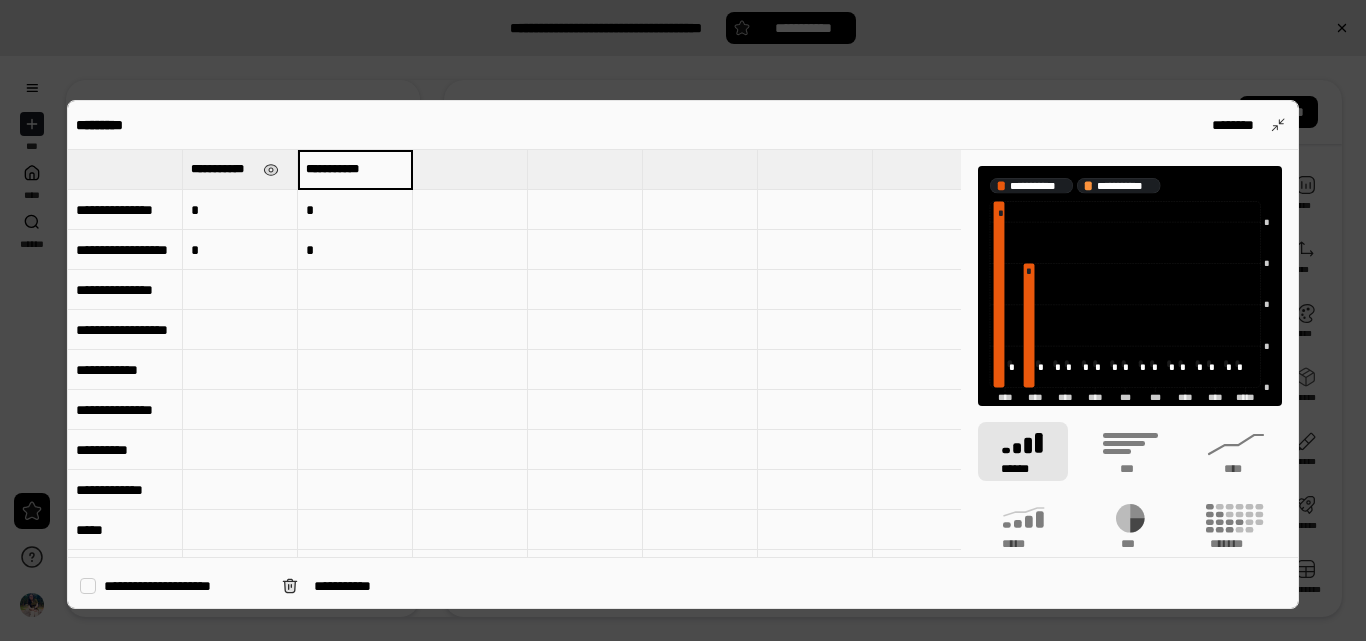 click on "**********" at bounding box center (355, 169) 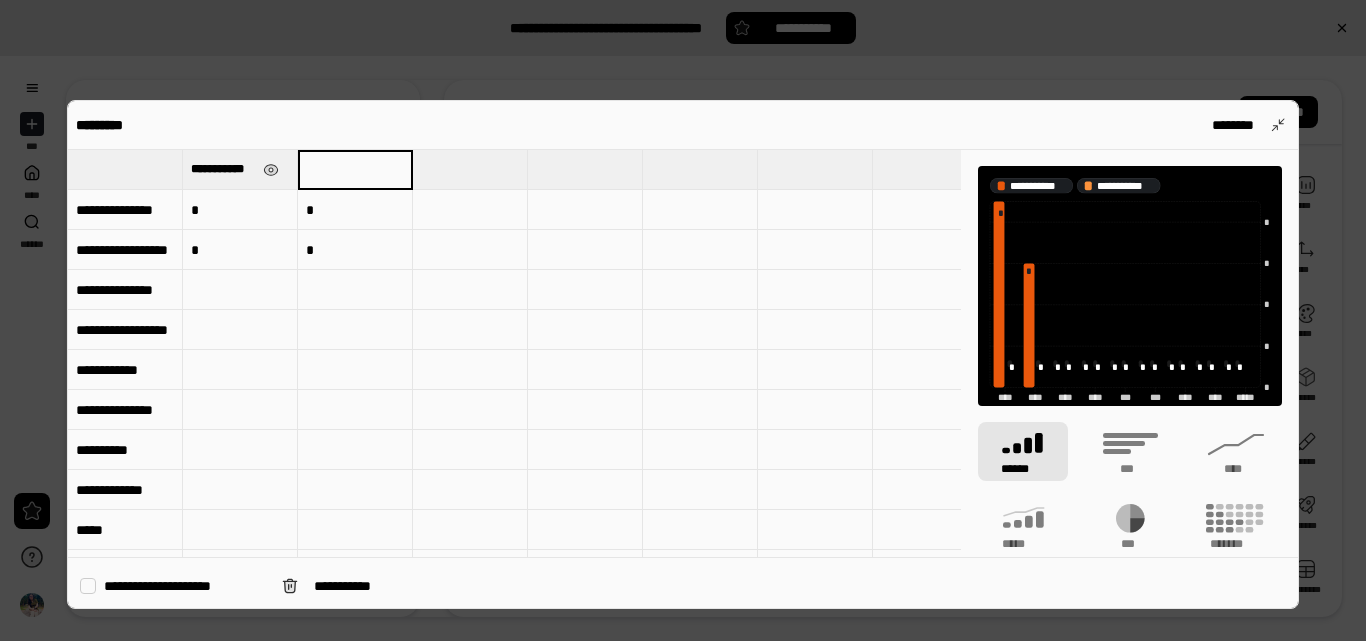 type 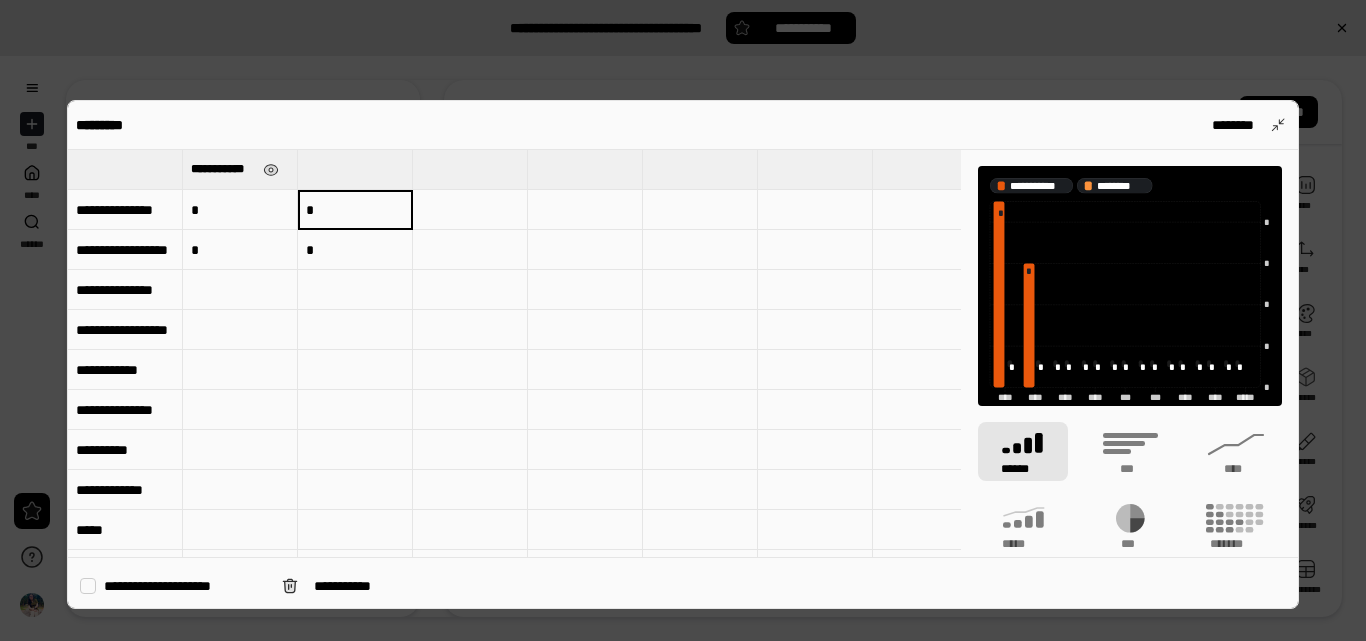click on "*" at bounding box center [355, 209] 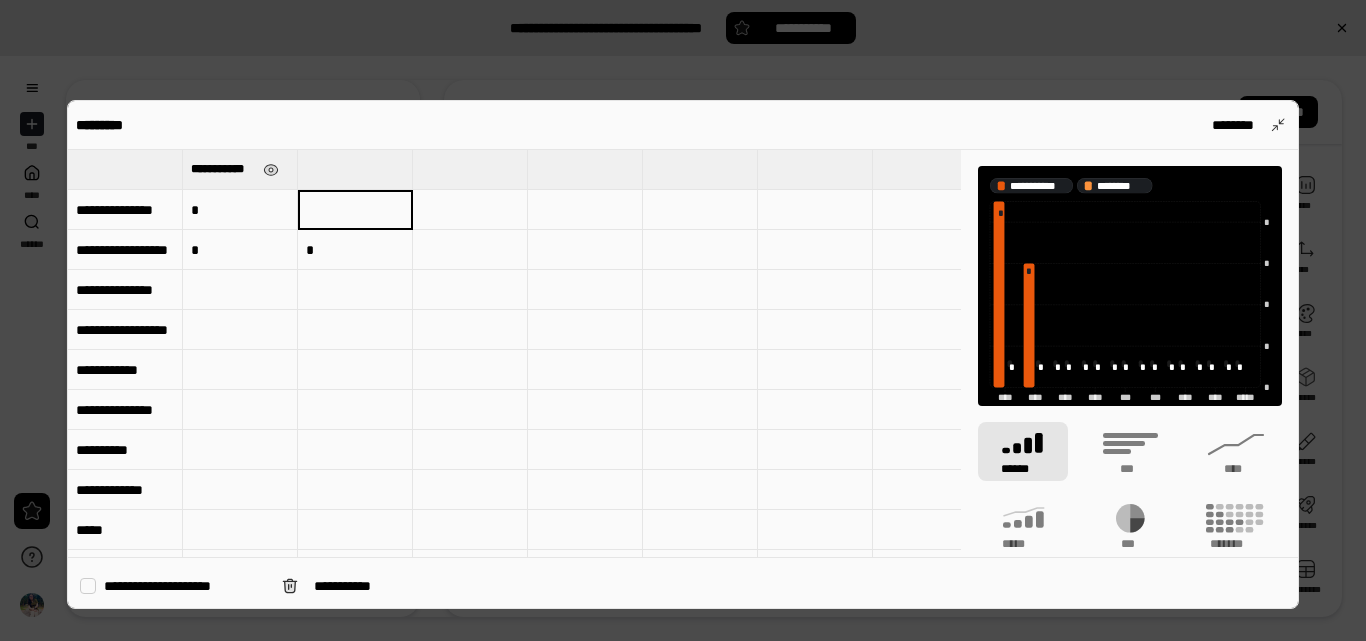 type 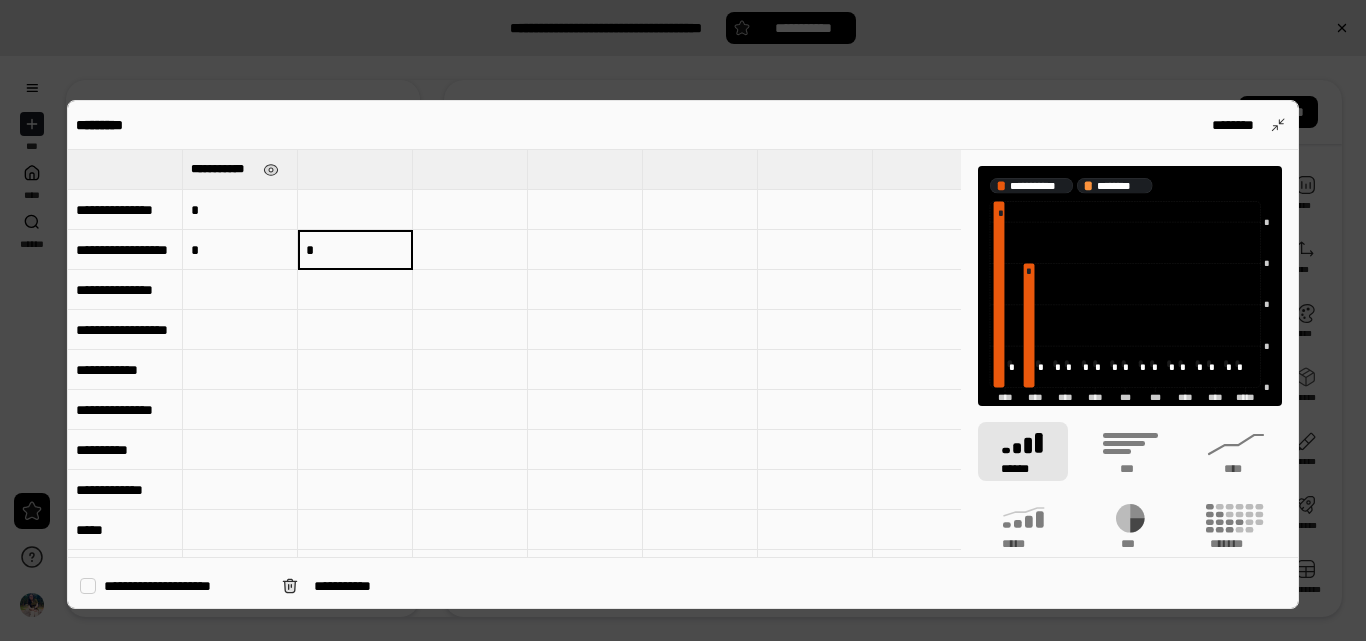 click on "*" at bounding box center (355, 250) 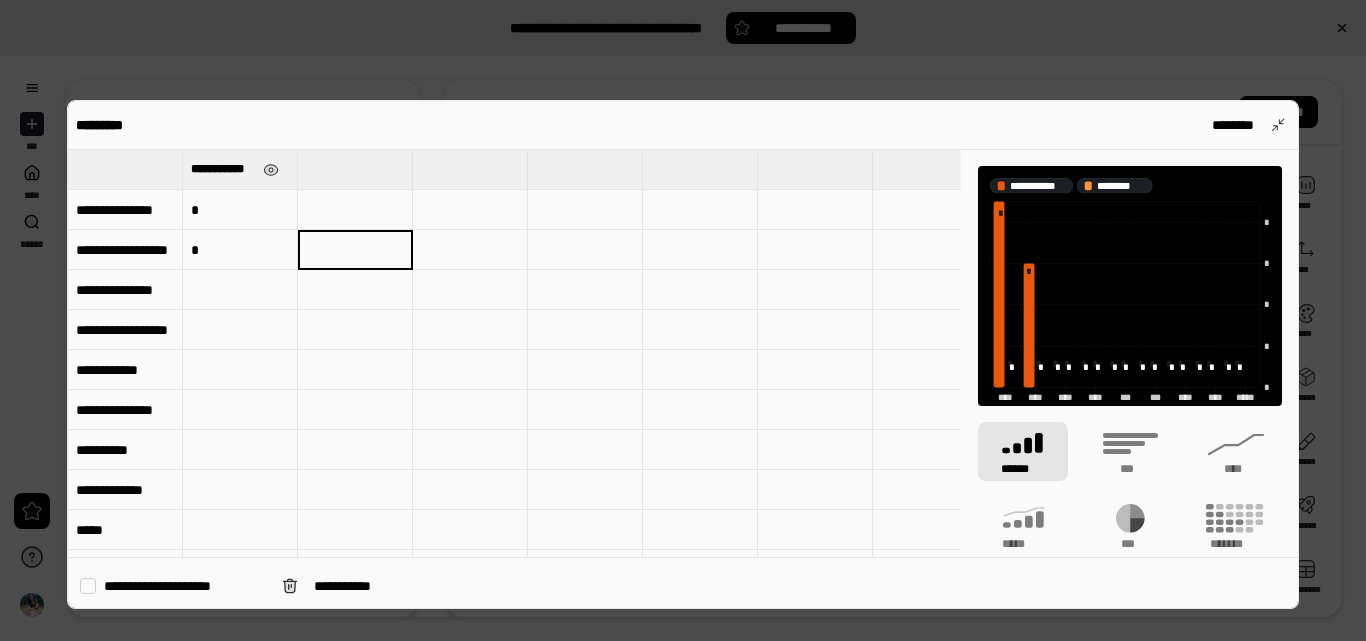 type 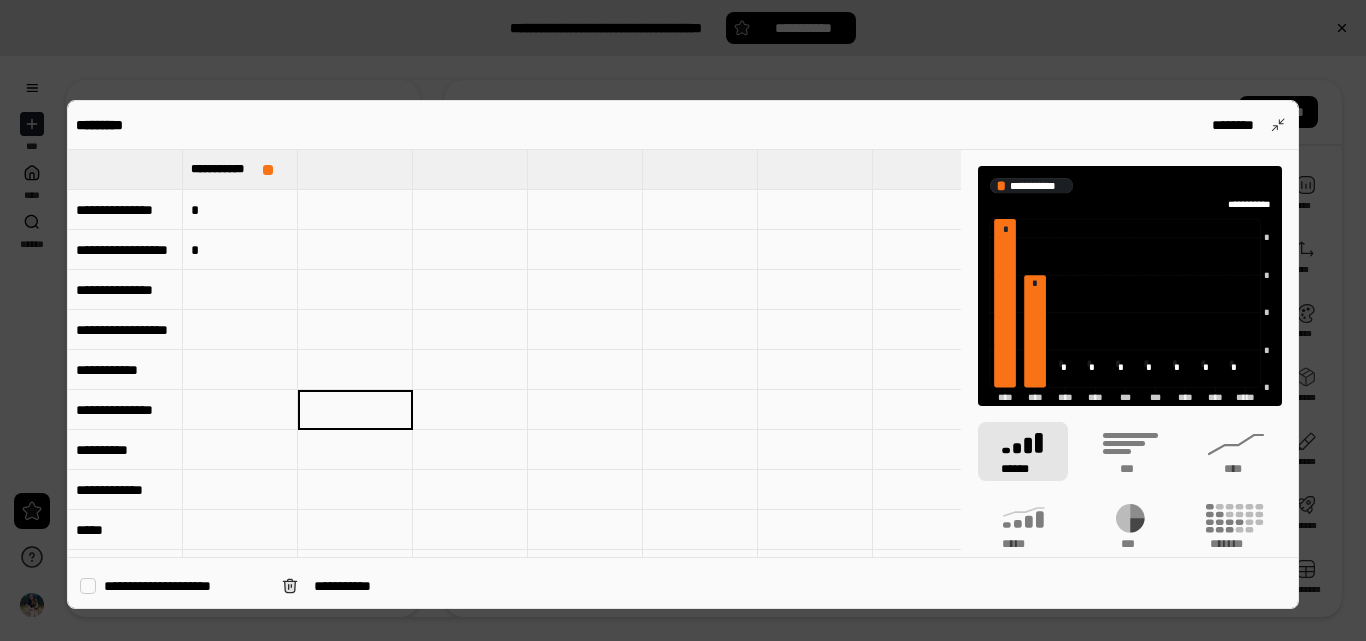 click on "*" at bounding box center (240, 210) 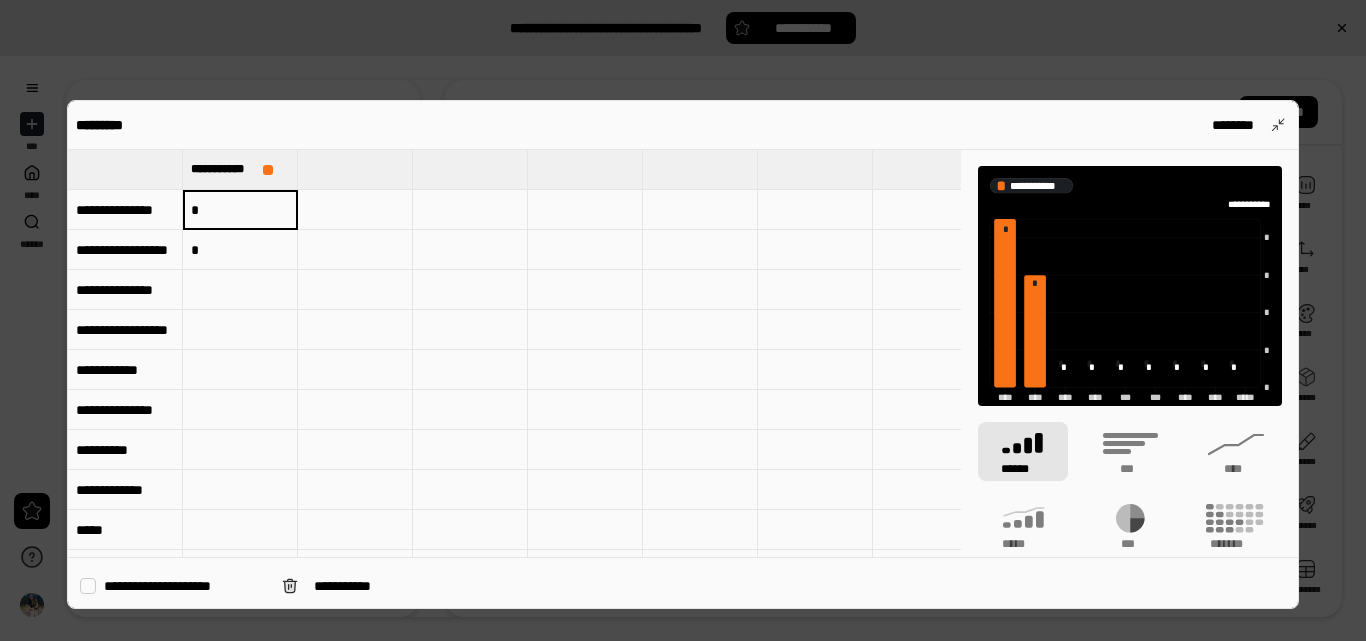 click on "*" at bounding box center [240, 210] 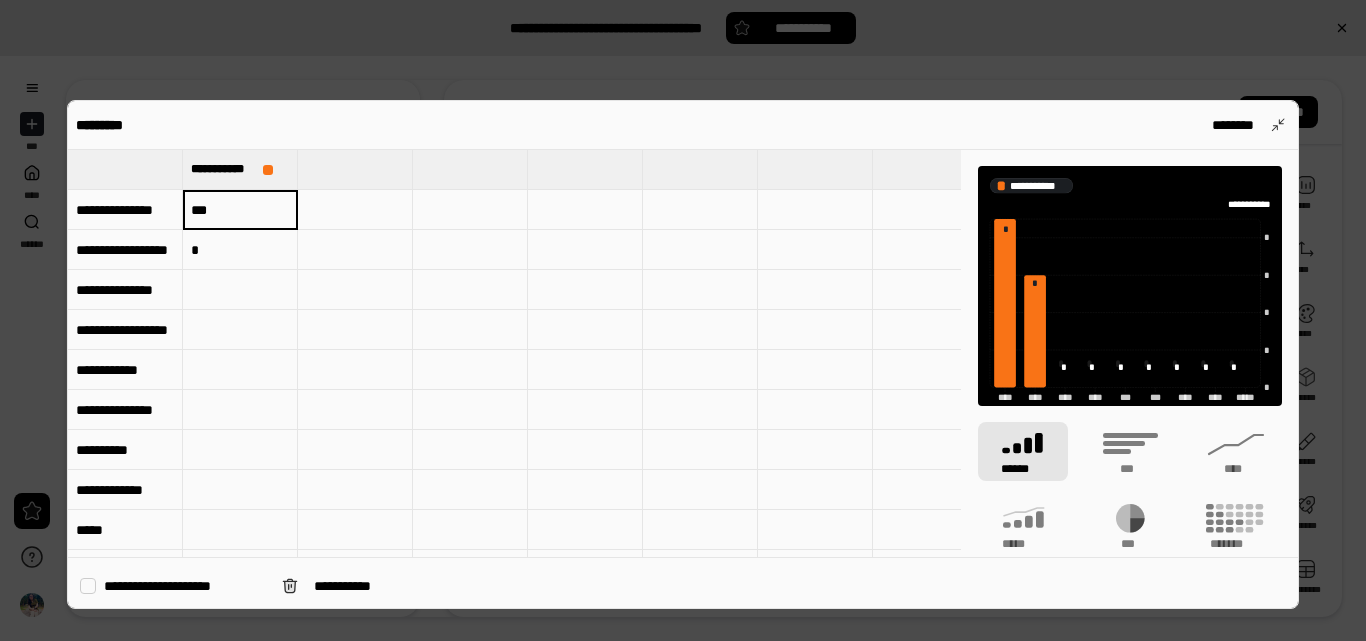 type on "***" 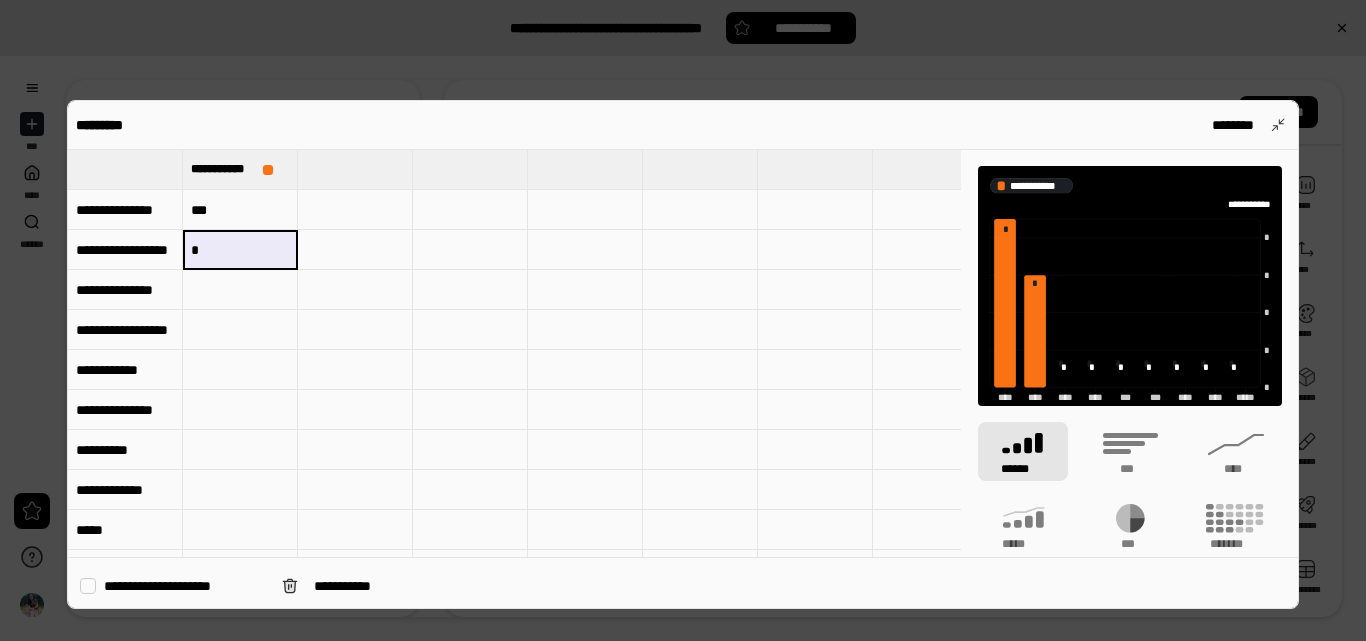 click on "*" at bounding box center [240, 250] 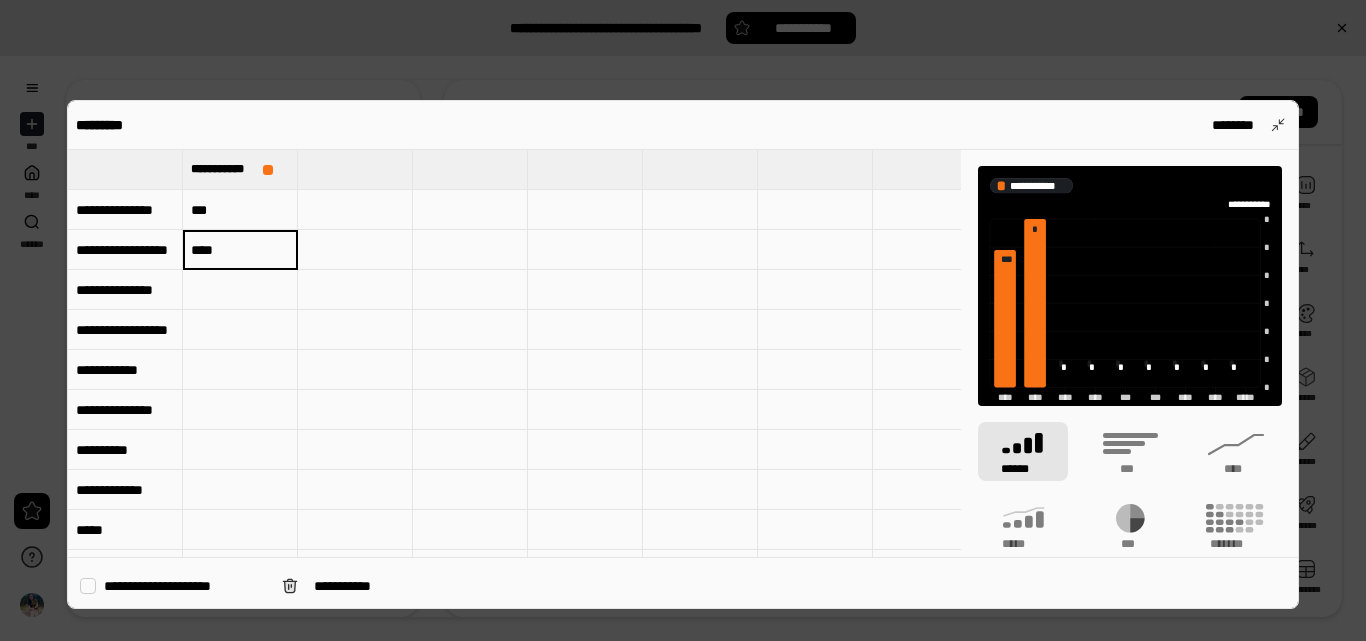 type on "****" 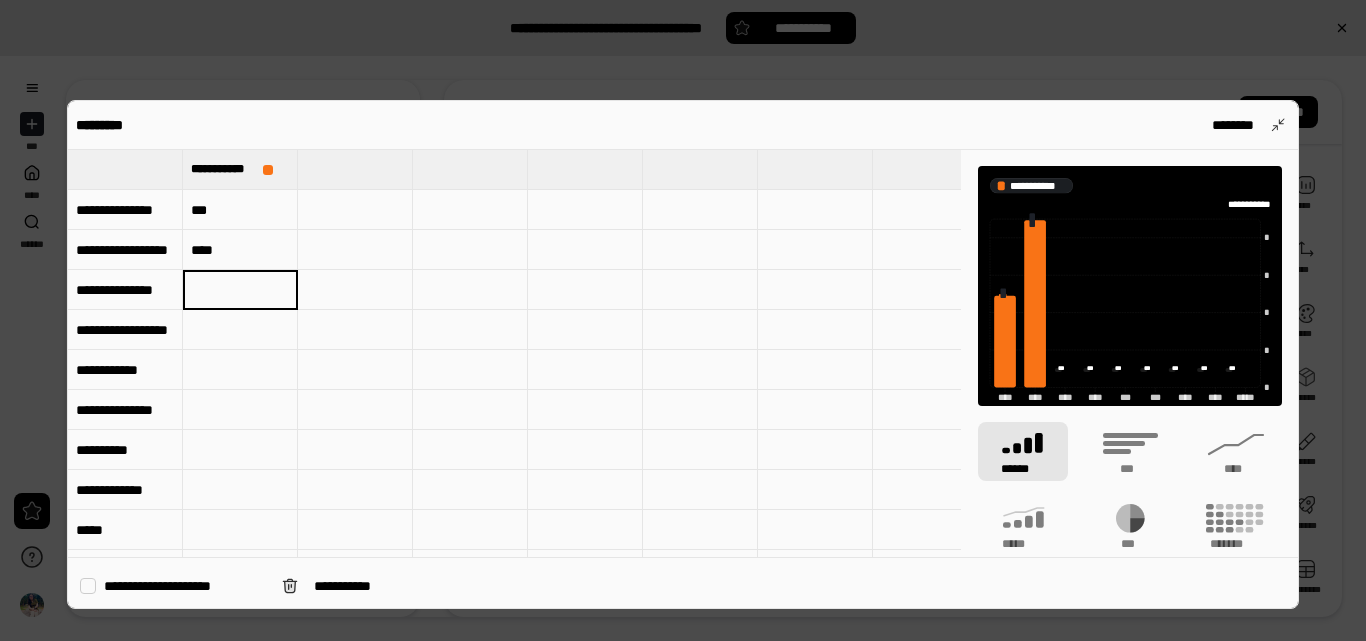 type on "*" 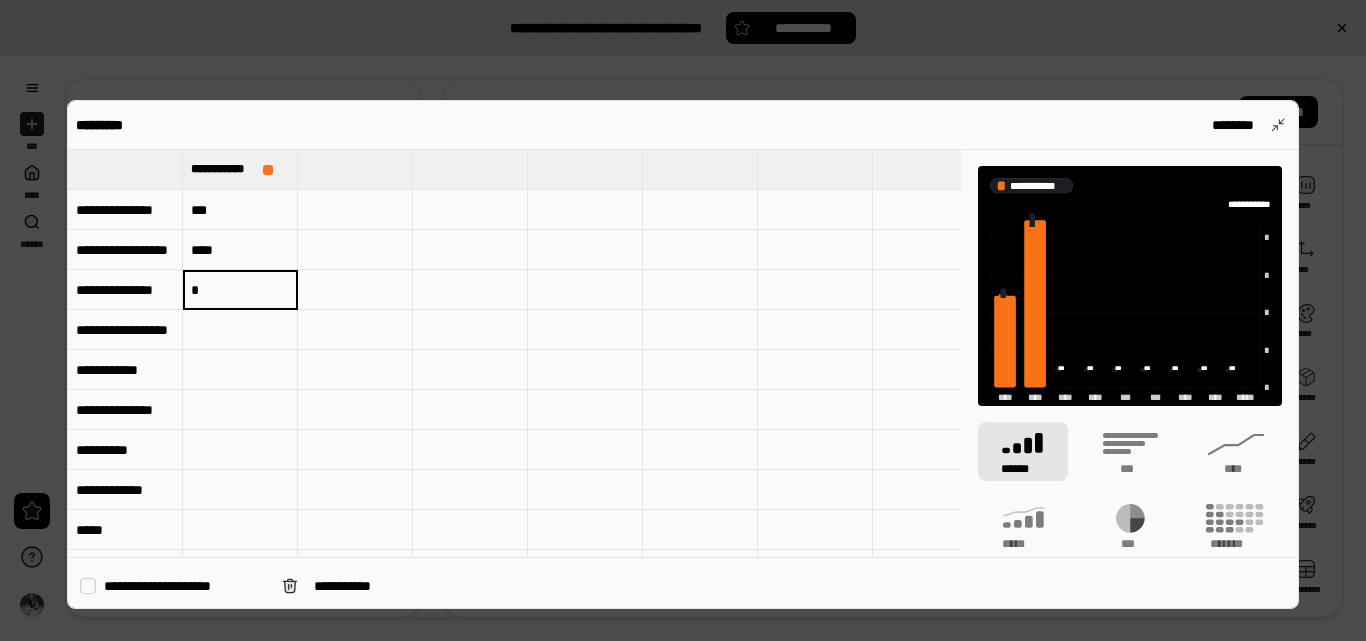 click at bounding box center [240, 330] 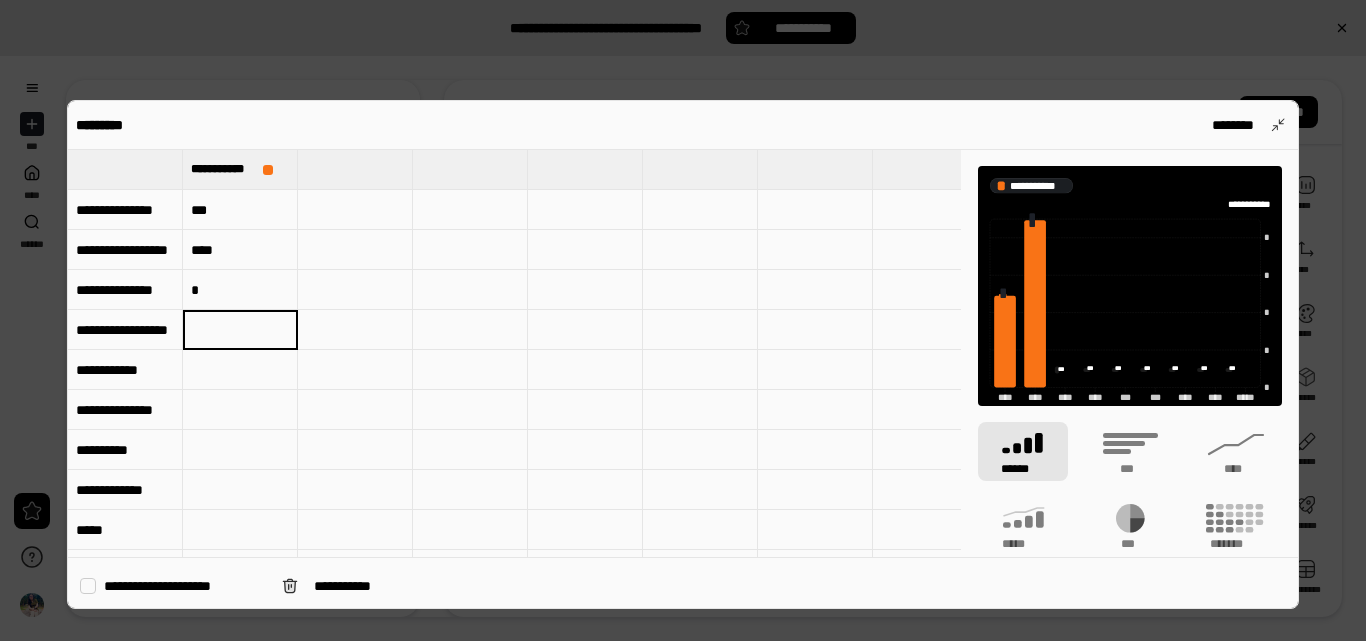type on "*" 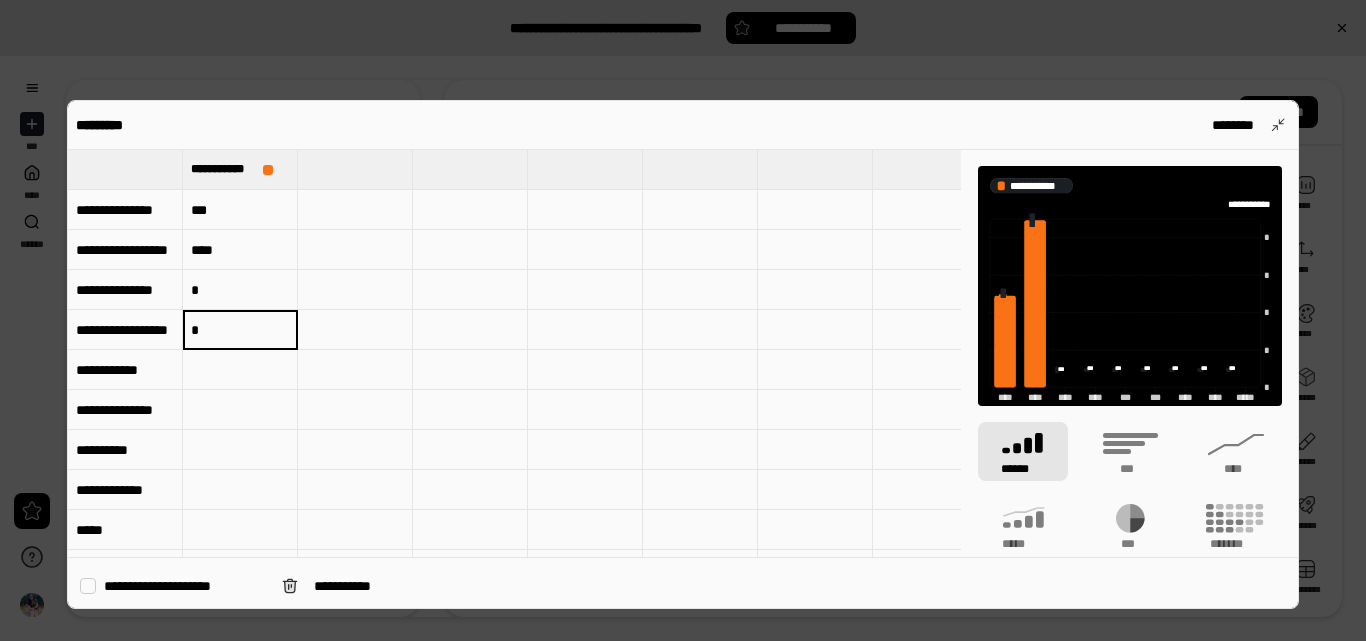 click at bounding box center (240, 370) 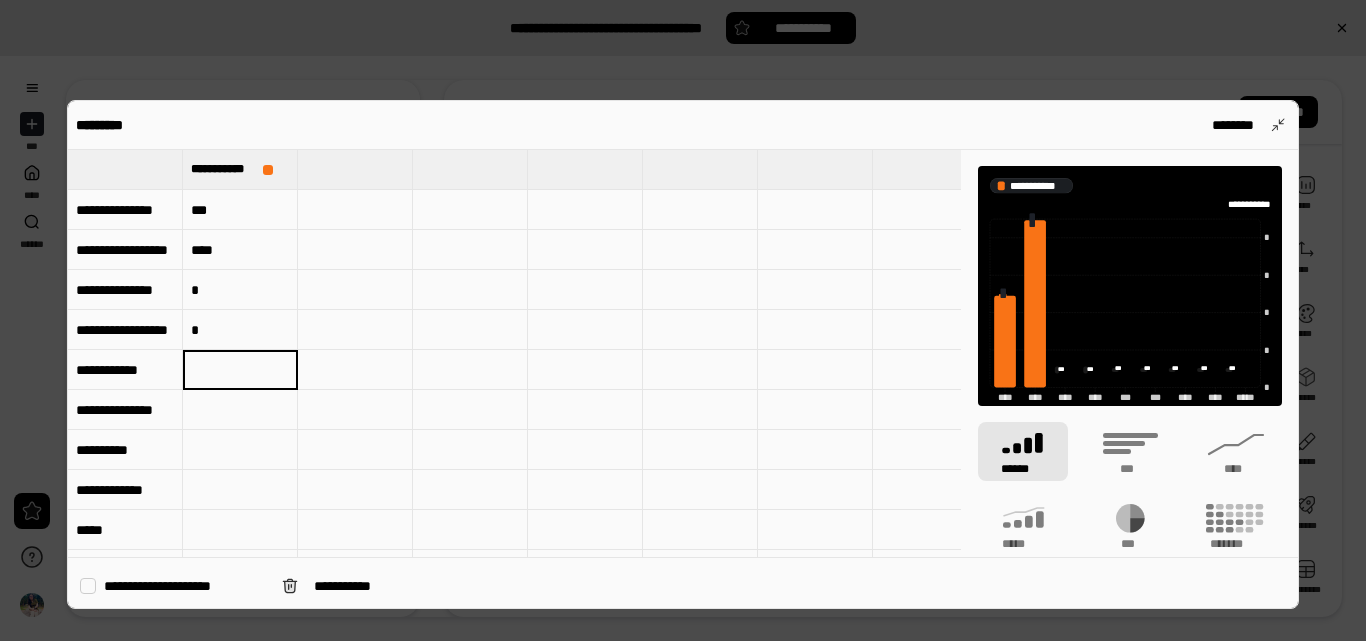 type on "*" 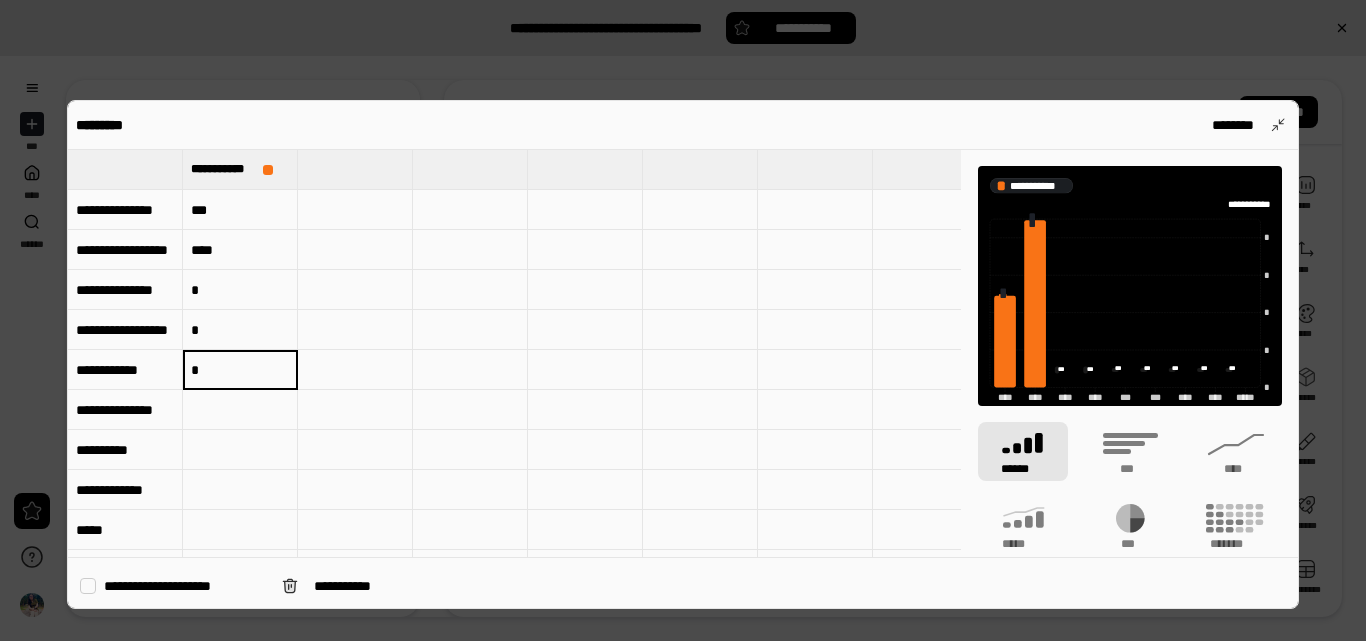 click at bounding box center [240, 410] 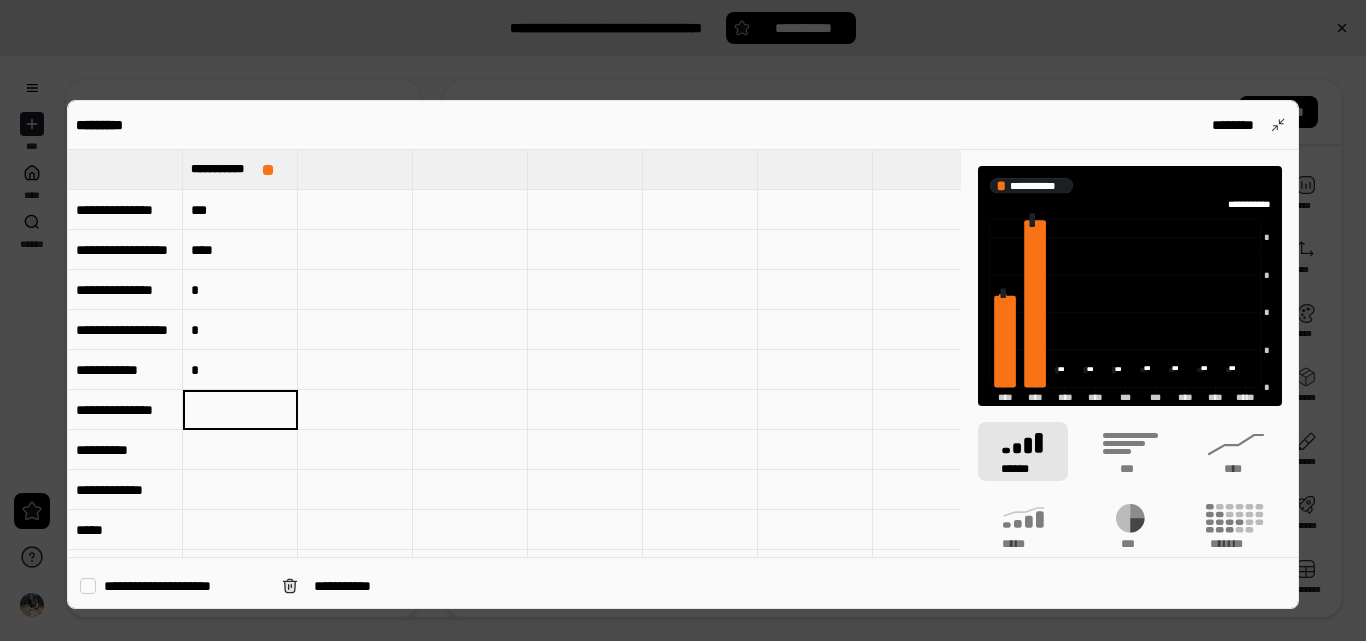 click at bounding box center (240, 410) 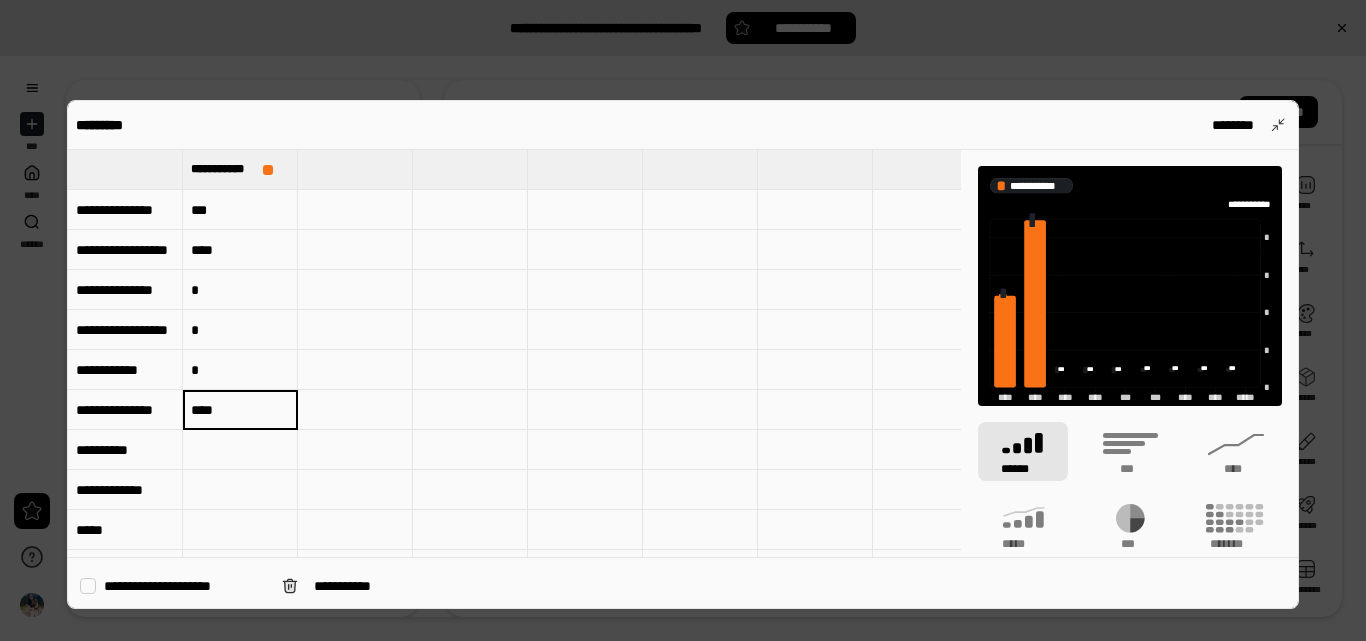 type on "****" 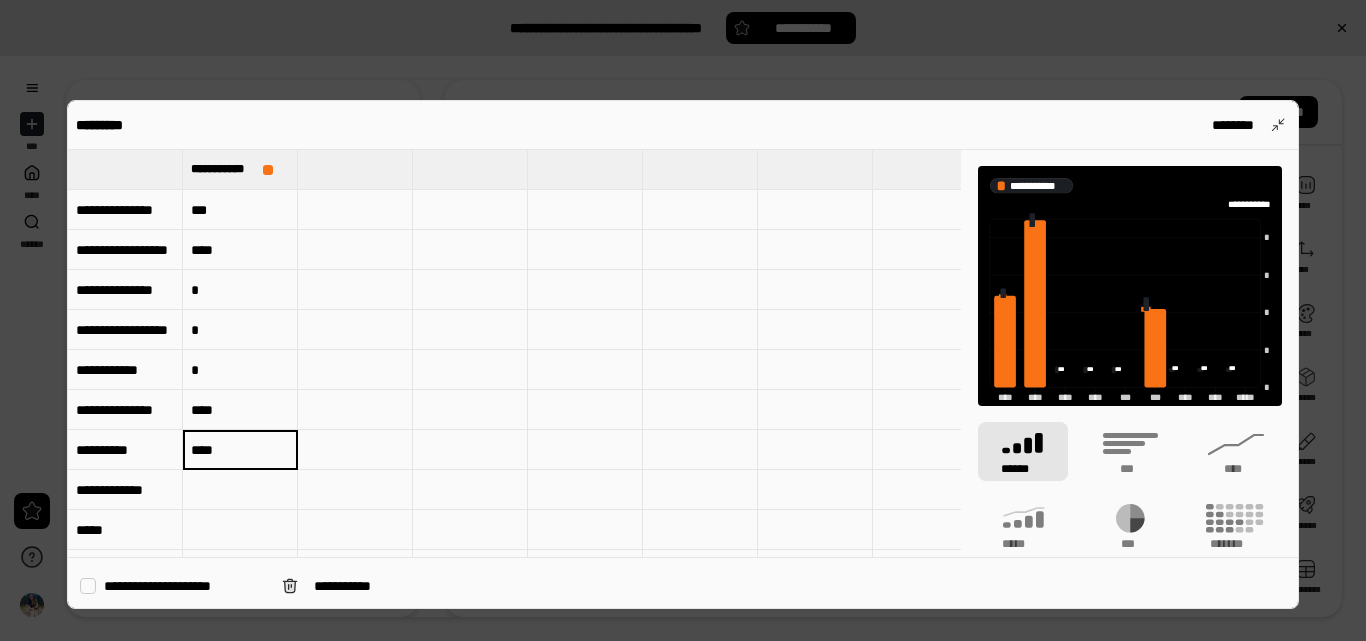 type on "****" 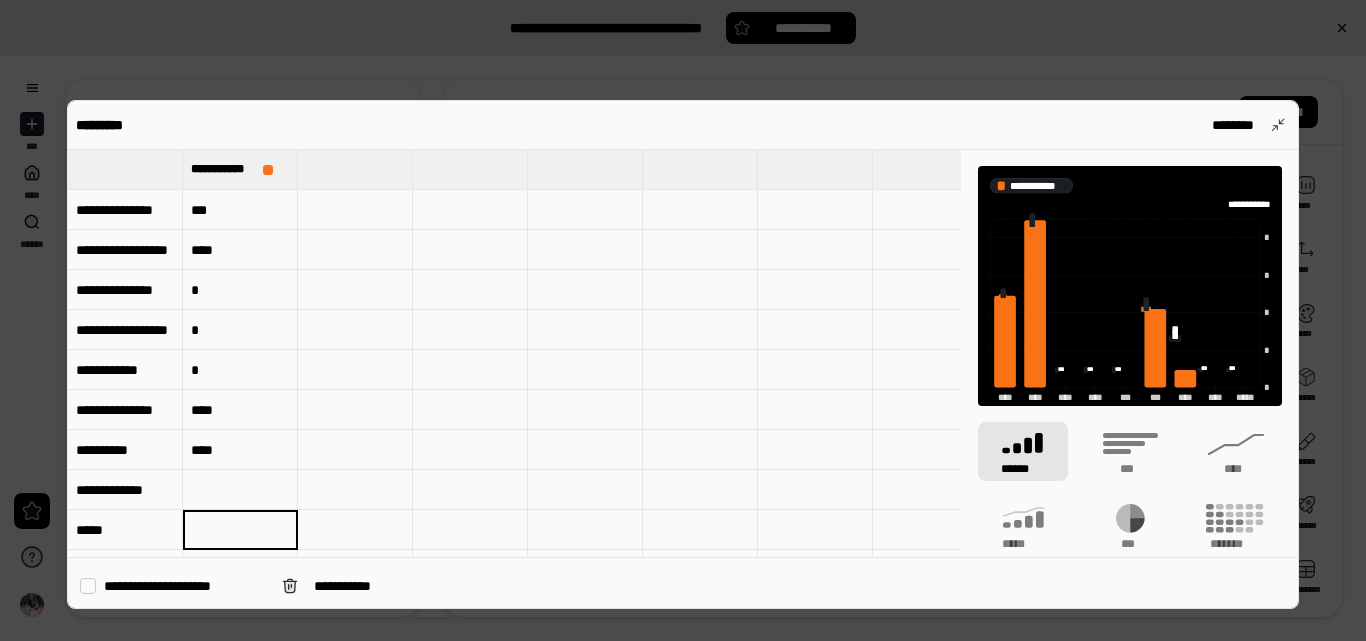 click at bounding box center [240, 490] 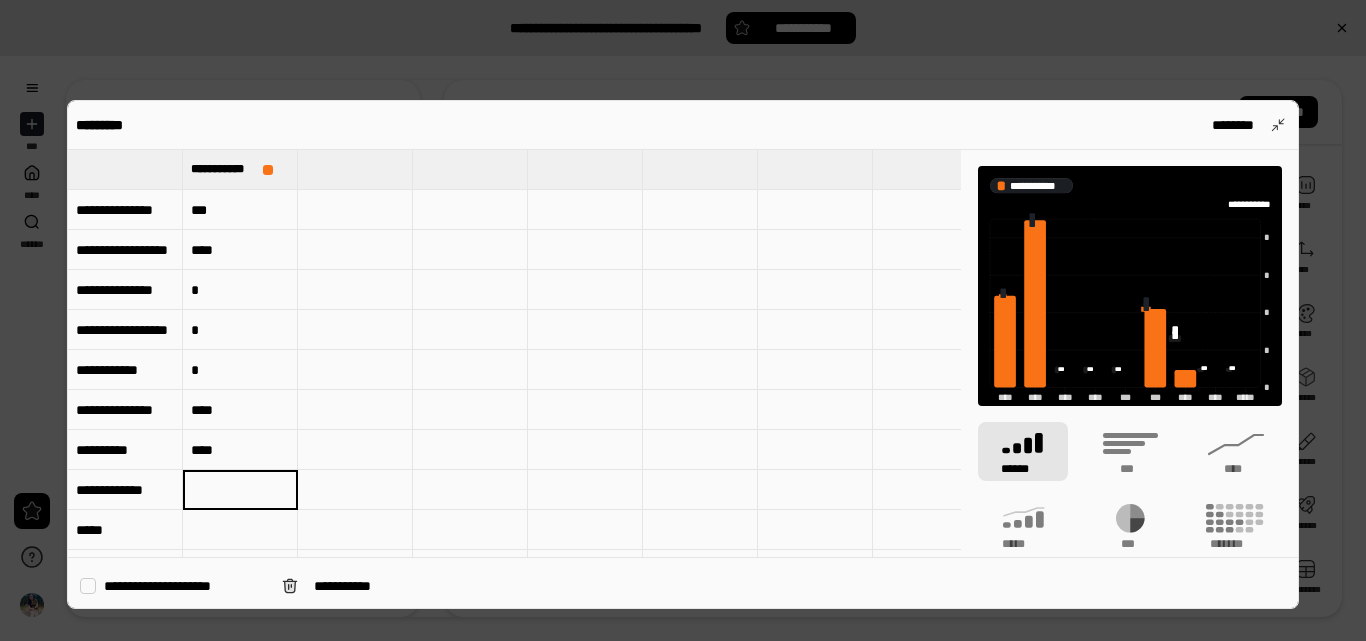 type on "*" 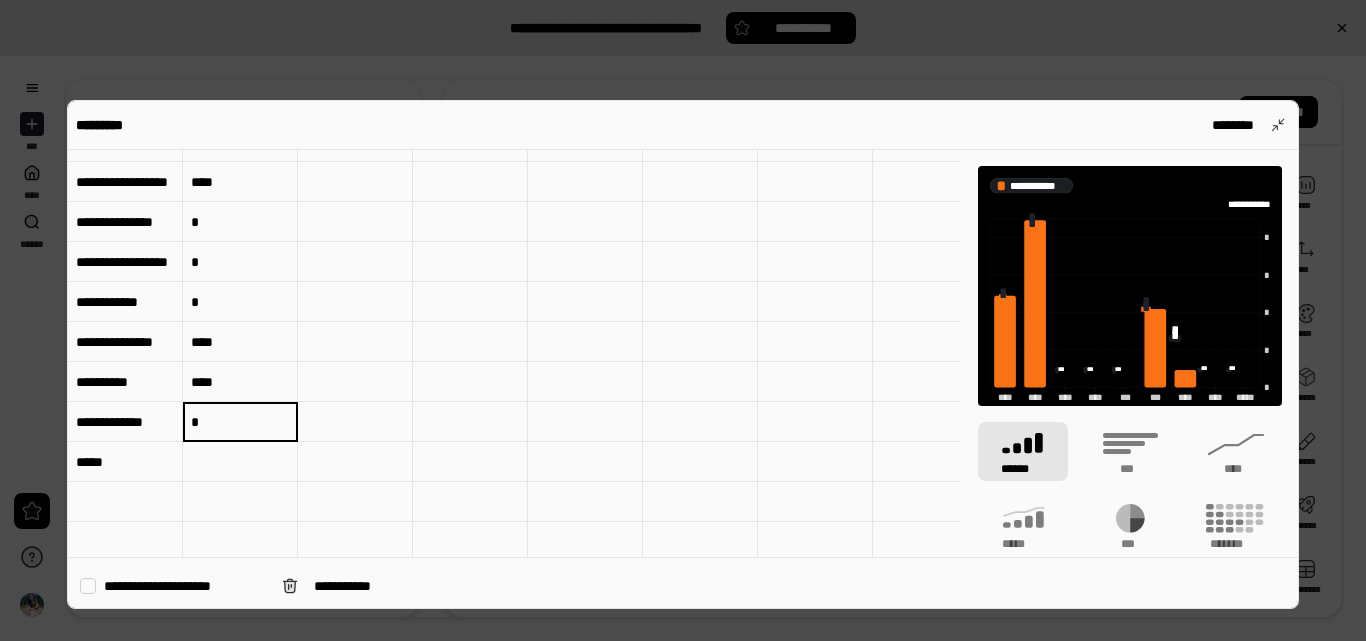 scroll, scrollTop: 70, scrollLeft: 0, axis: vertical 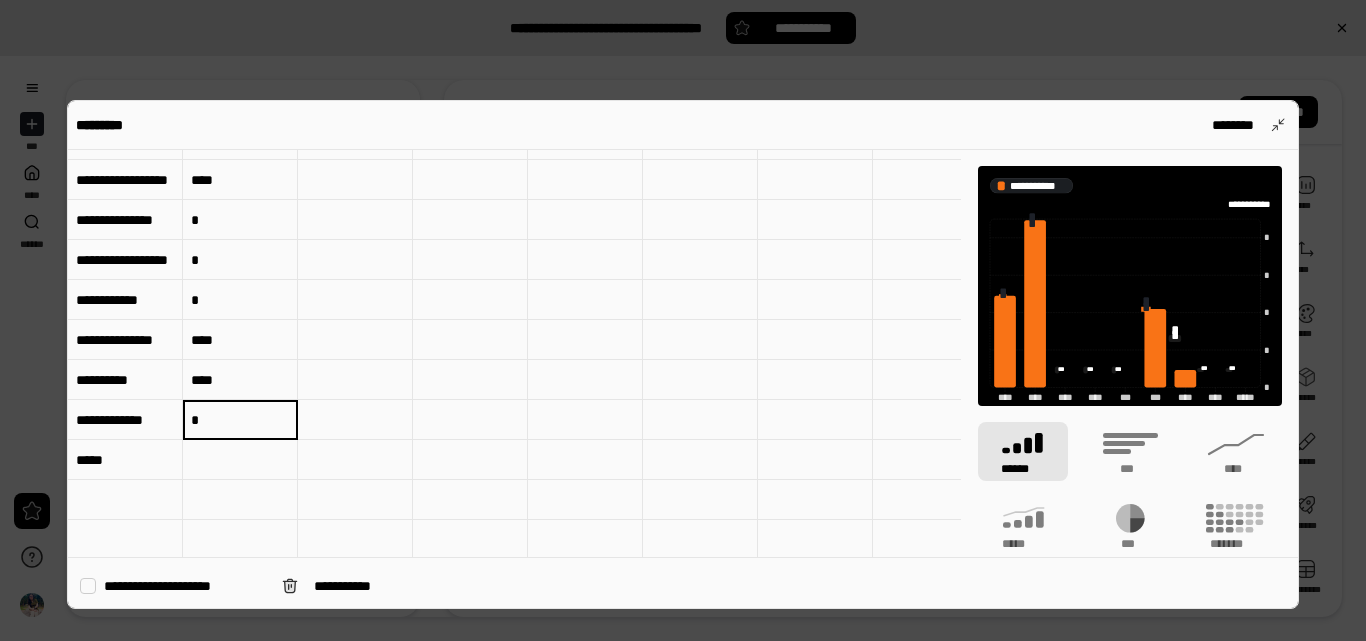 click at bounding box center [240, 460] 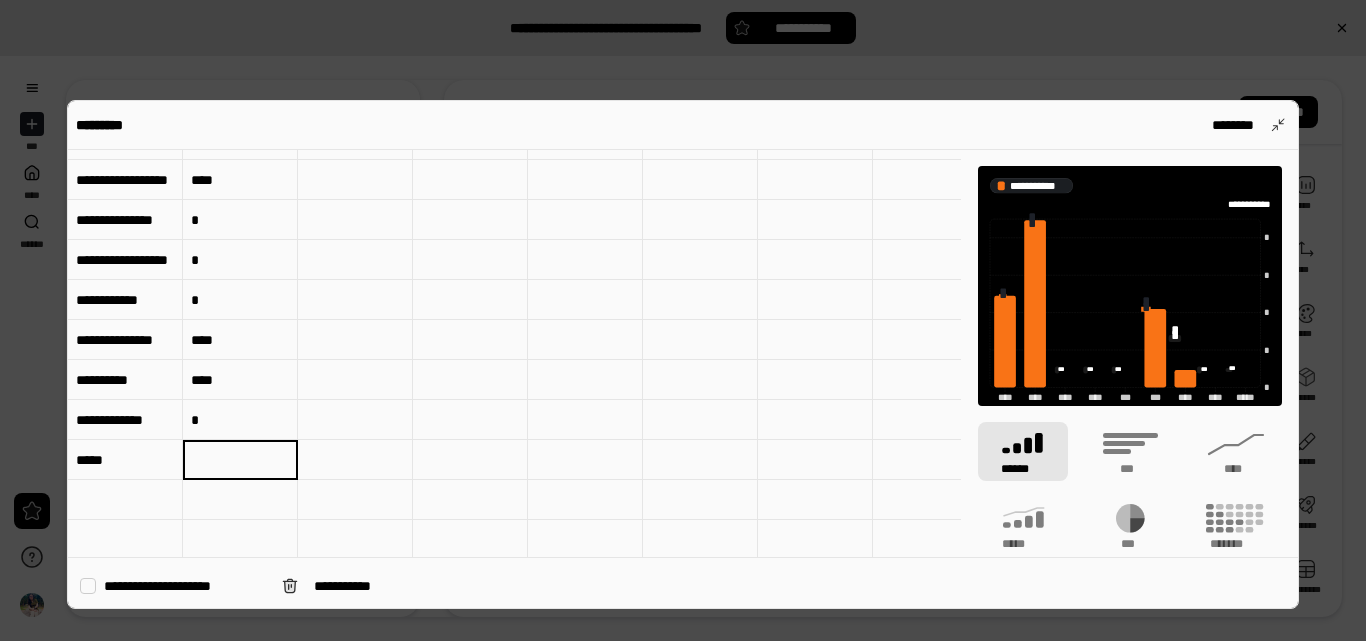 type on "*" 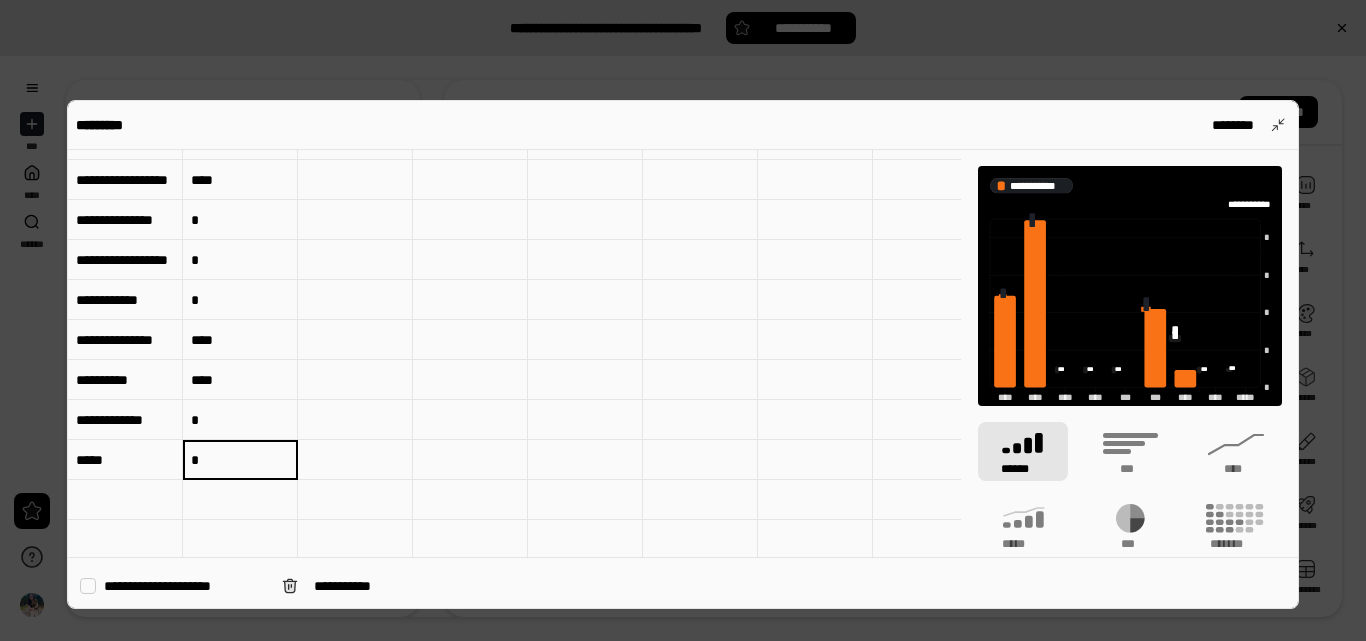 click at bounding box center [355, 460] 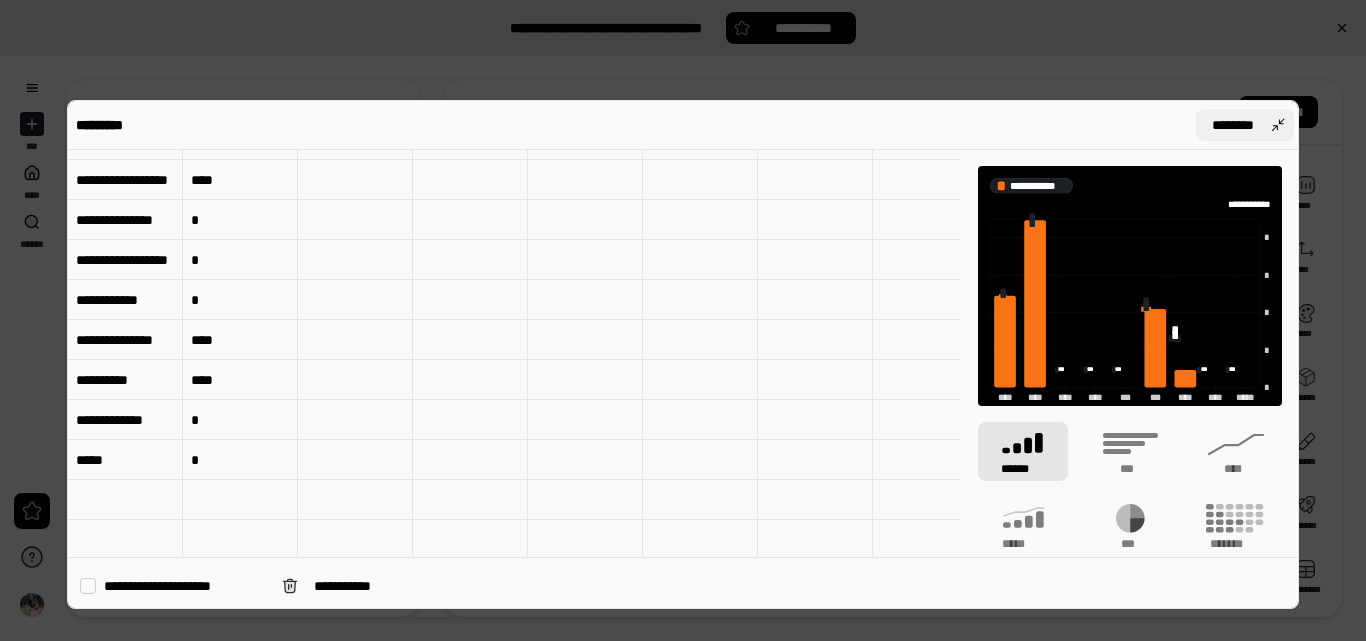 click on "********" at bounding box center [1245, 125] 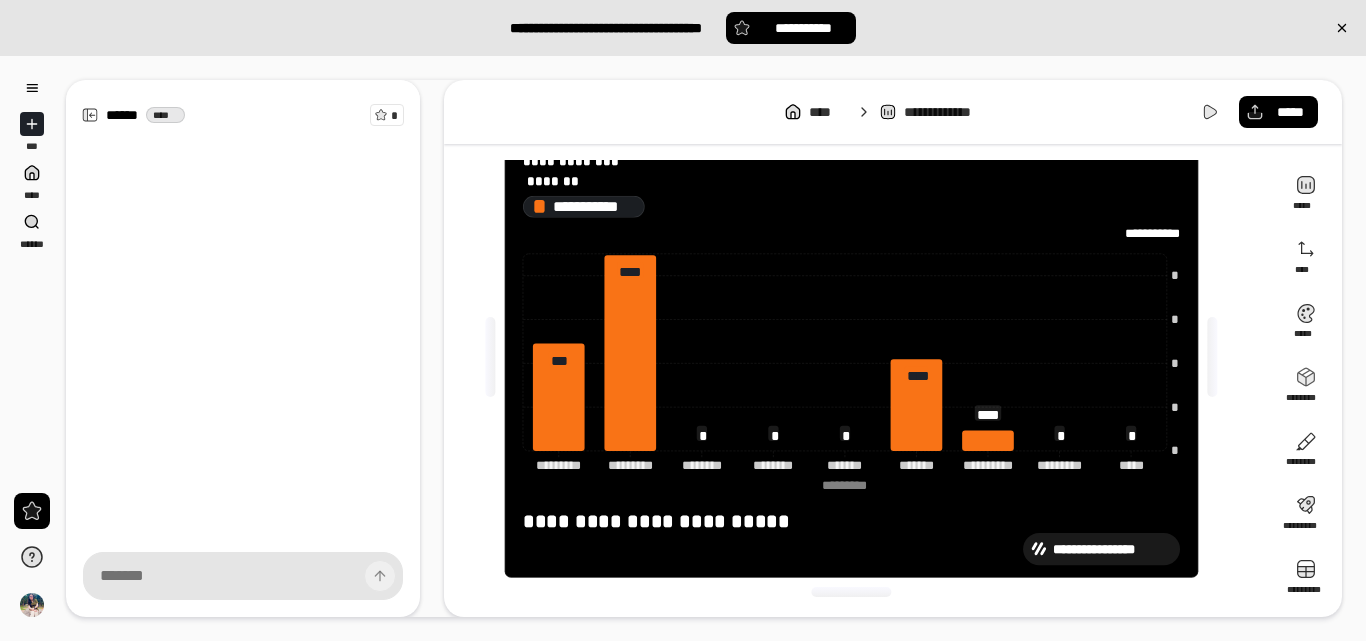 click on "**********" 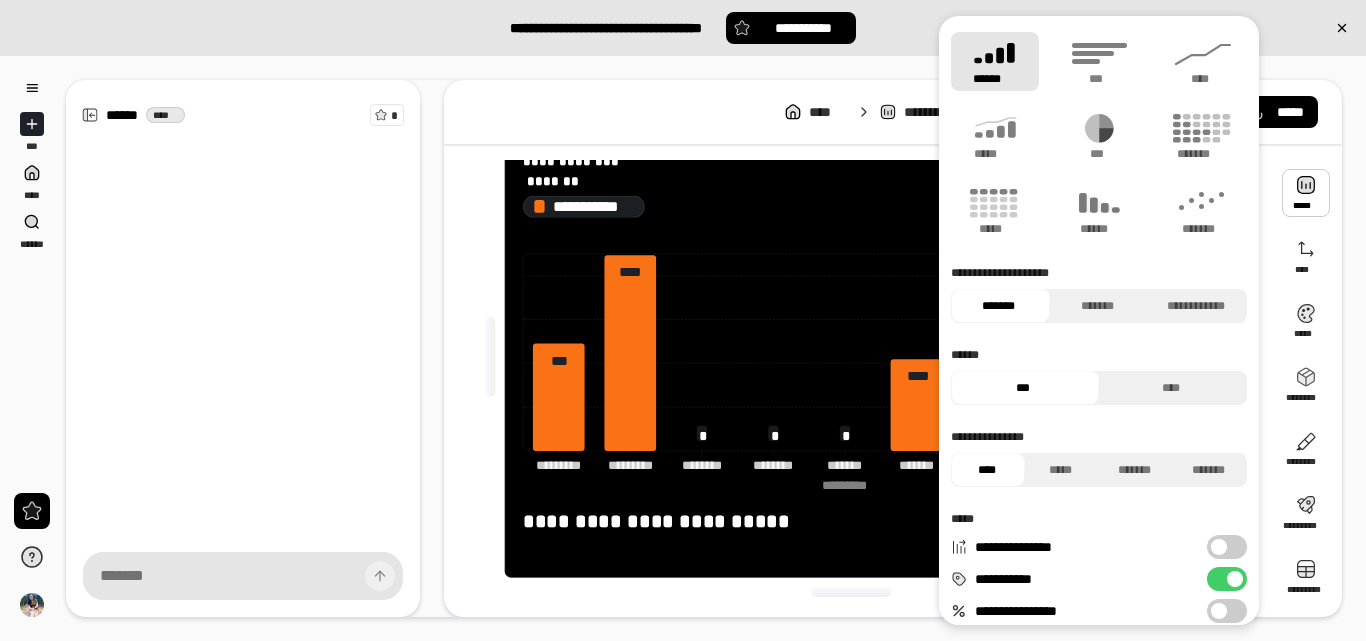 click at bounding box center (1306, 193) 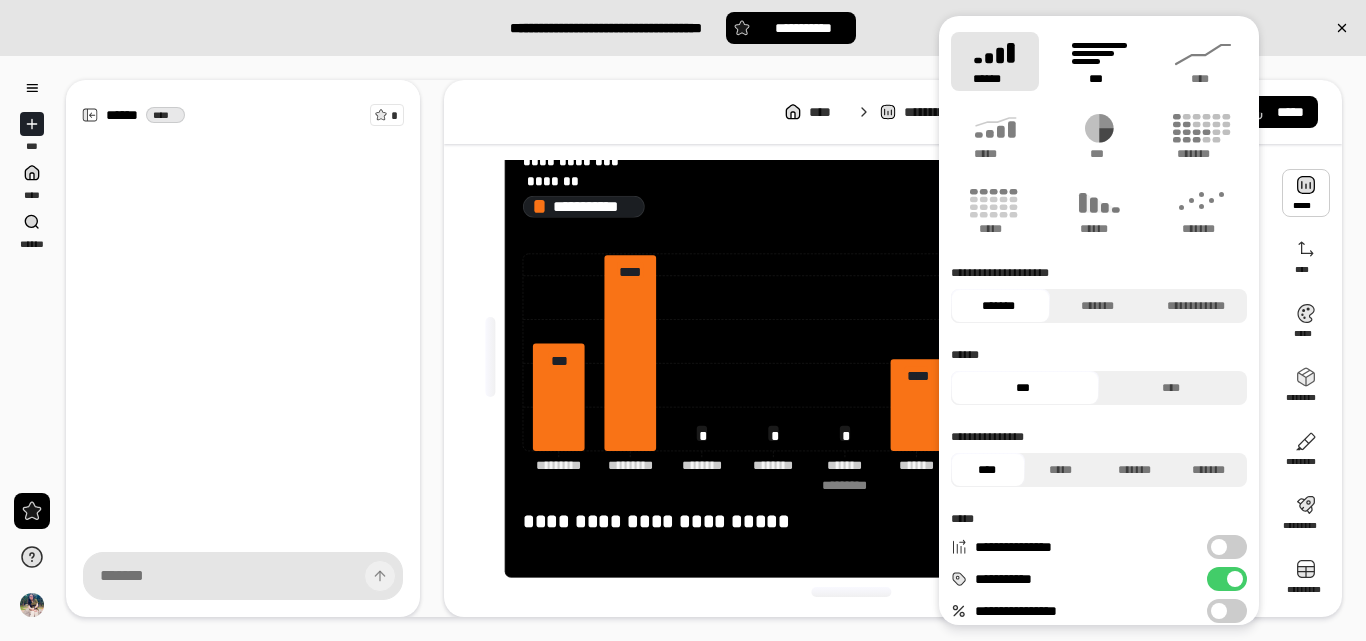 click 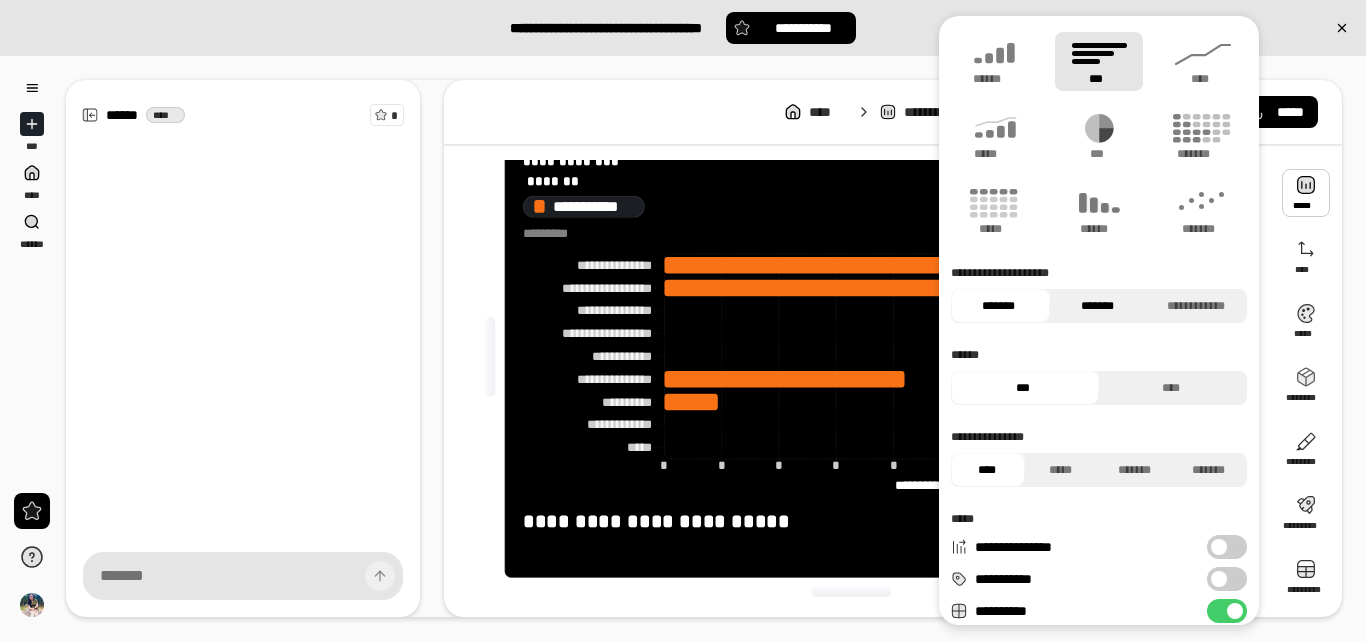 click on "*******" at bounding box center [1097, 306] 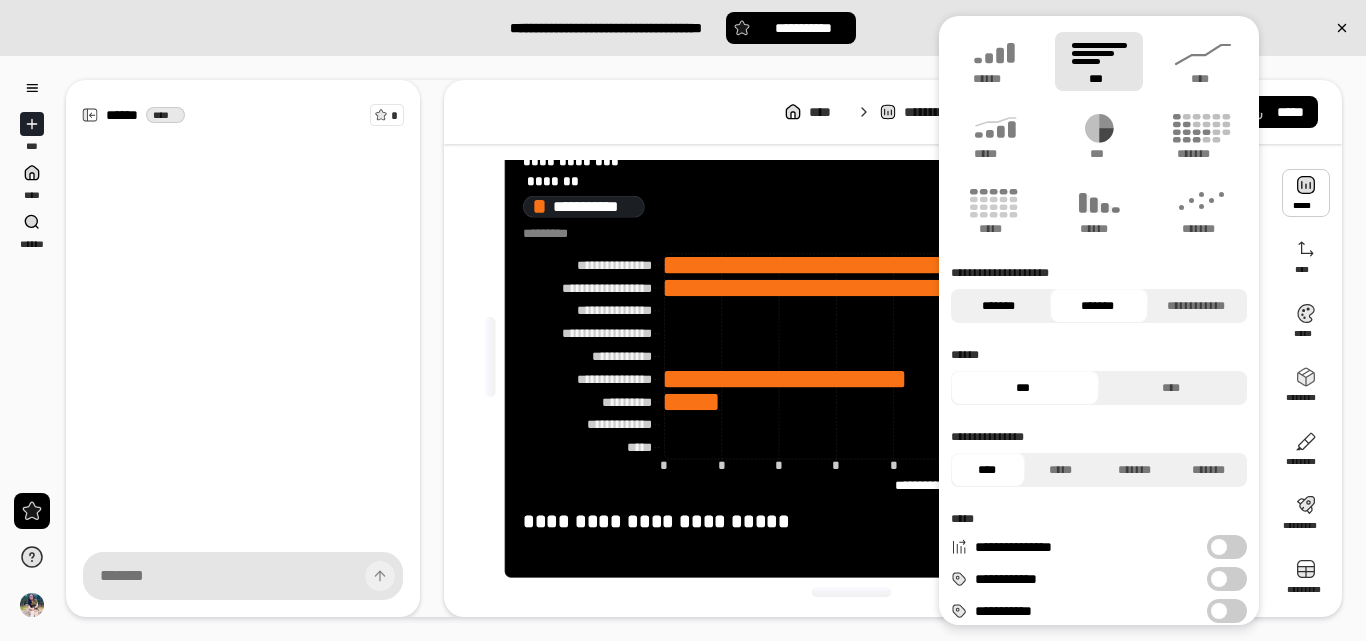 click on "*******" at bounding box center (998, 306) 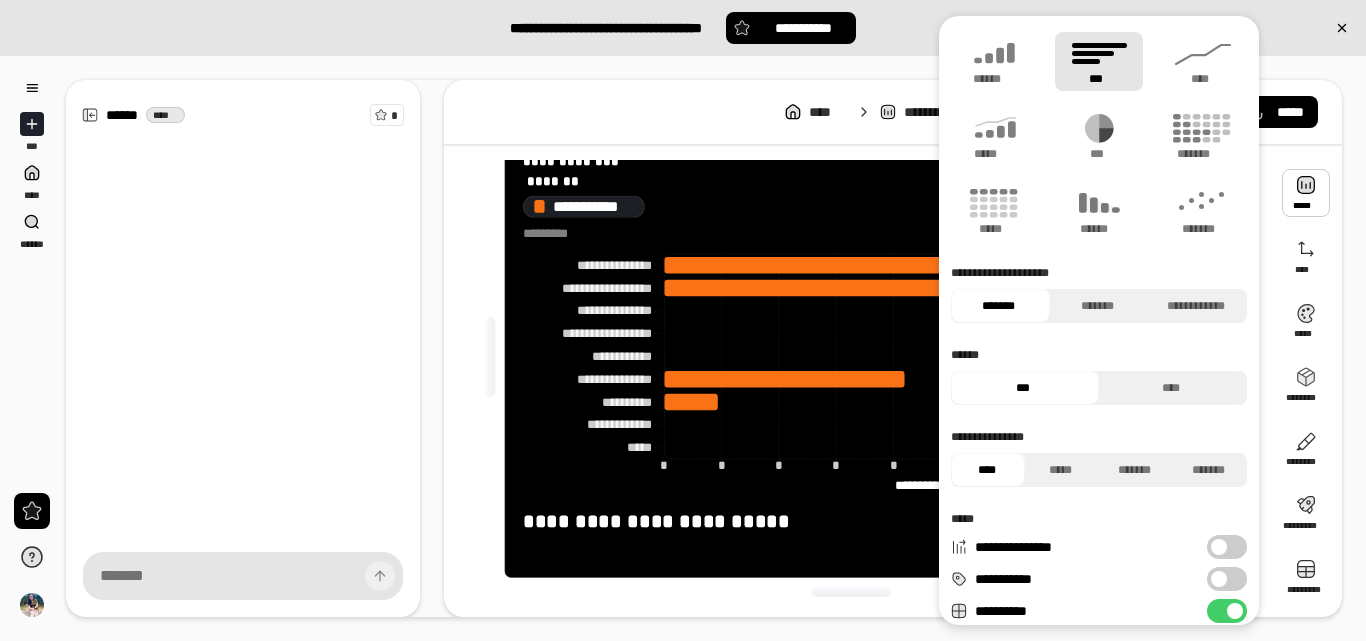 click on "**********" at bounding box center (859, 357) 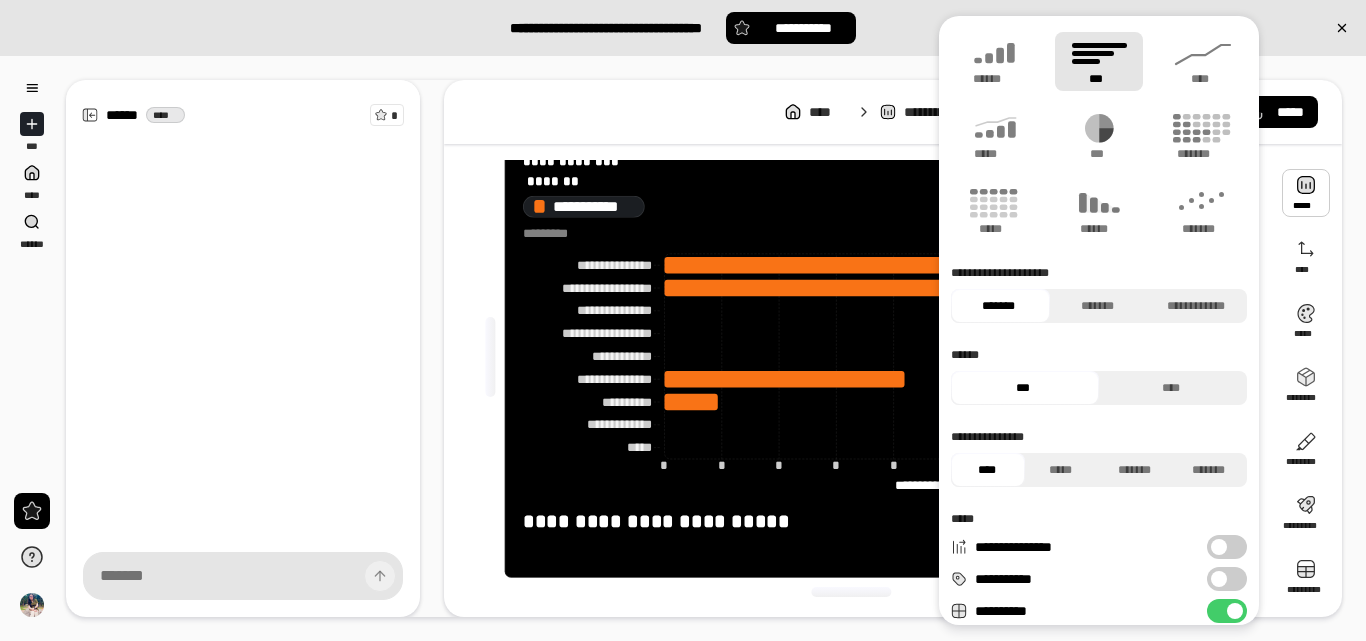 click at bounding box center [1306, 193] 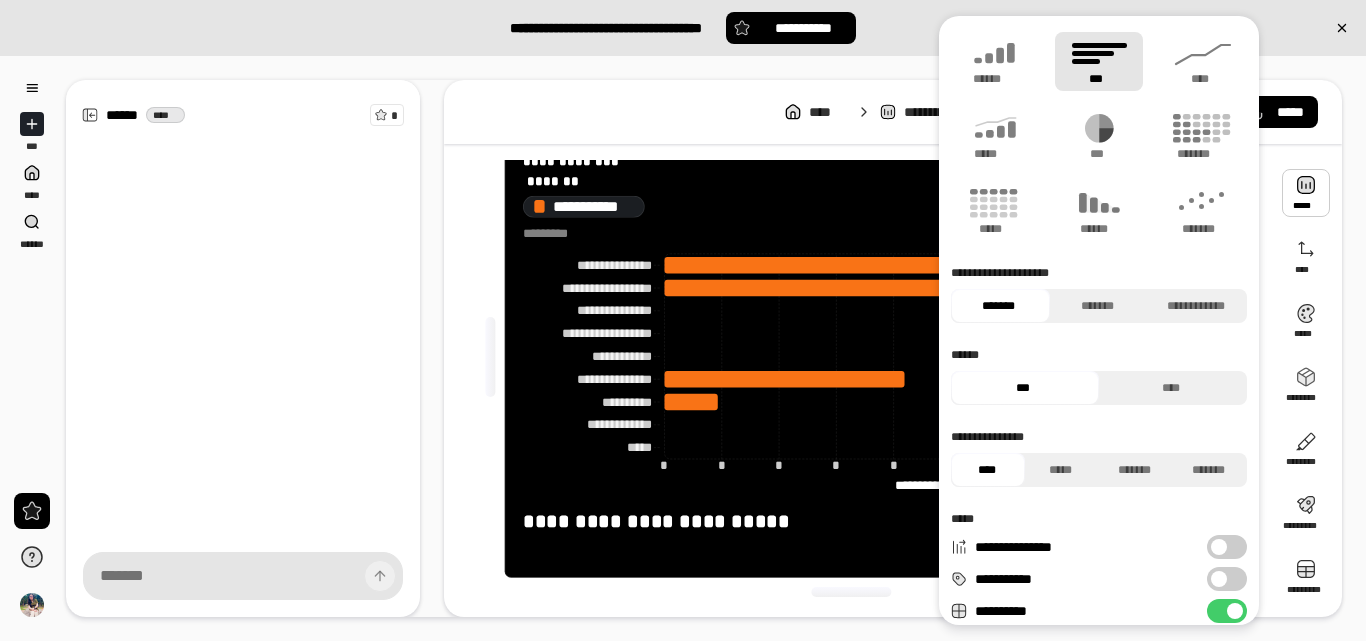 click at bounding box center (1219, 579) 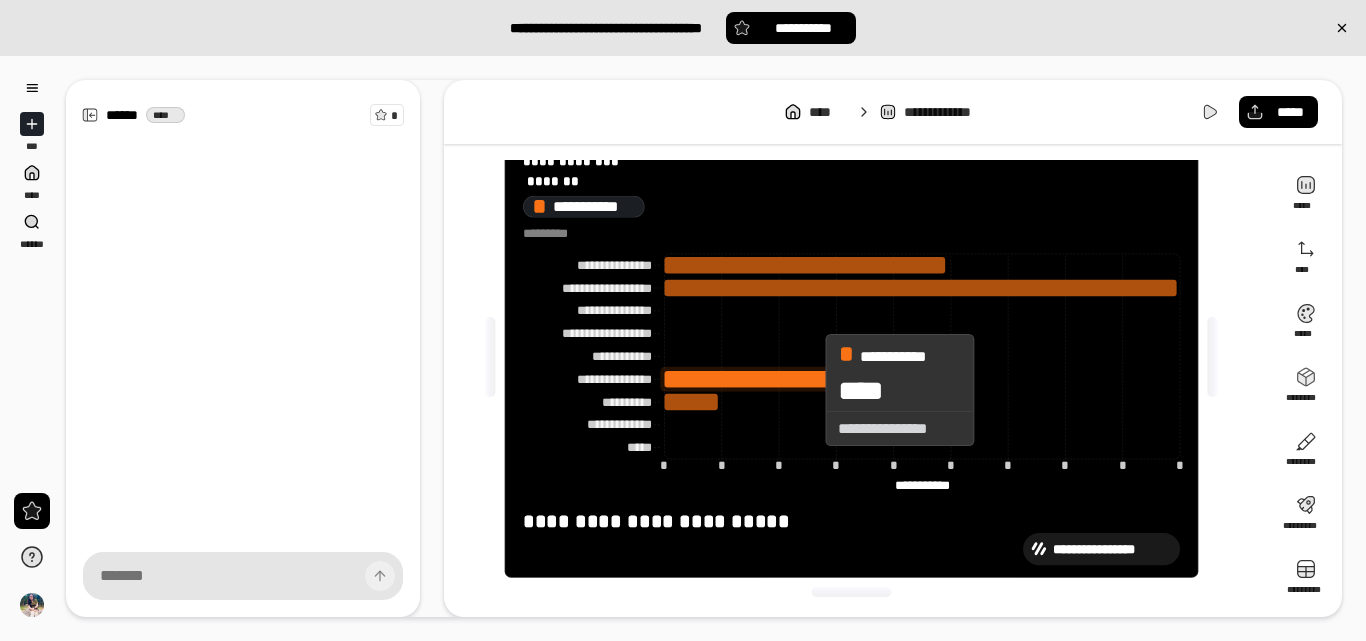 click 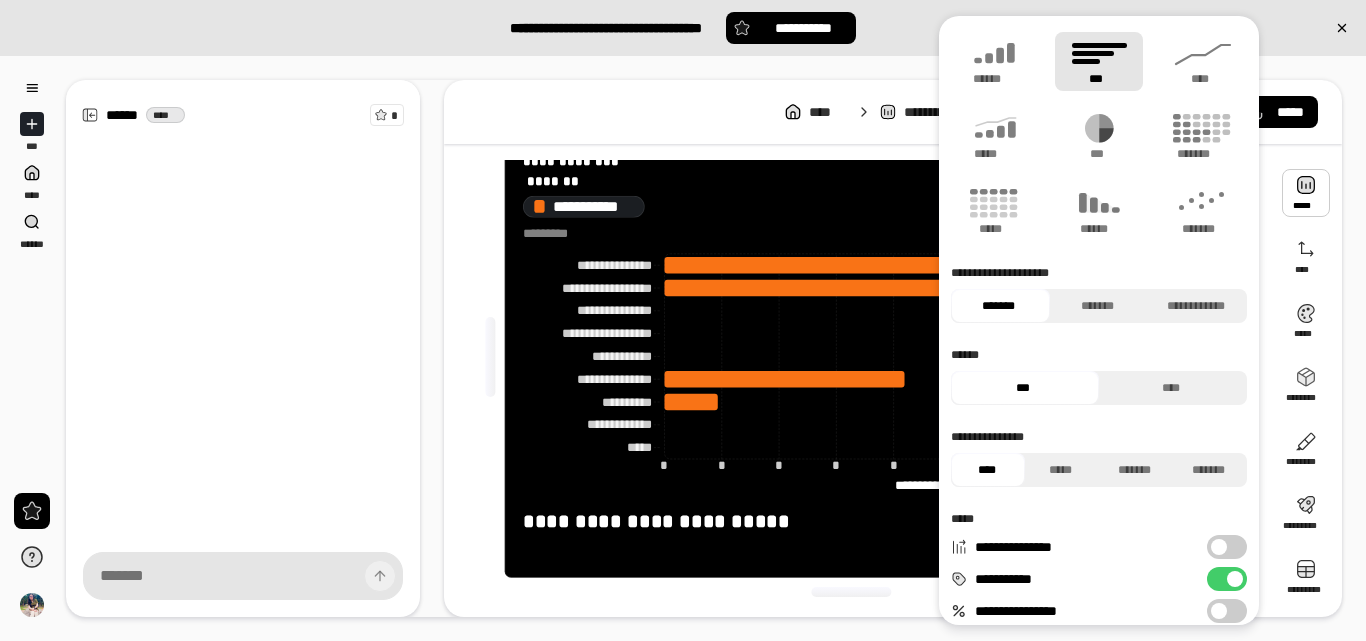 click on "**********" at bounding box center [1227, 579] 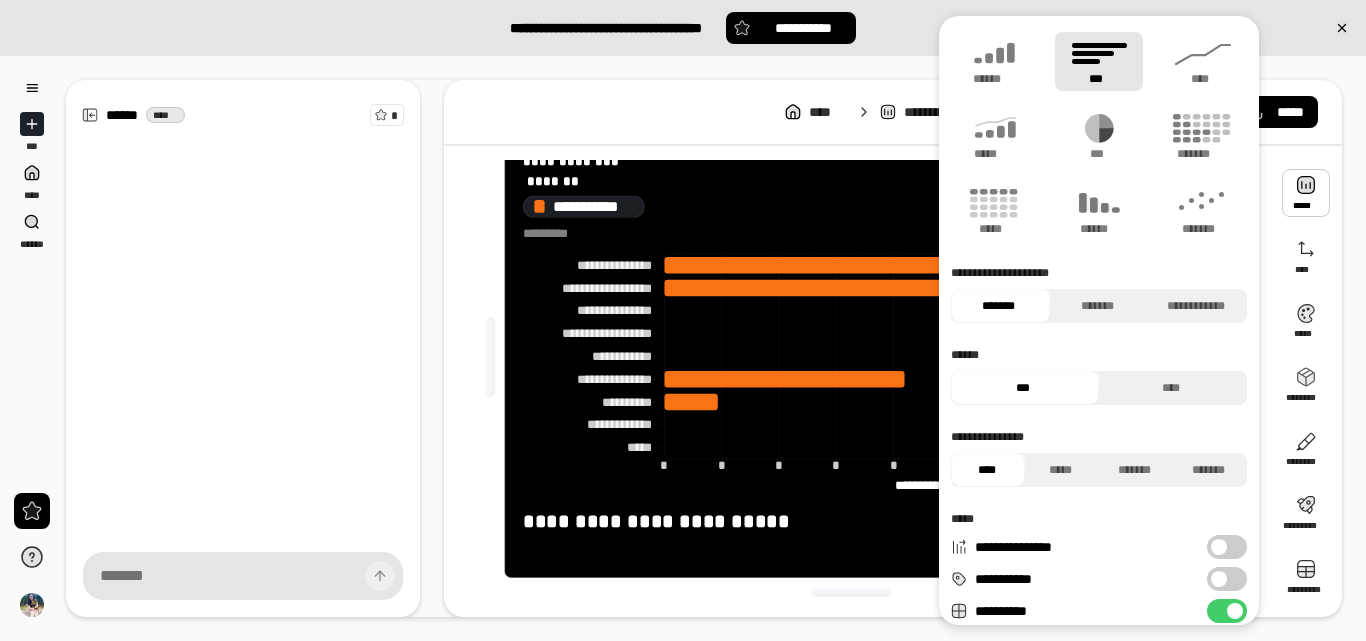 click at bounding box center (1219, 579) 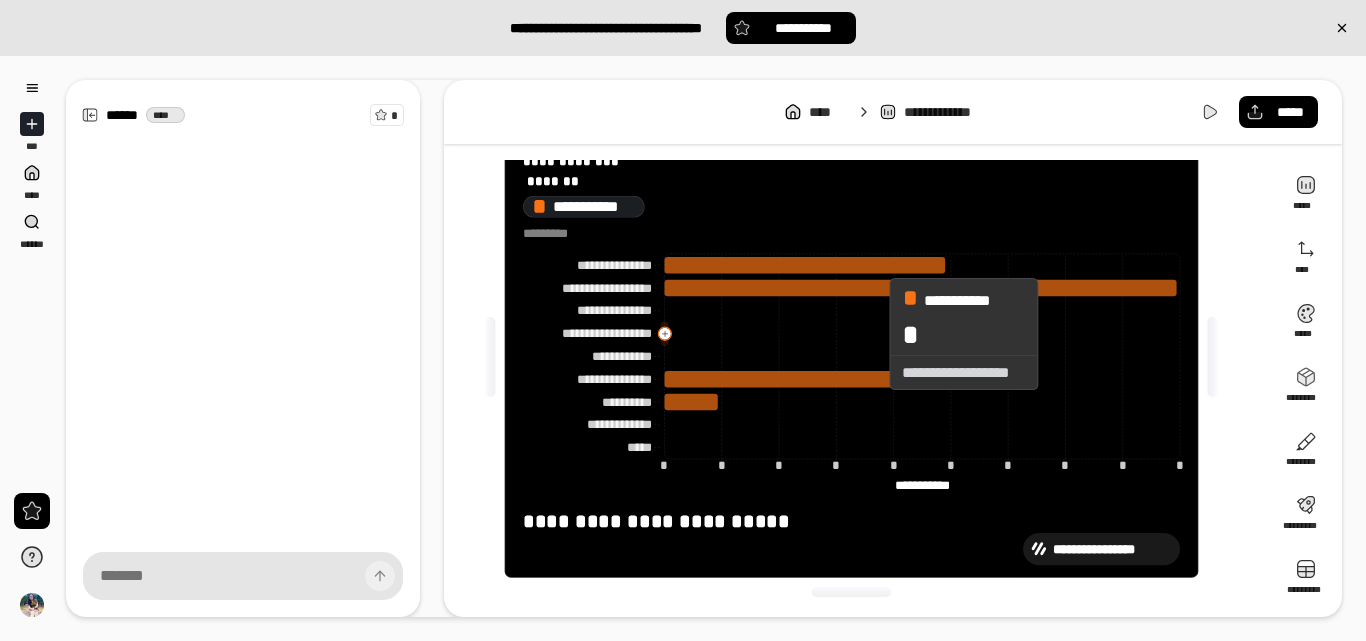 click 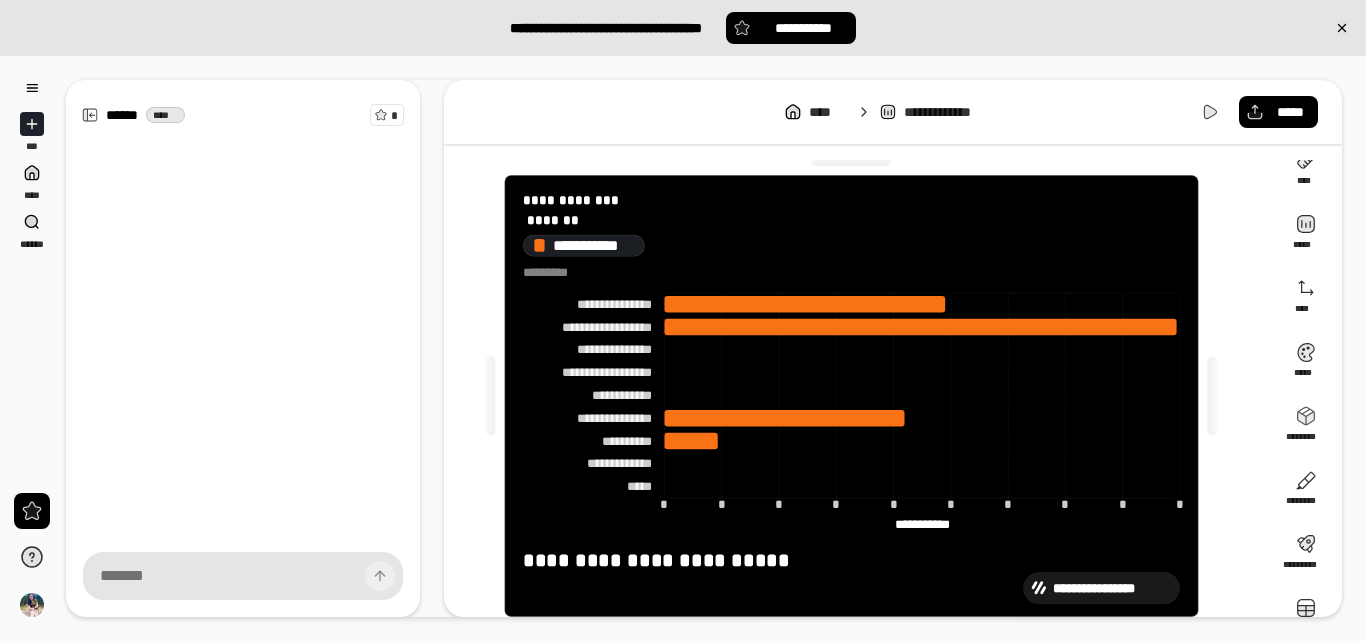 scroll, scrollTop: 23, scrollLeft: 0, axis: vertical 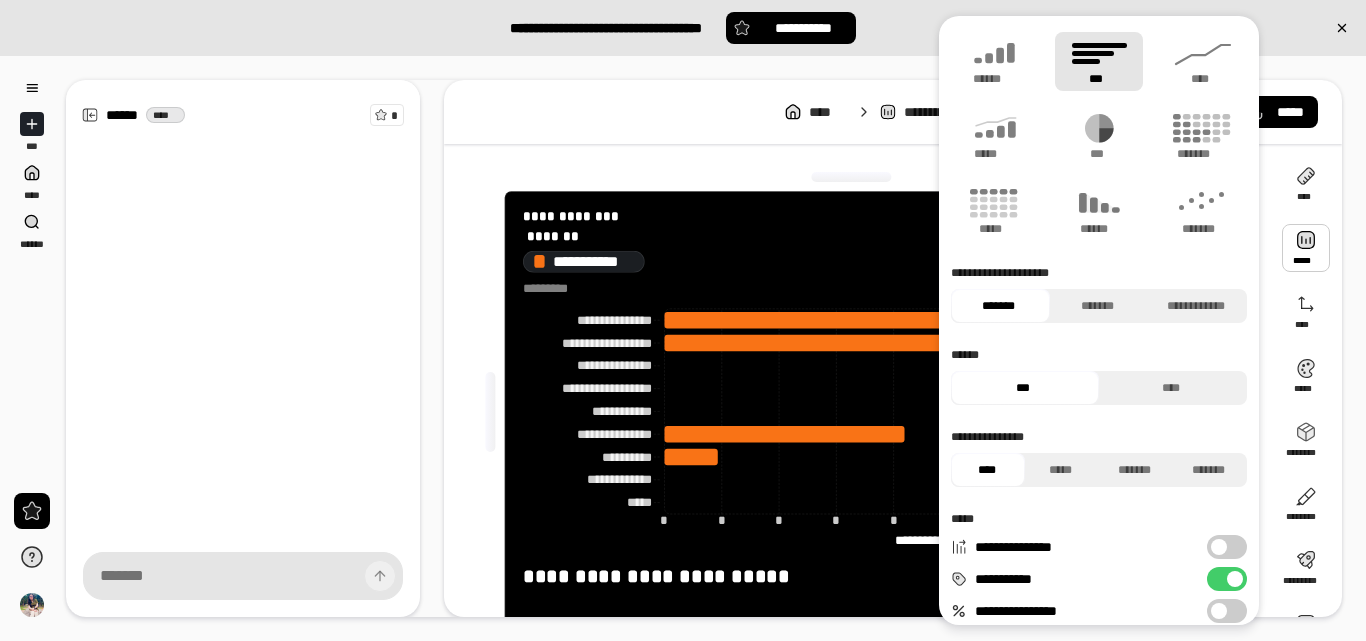 click at bounding box center [1306, 248] 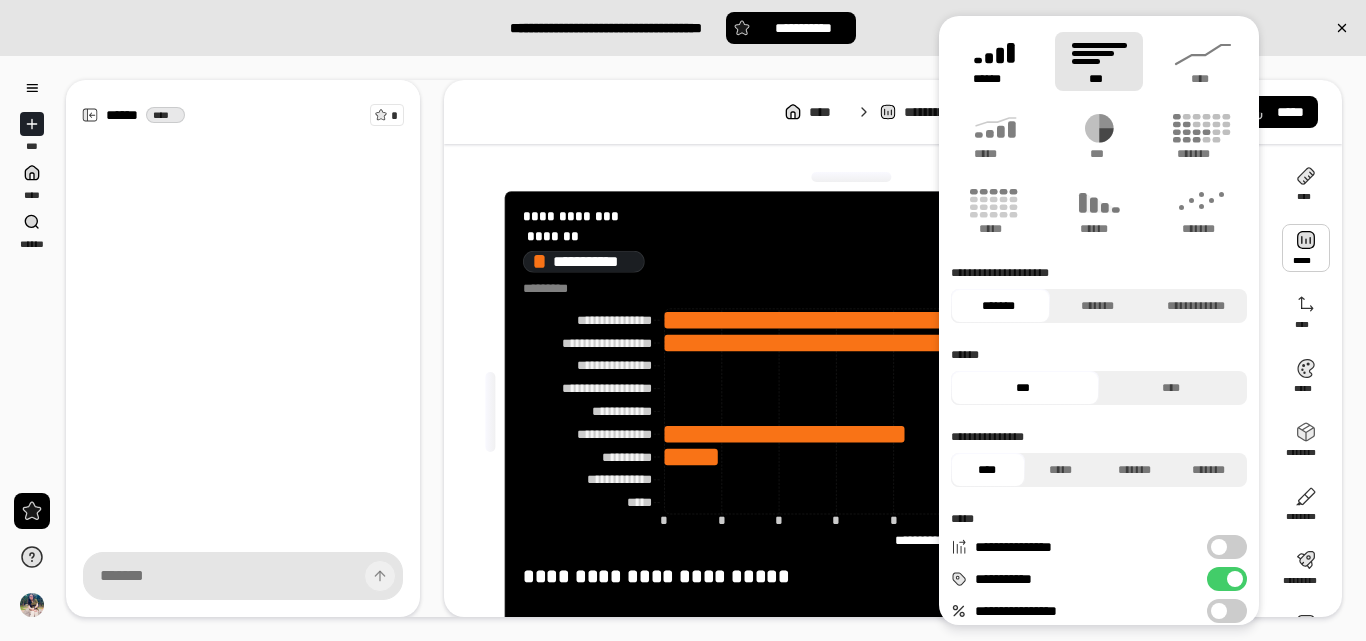 click 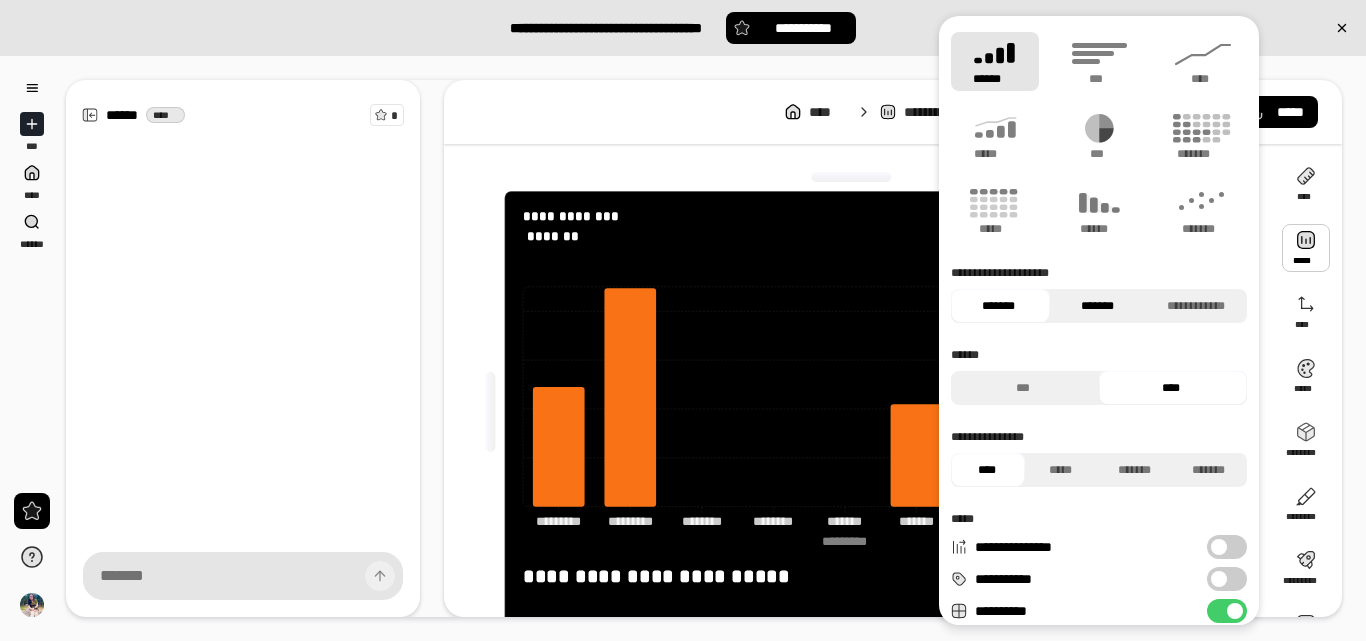click on "*******" at bounding box center [1097, 306] 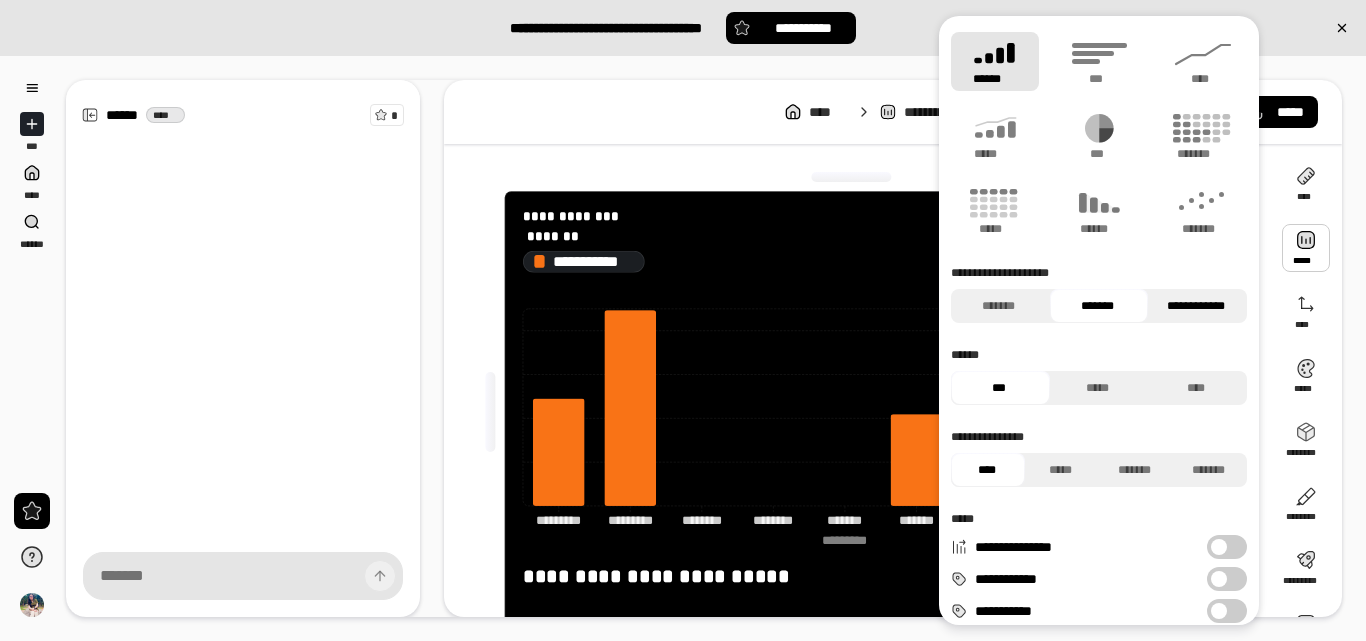 click on "**********" at bounding box center [1195, 306] 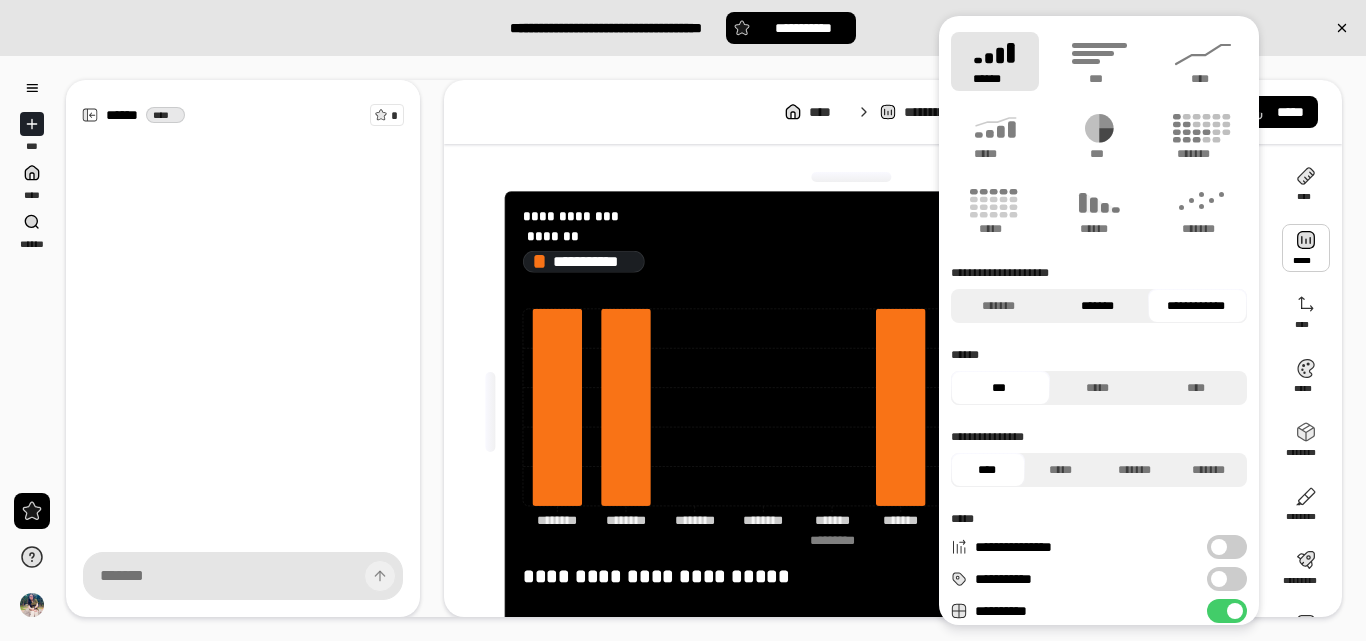 click on "*******" at bounding box center (1097, 306) 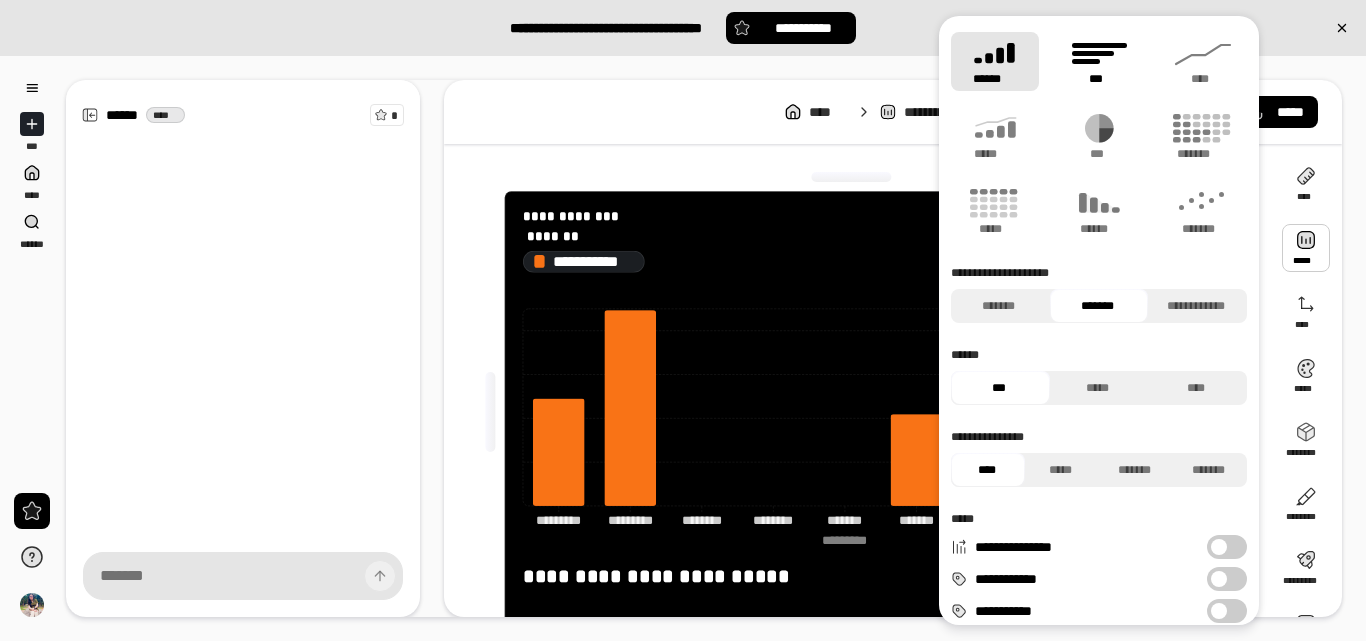 click on "***" at bounding box center [1099, 61] 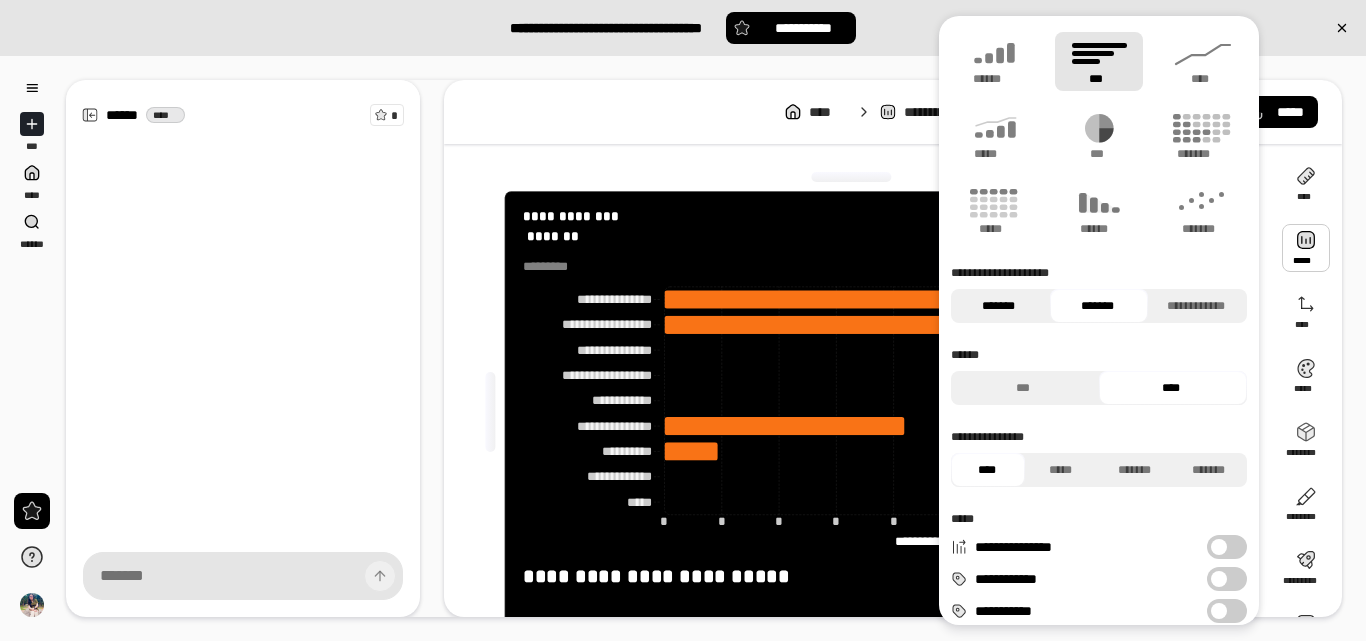click on "*******" at bounding box center (998, 306) 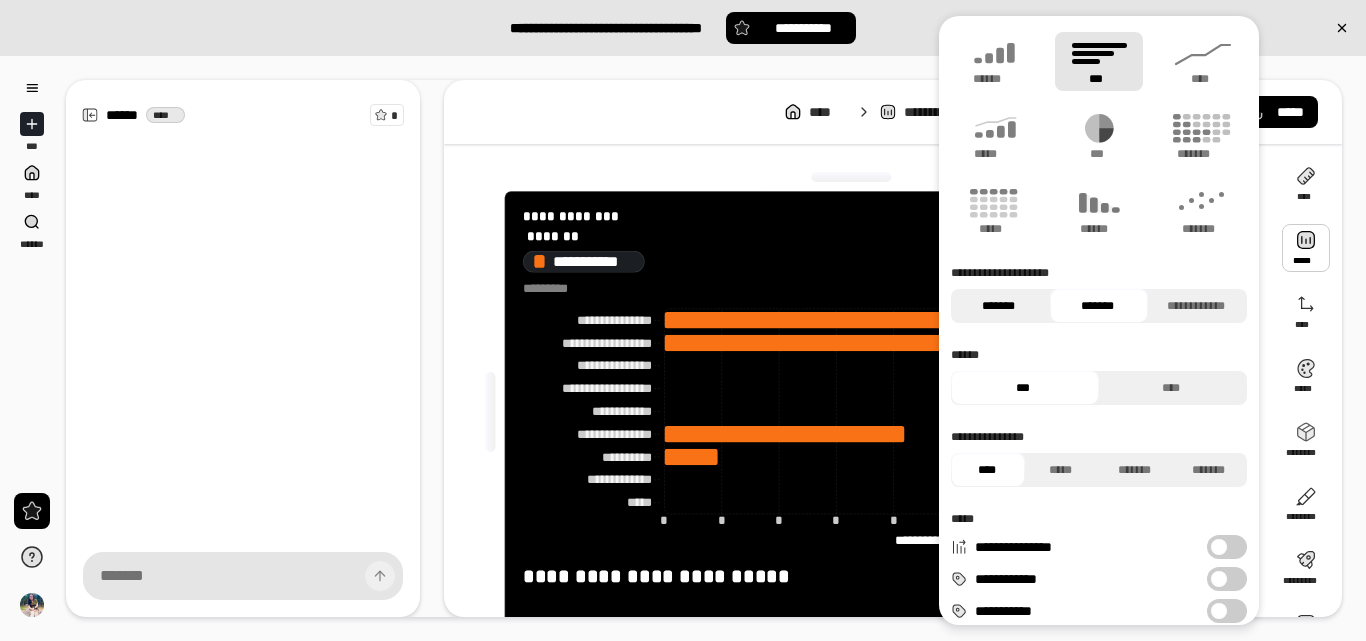click on "*******" at bounding box center [998, 306] 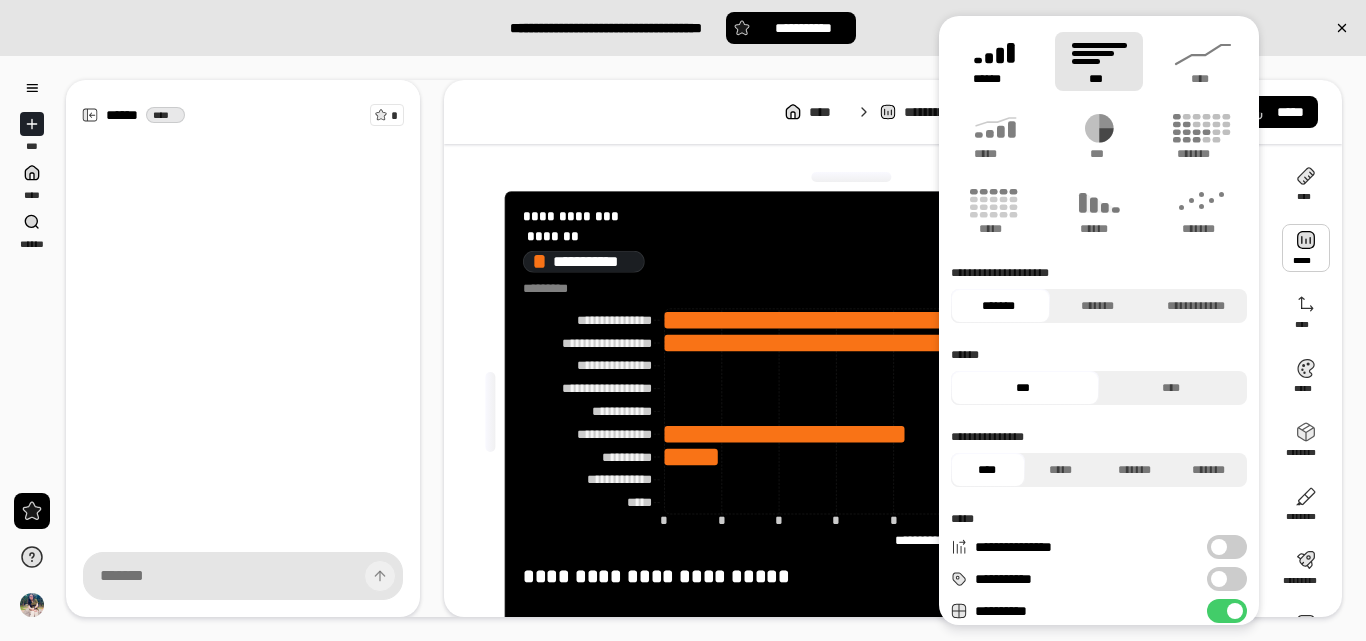 click 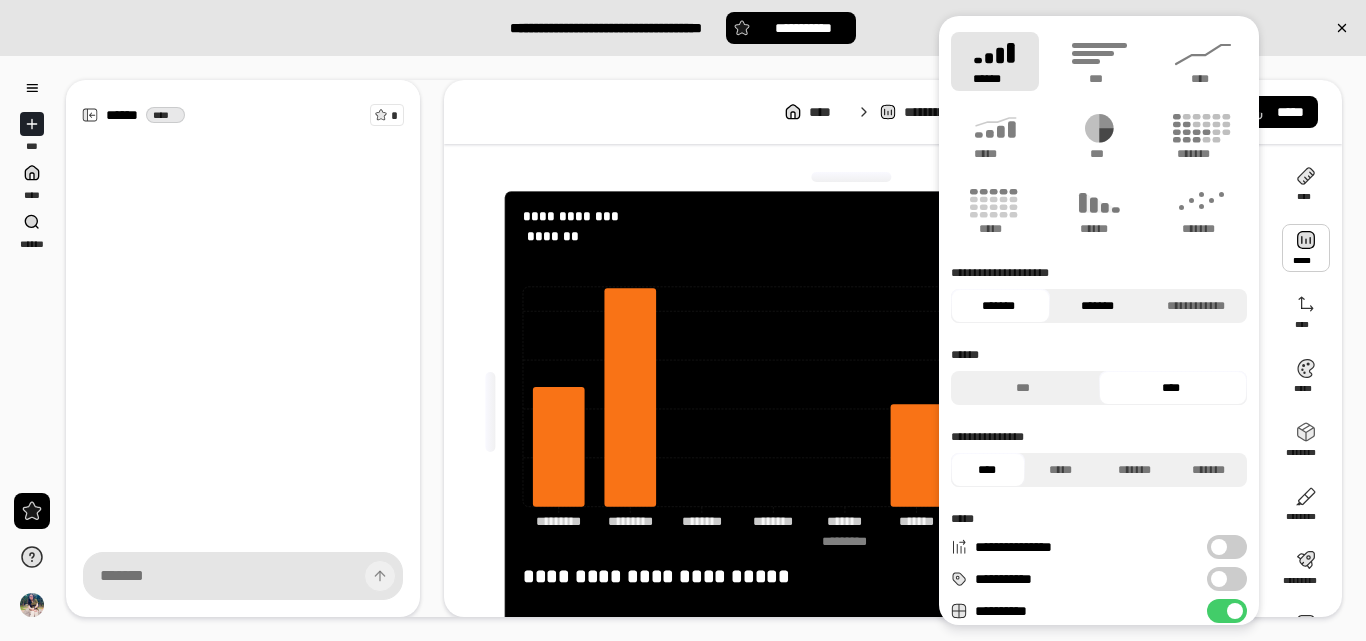 click on "*******" at bounding box center [1097, 306] 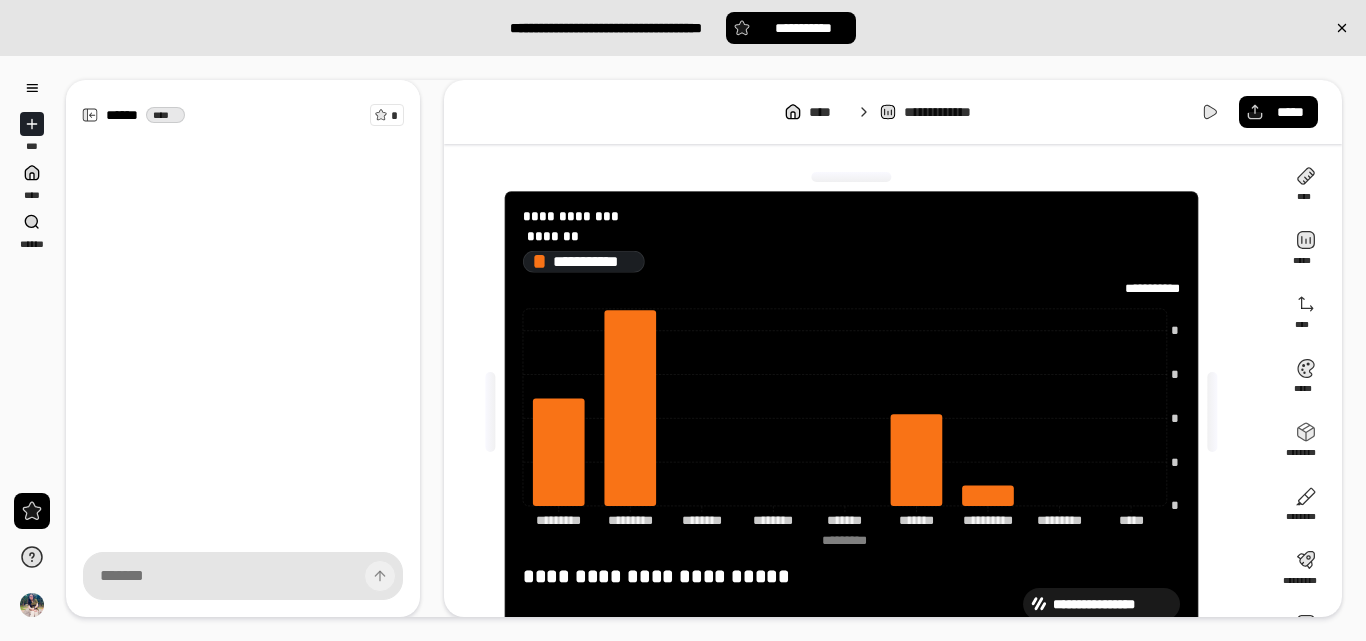 click on "**********" 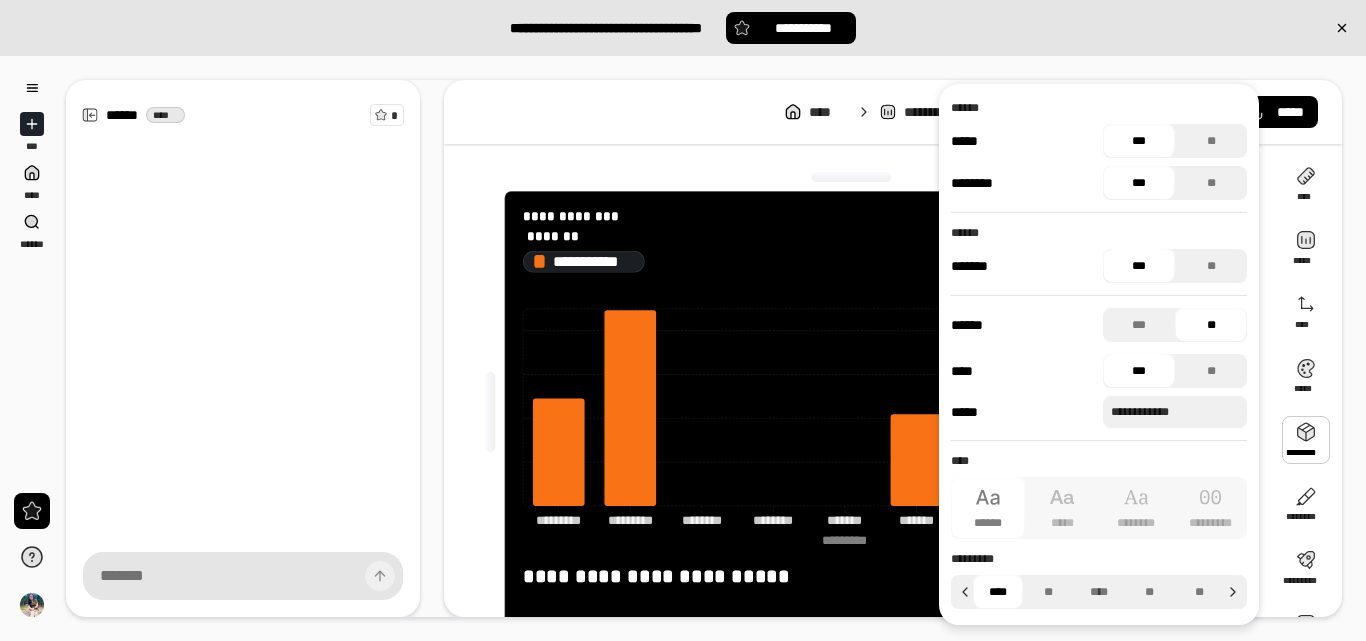 click at bounding box center (1306, 440) 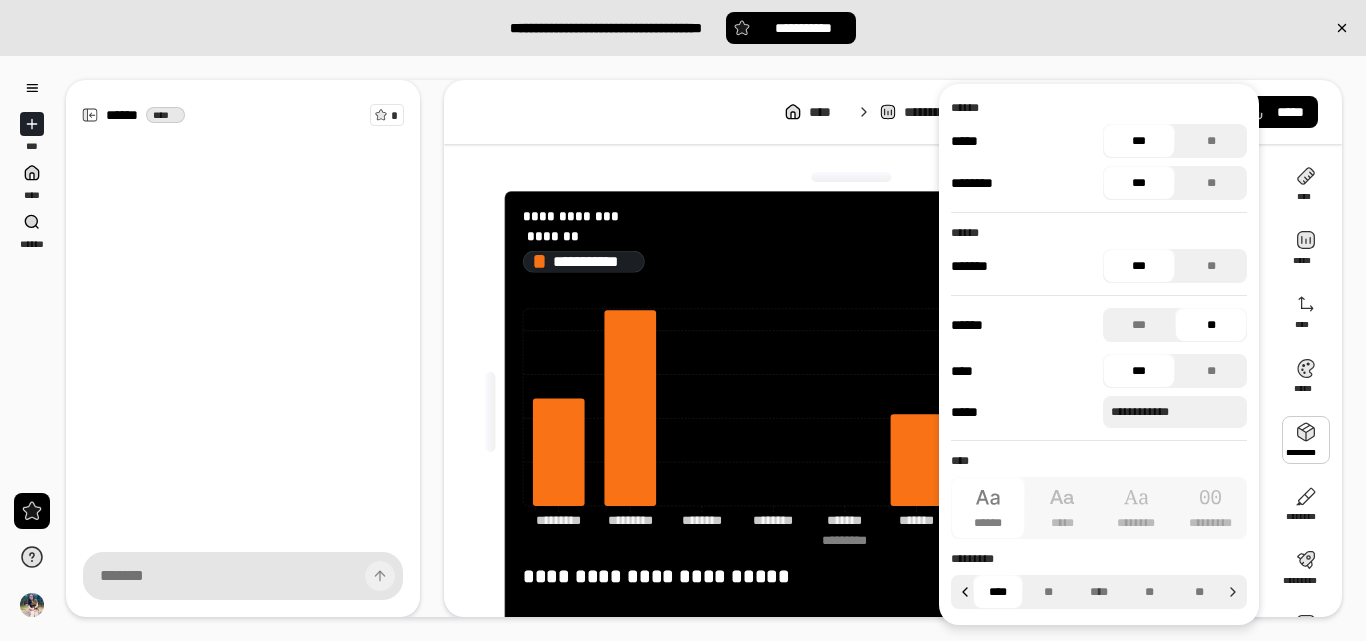 click 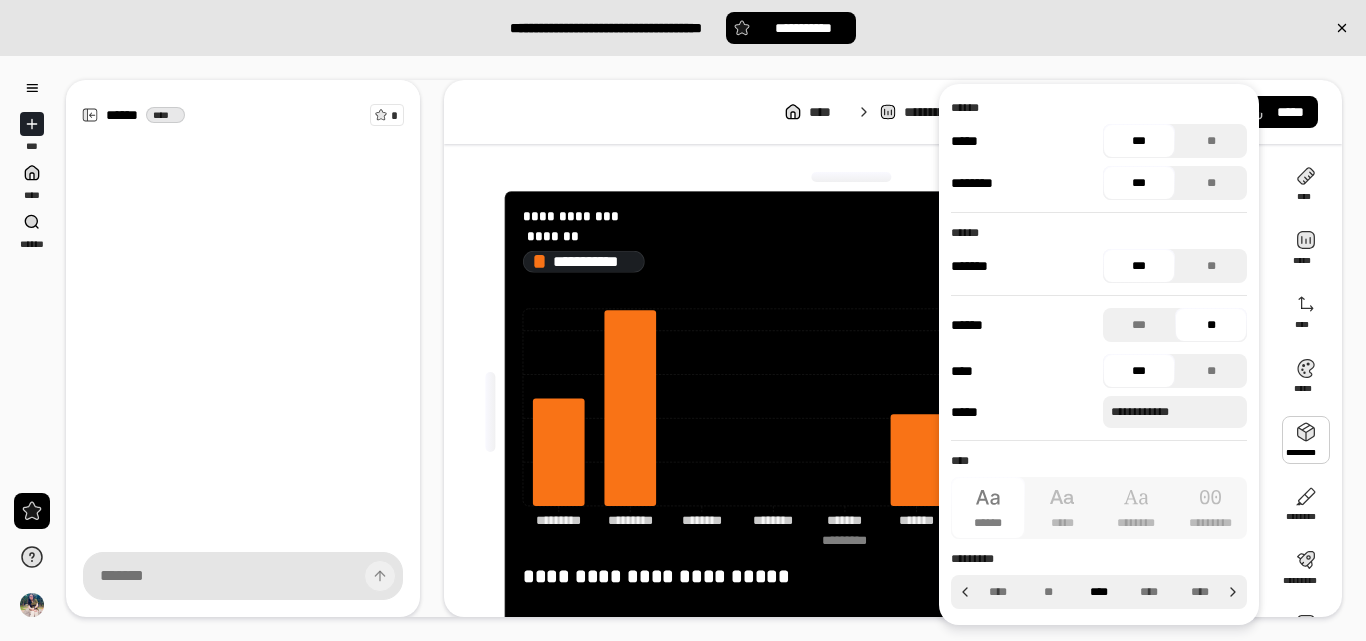 click on "****" at bounding box center (1099, 592) 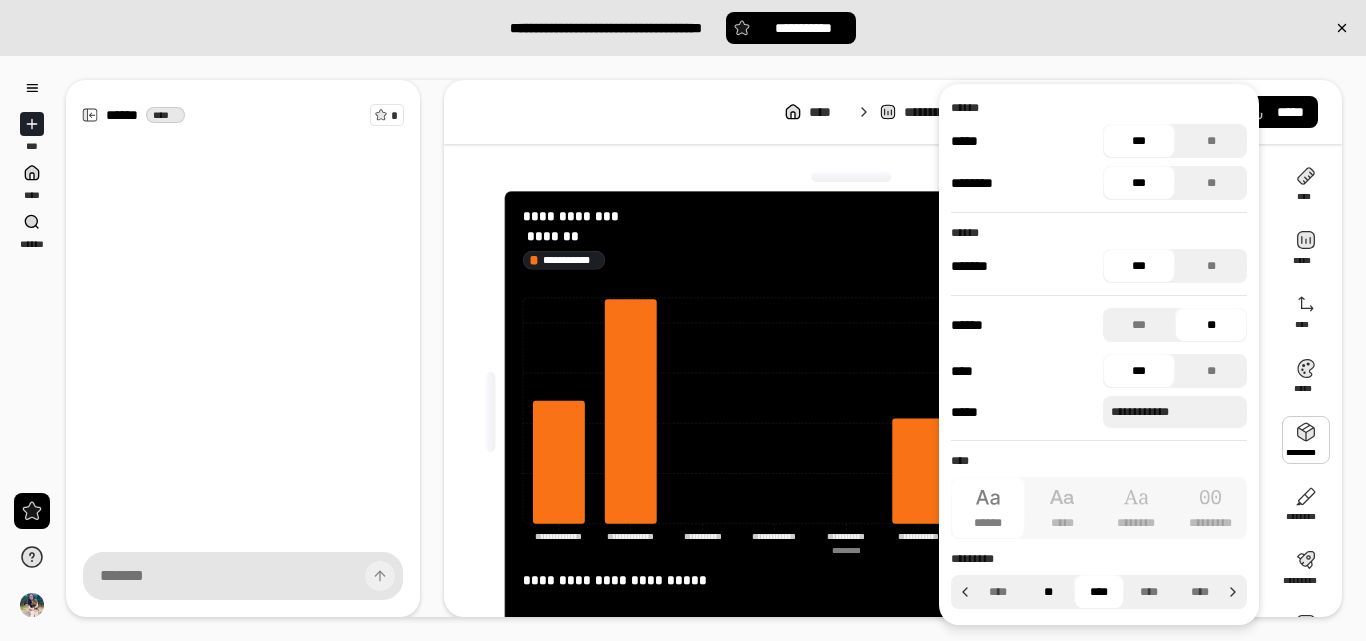 click on "**" at bounding box center (1048, 592) 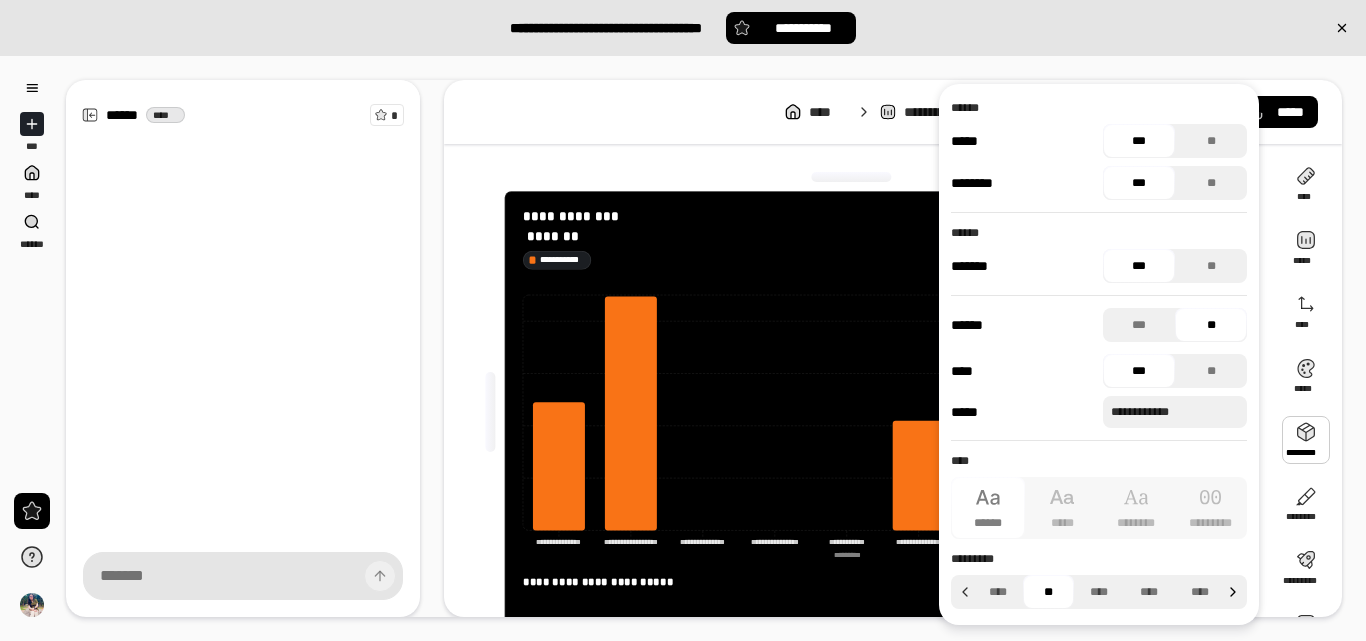 click 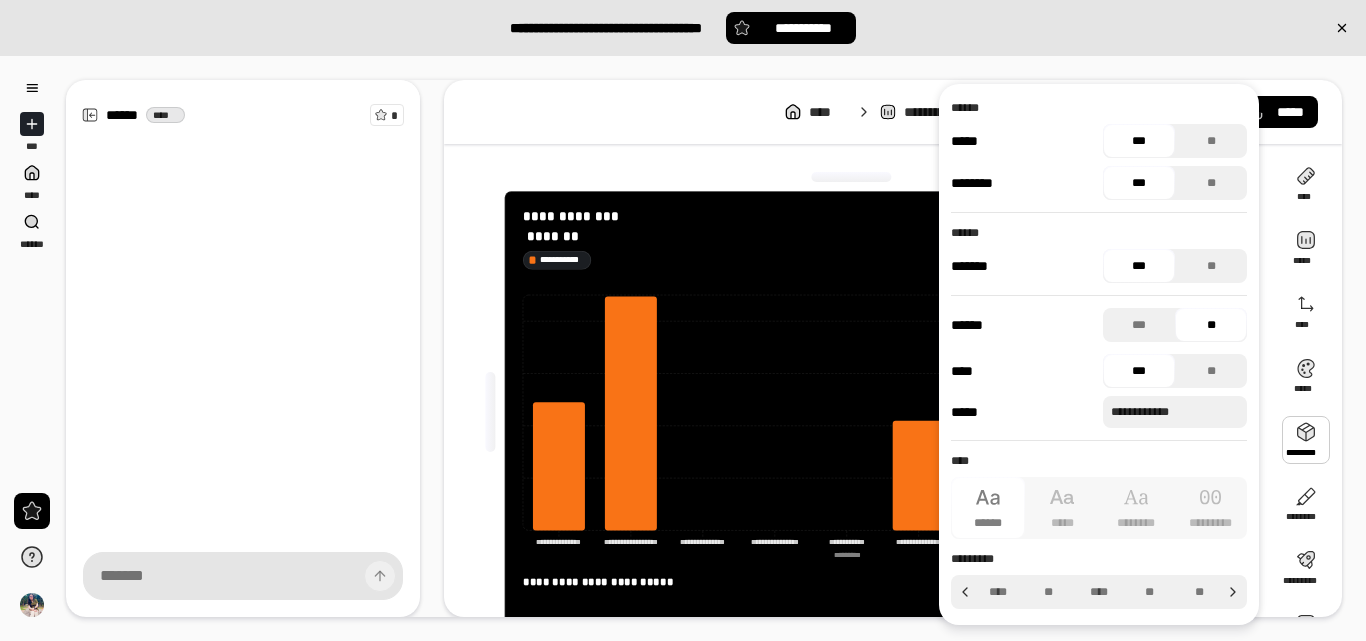 type 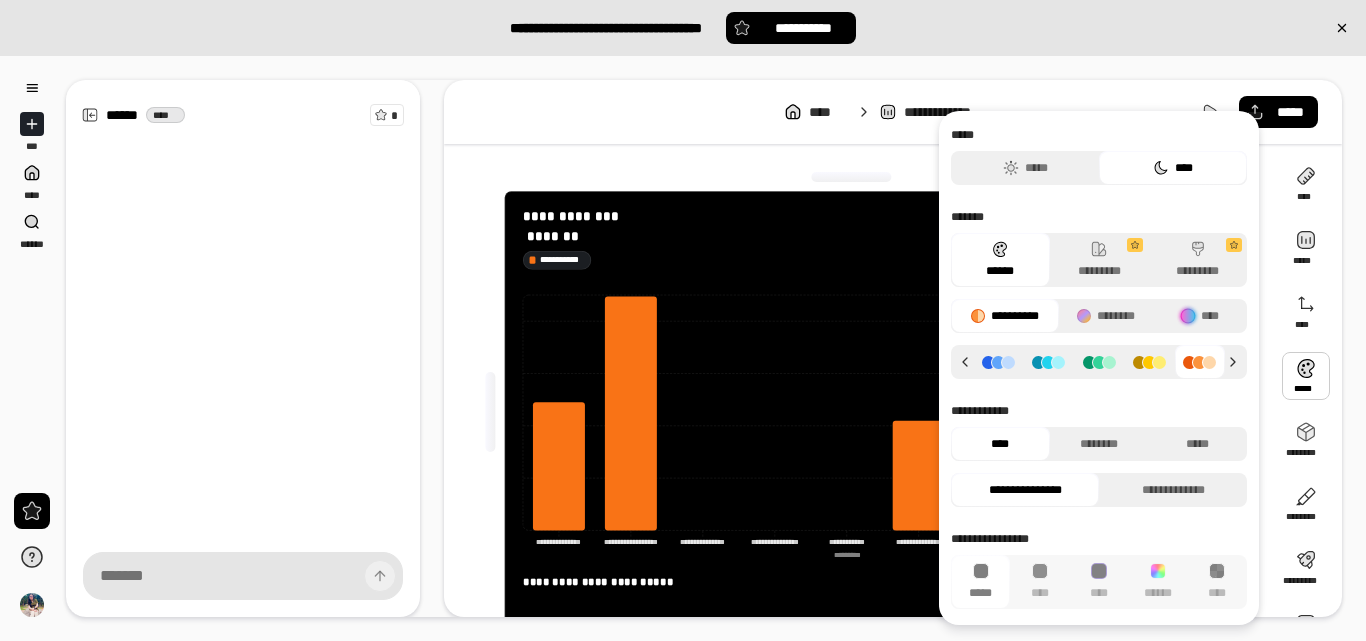 click at bounding box center [1306, 376] 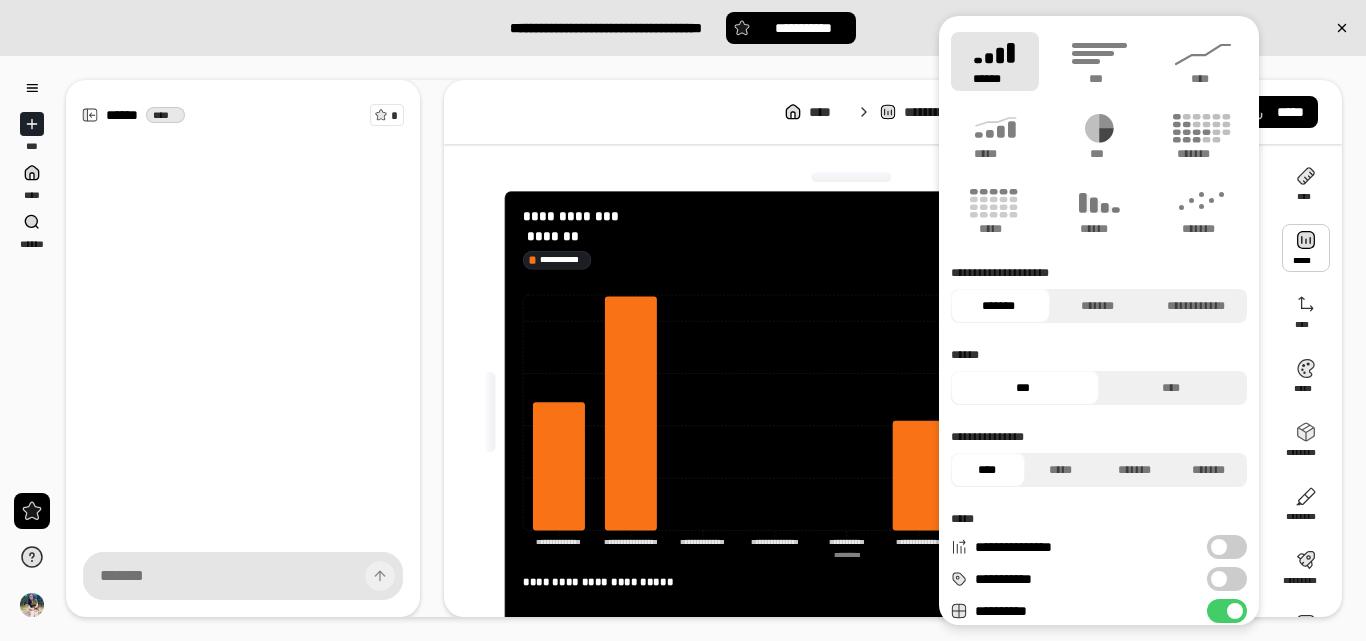 click at bounding box center (1306, 248) 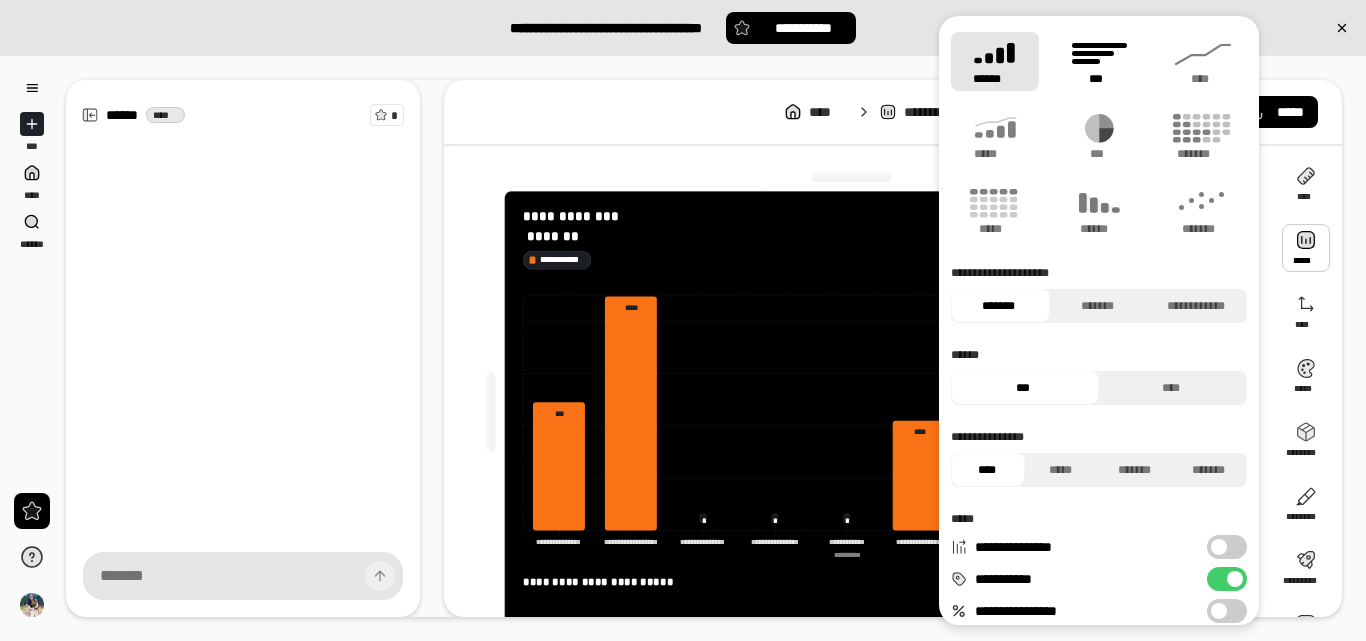 click on "***" at bounding box center (1098, 79) 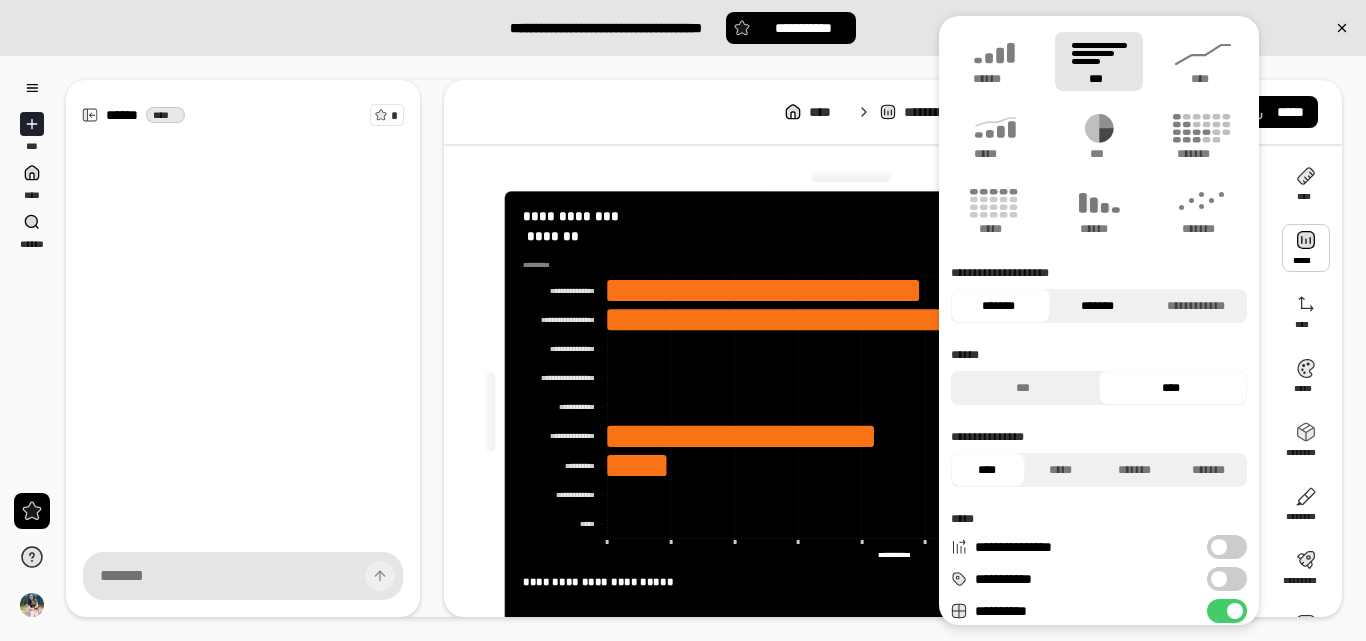 click on "*******" at bounding box center [1097, 306] 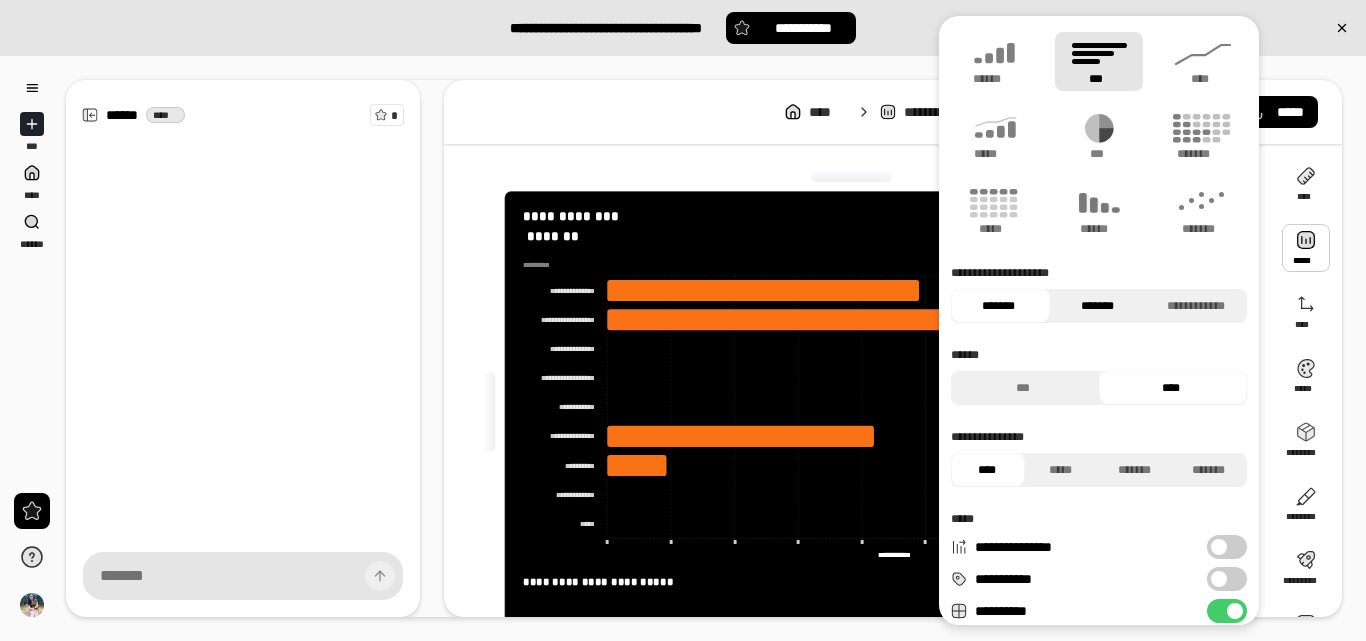 click on "*******" at bounding box center [1097, 306] 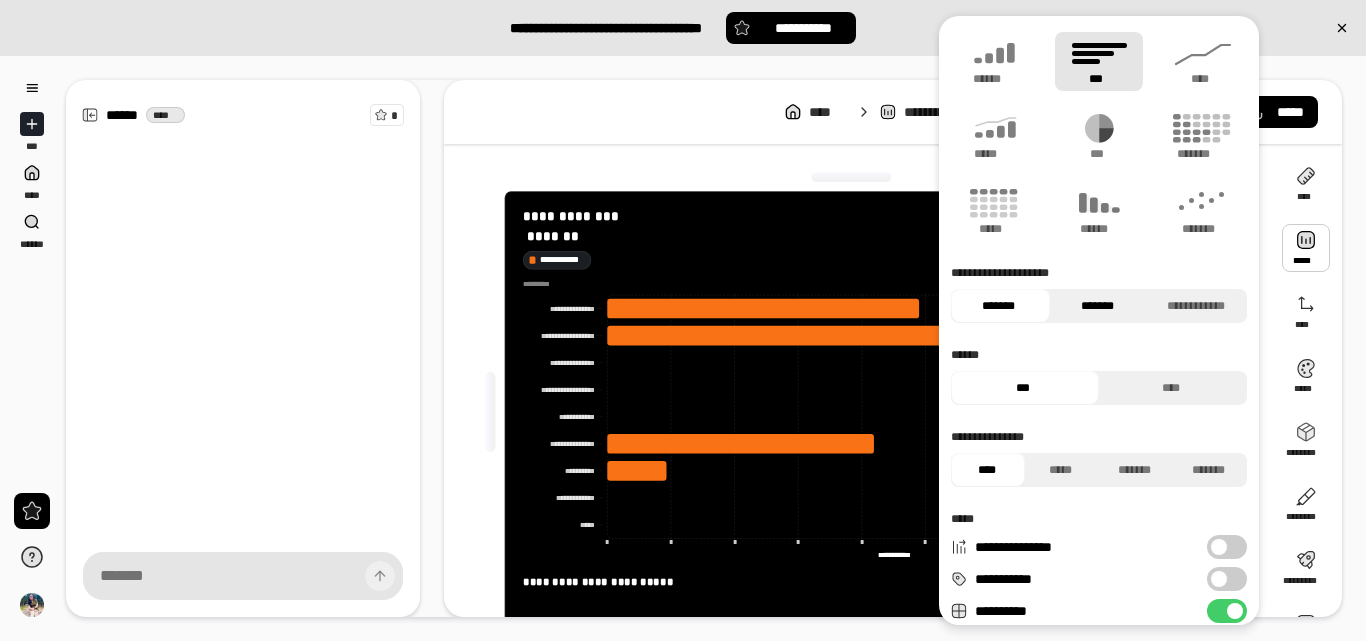 click on "*******" at bounding box center (1097, 306) 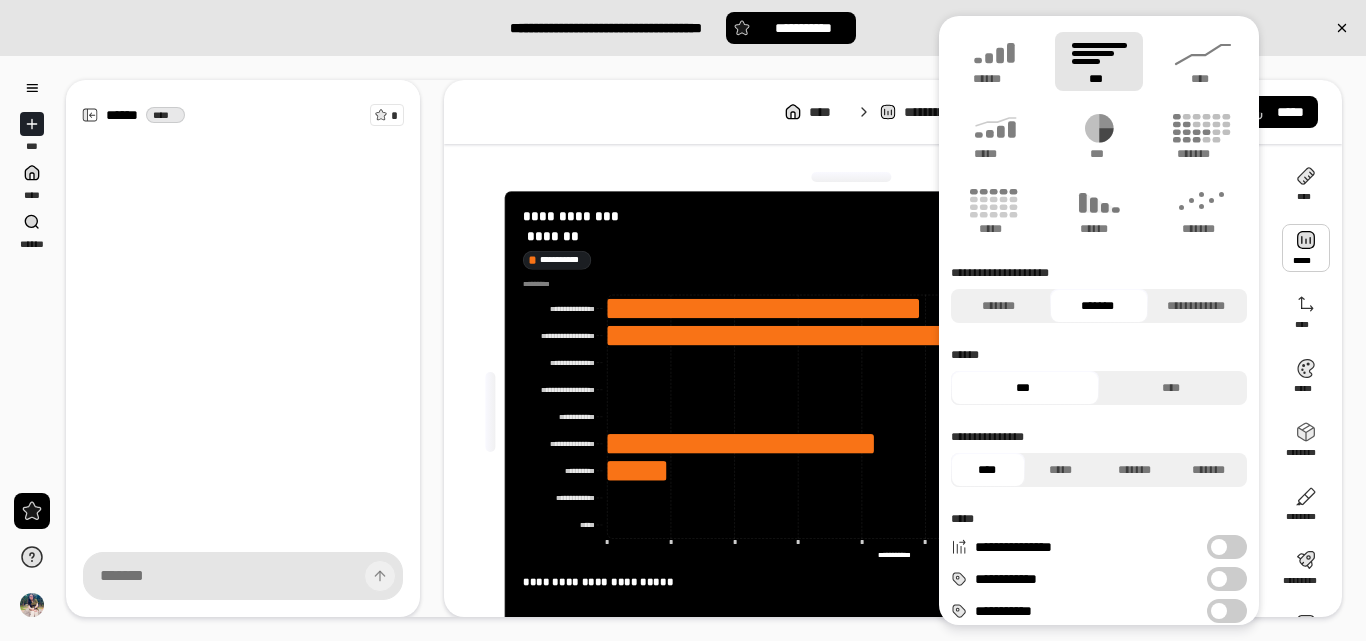 click on "**********" at bounding box center [1227, 579] 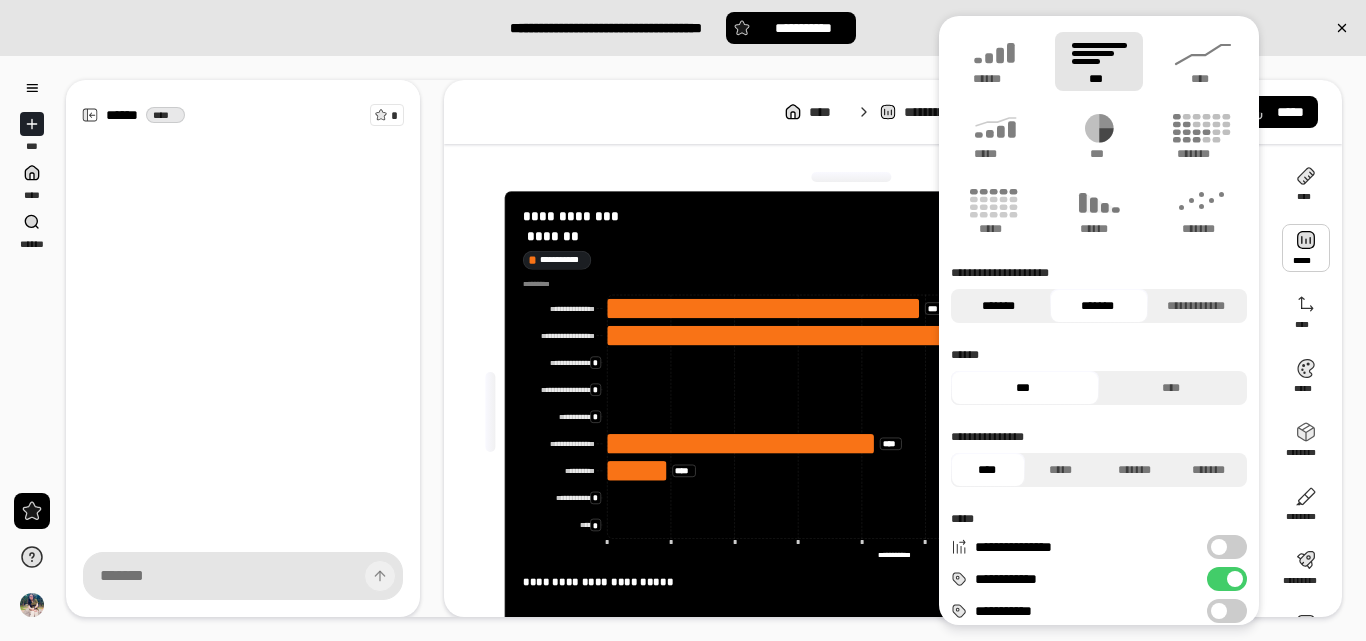 click on "*******" at bounding box center [998, 306] 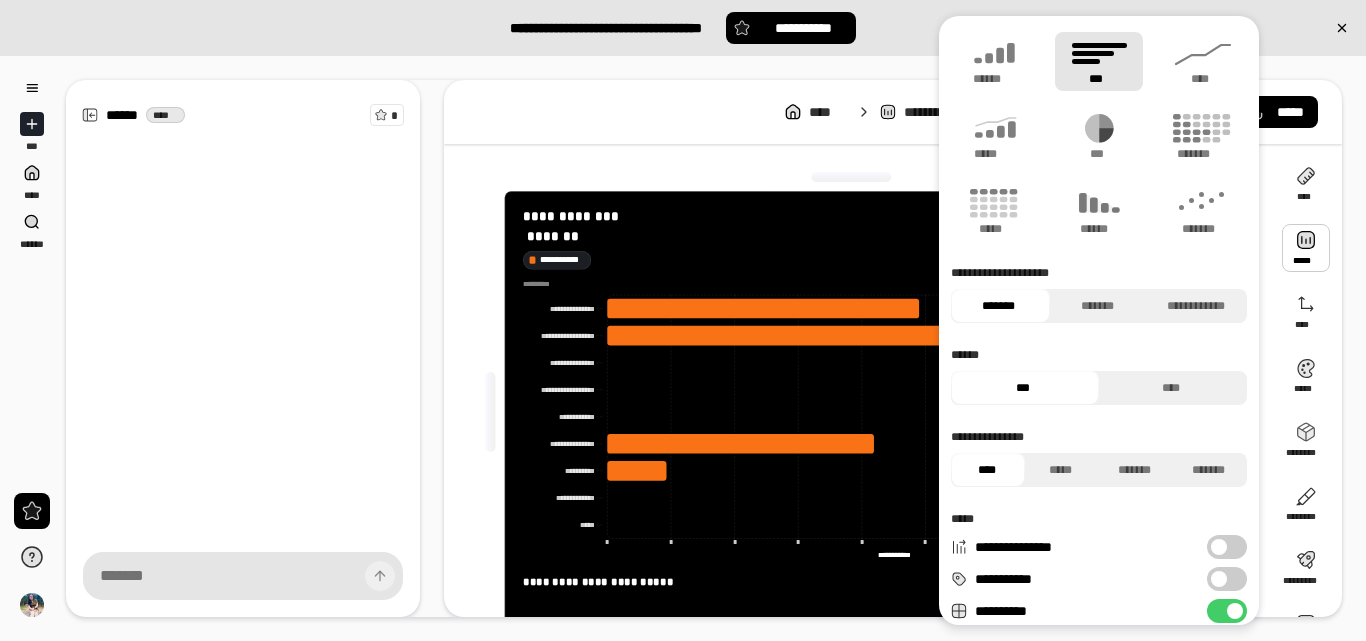 click at bounding box center [1219, 579] 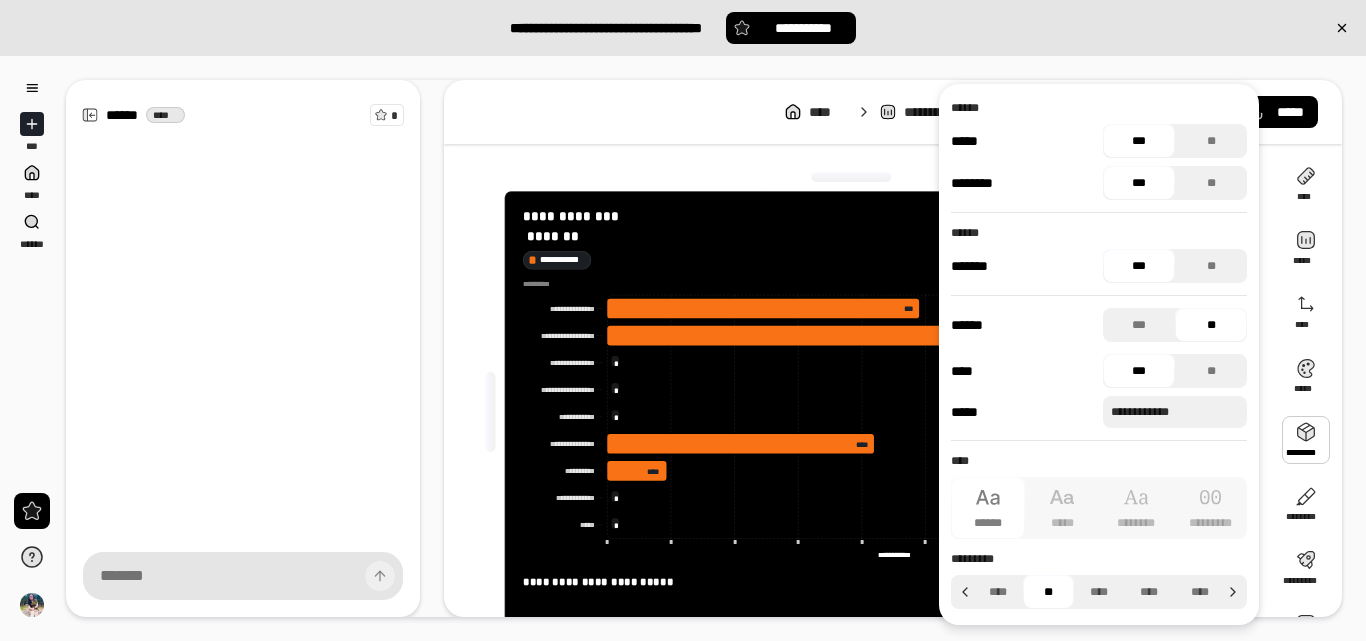 click at bounding box center (1306, 440) 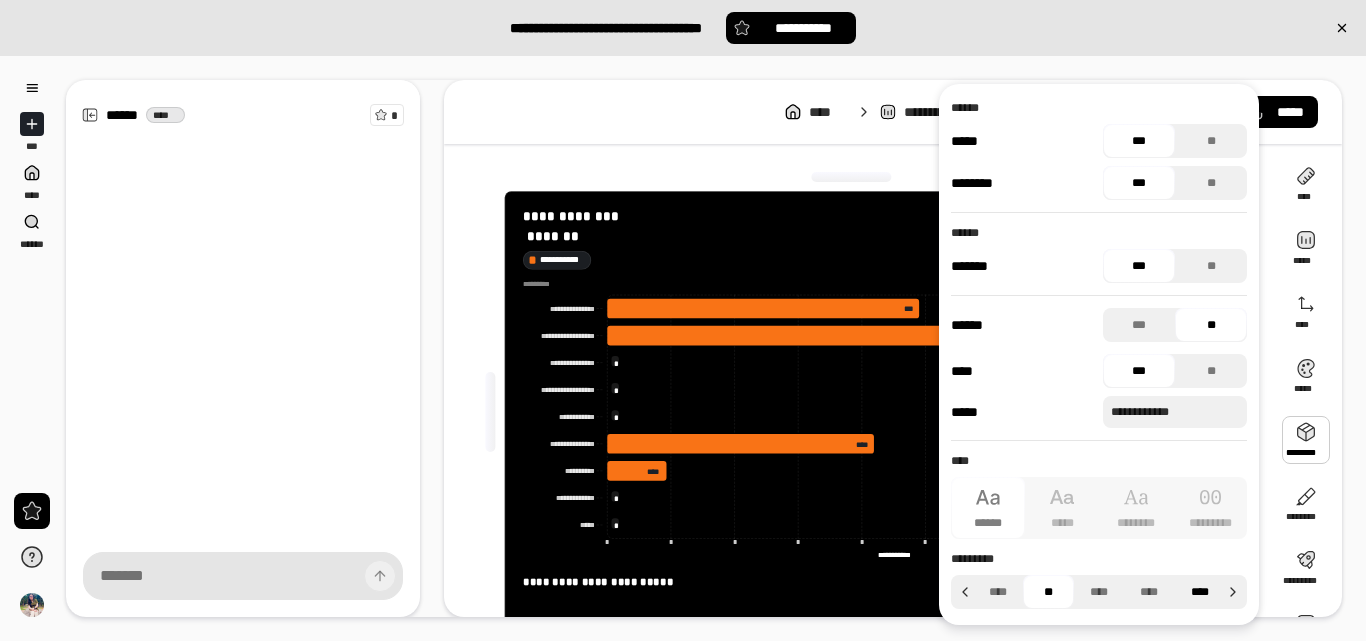 click on "****" at bounding box center (1200, 592) 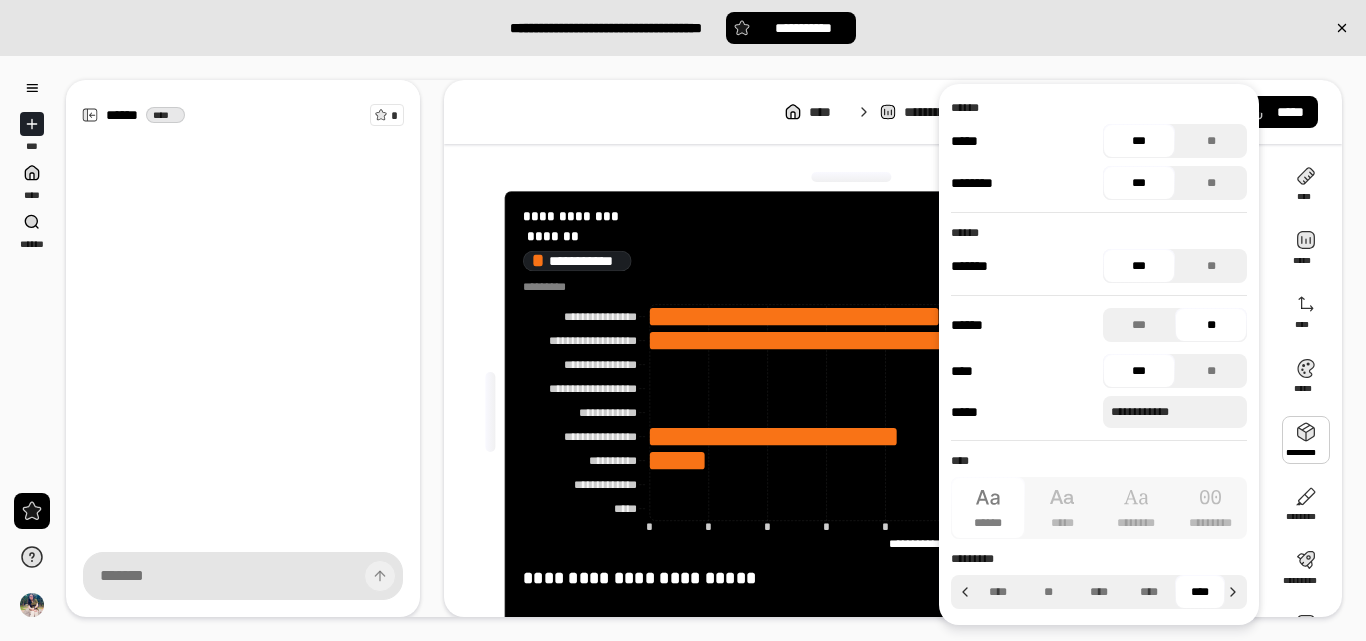 click at bounding box center [851, 177] 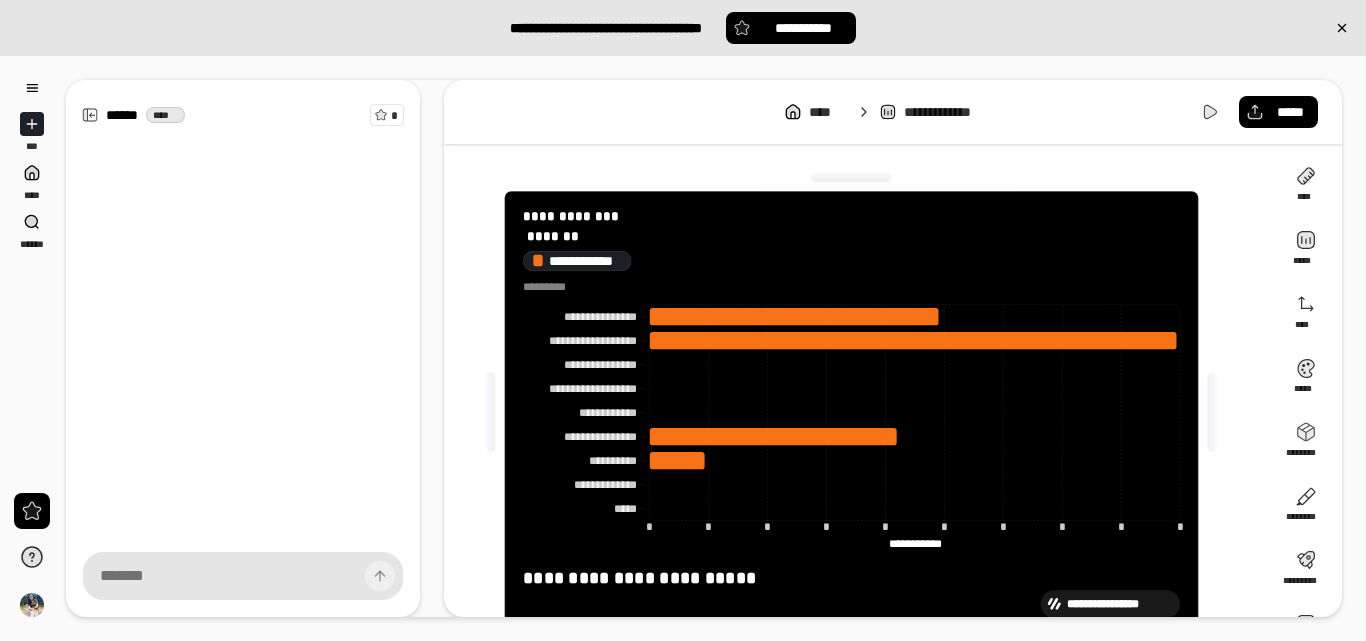 click on "**********" at bounding box center [851, 260] 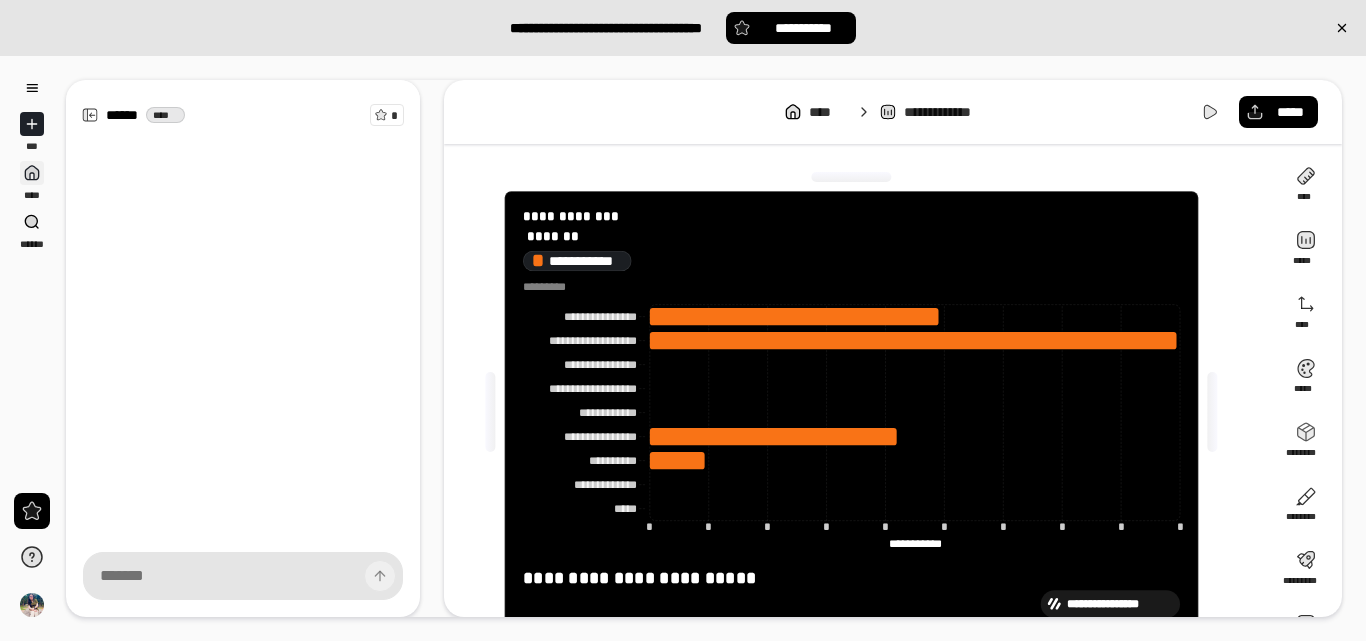 click at bounding box center (32, 173) 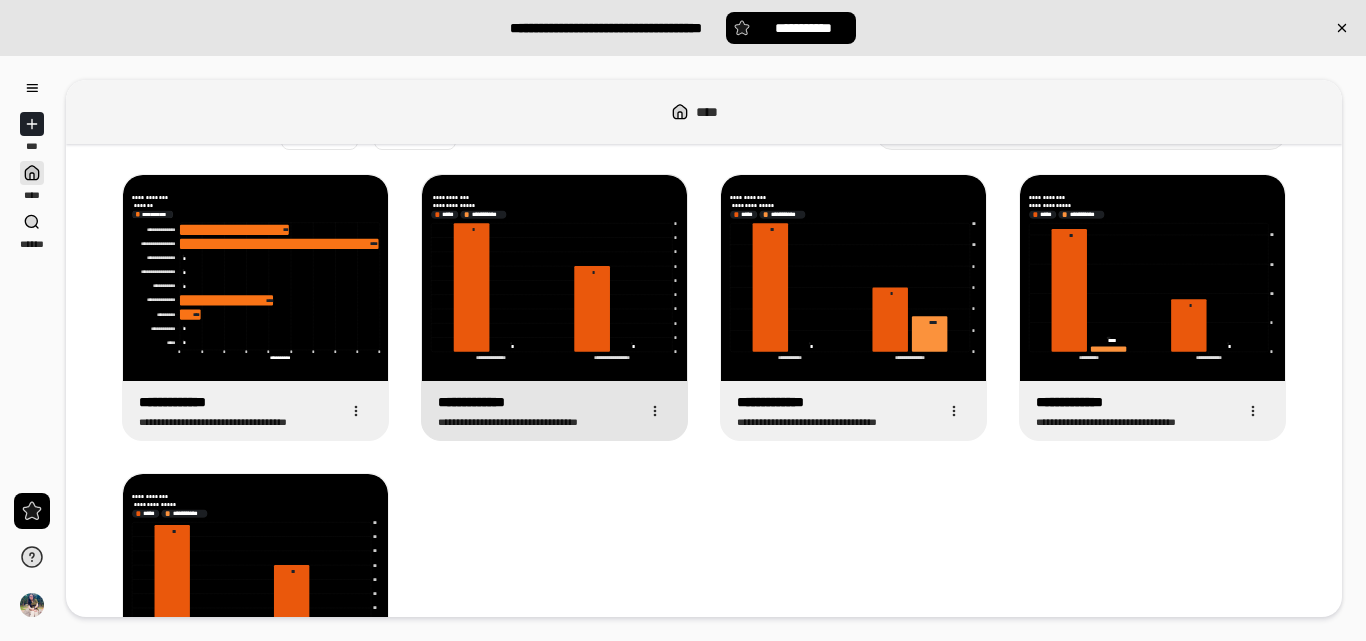 scroll, scrollTop: 0, scrollLeft: 0, axis: both 